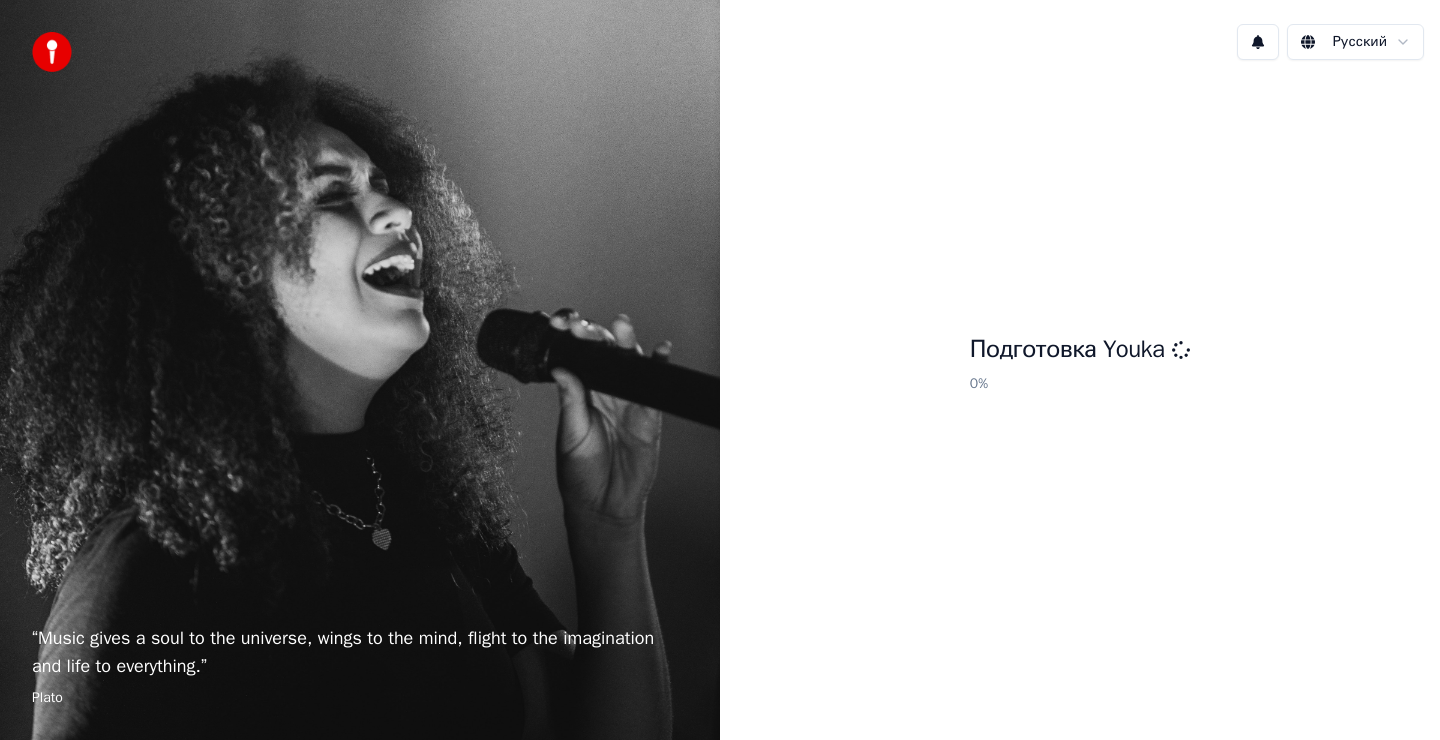 scroll, scrollTop: 0, scrollLeft: 0, axis: both 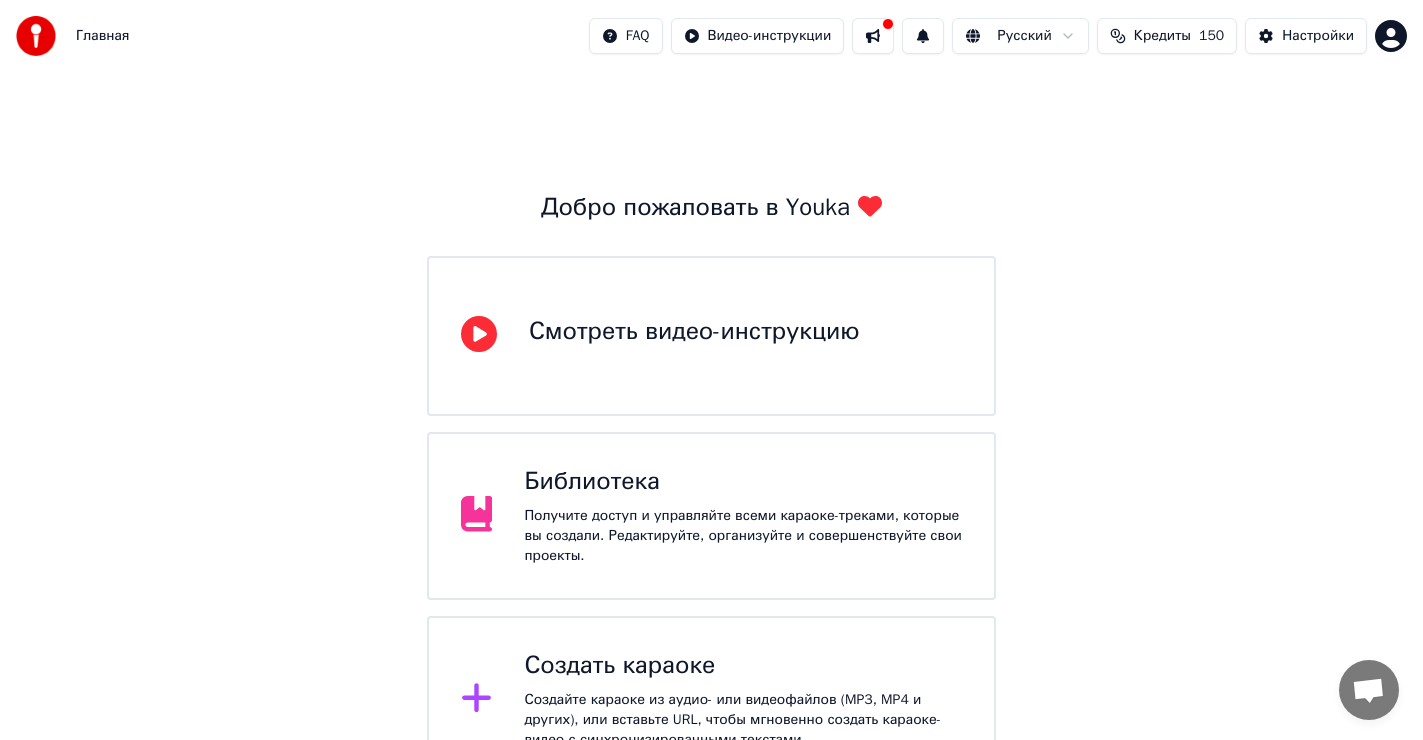 click on "Создать караоке" at bounding box center (743, 666) 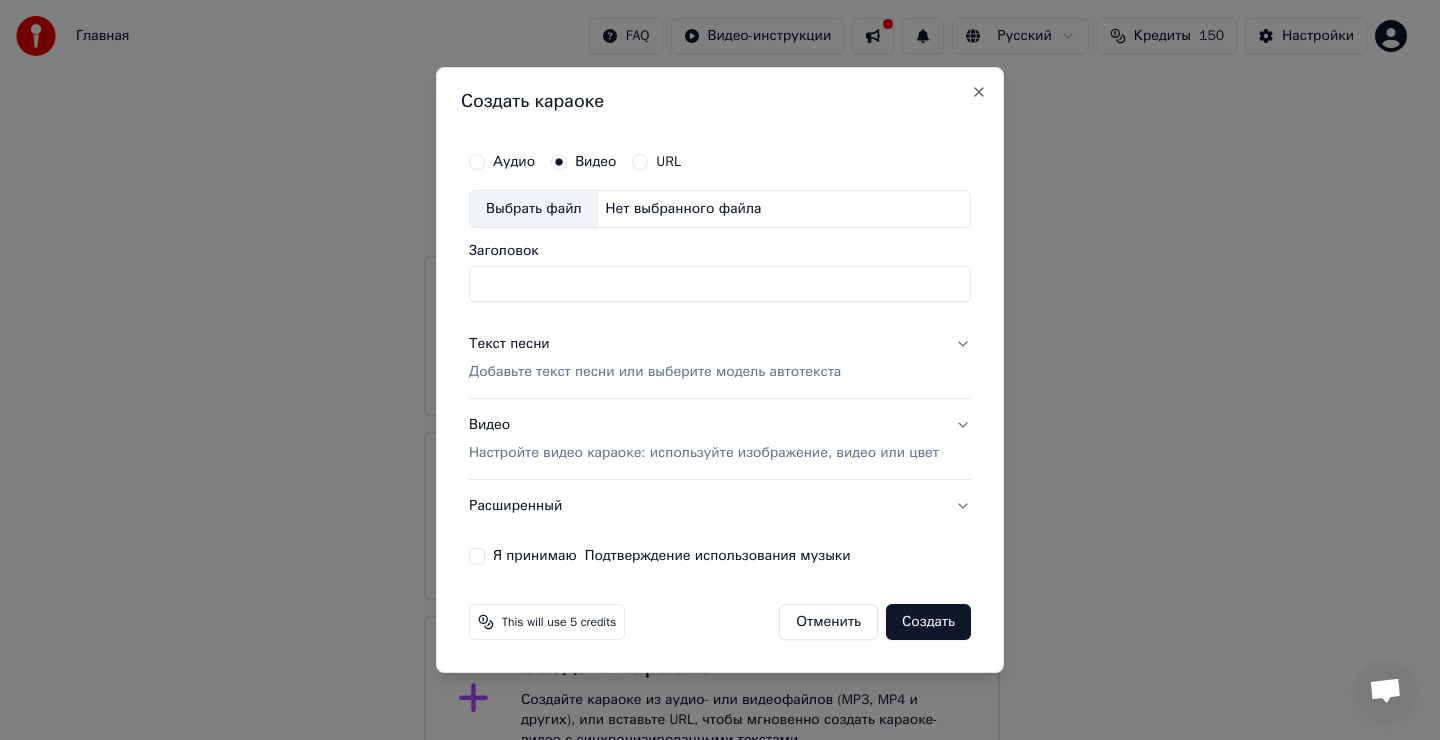click on "Выбрать файл" at bounding box center [534, 209] 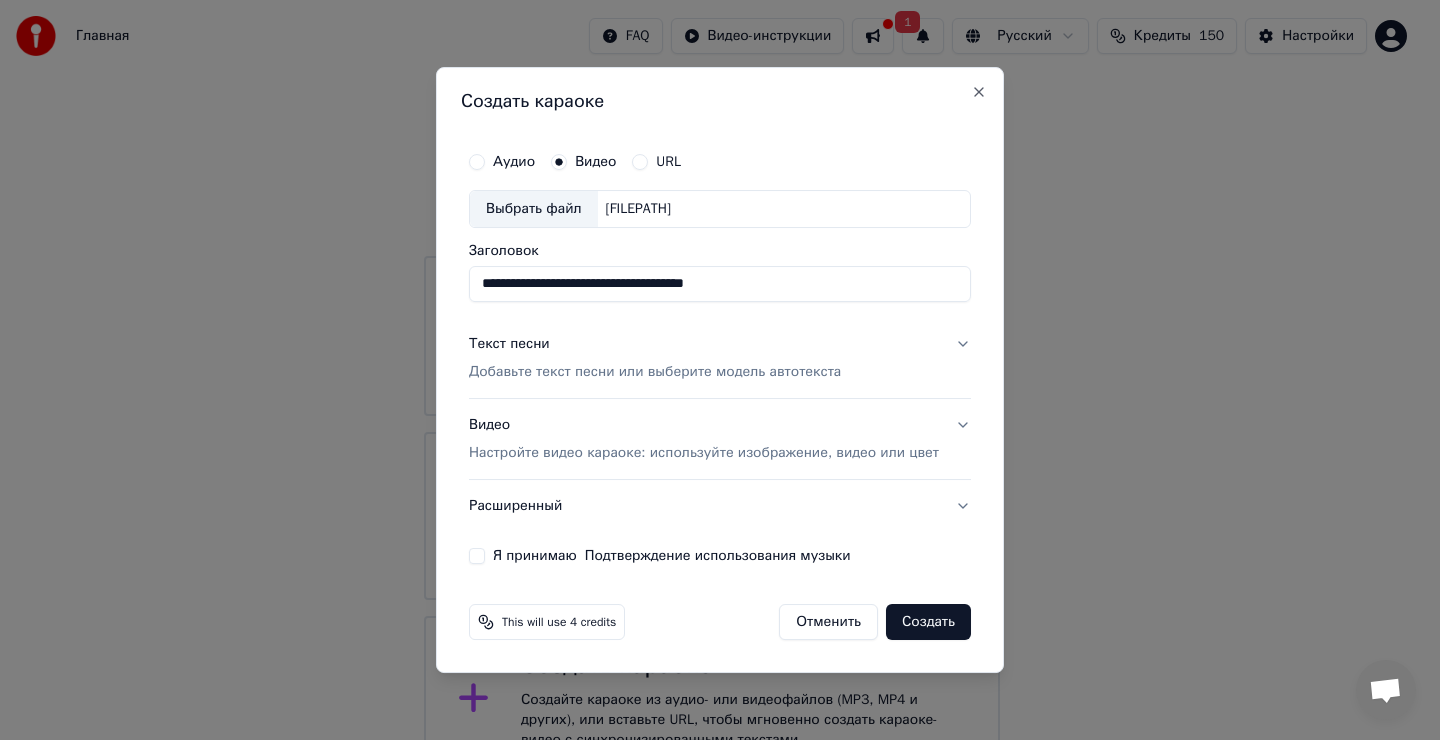 type on "**********" 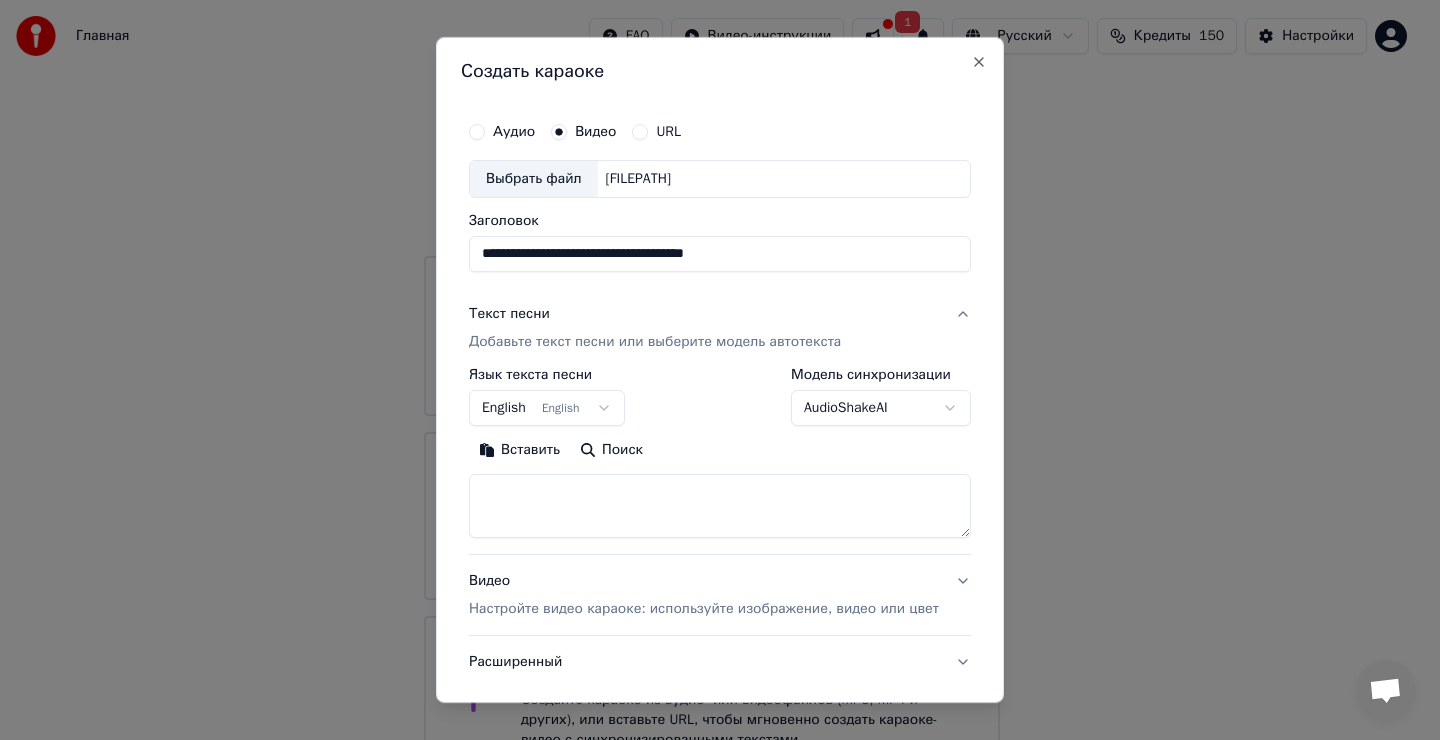 click at bounding box center (720, 506) 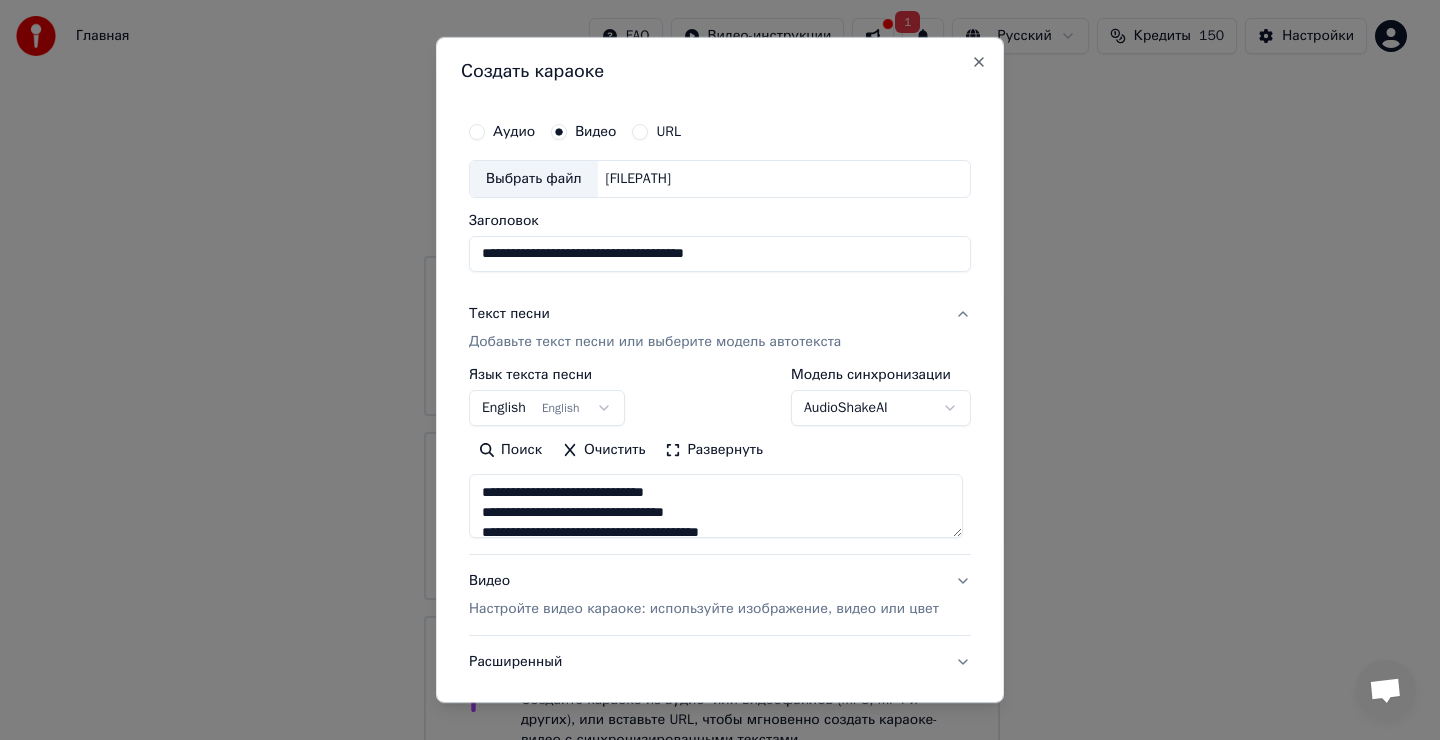 click on "English English" at bounding box center (547, 408) 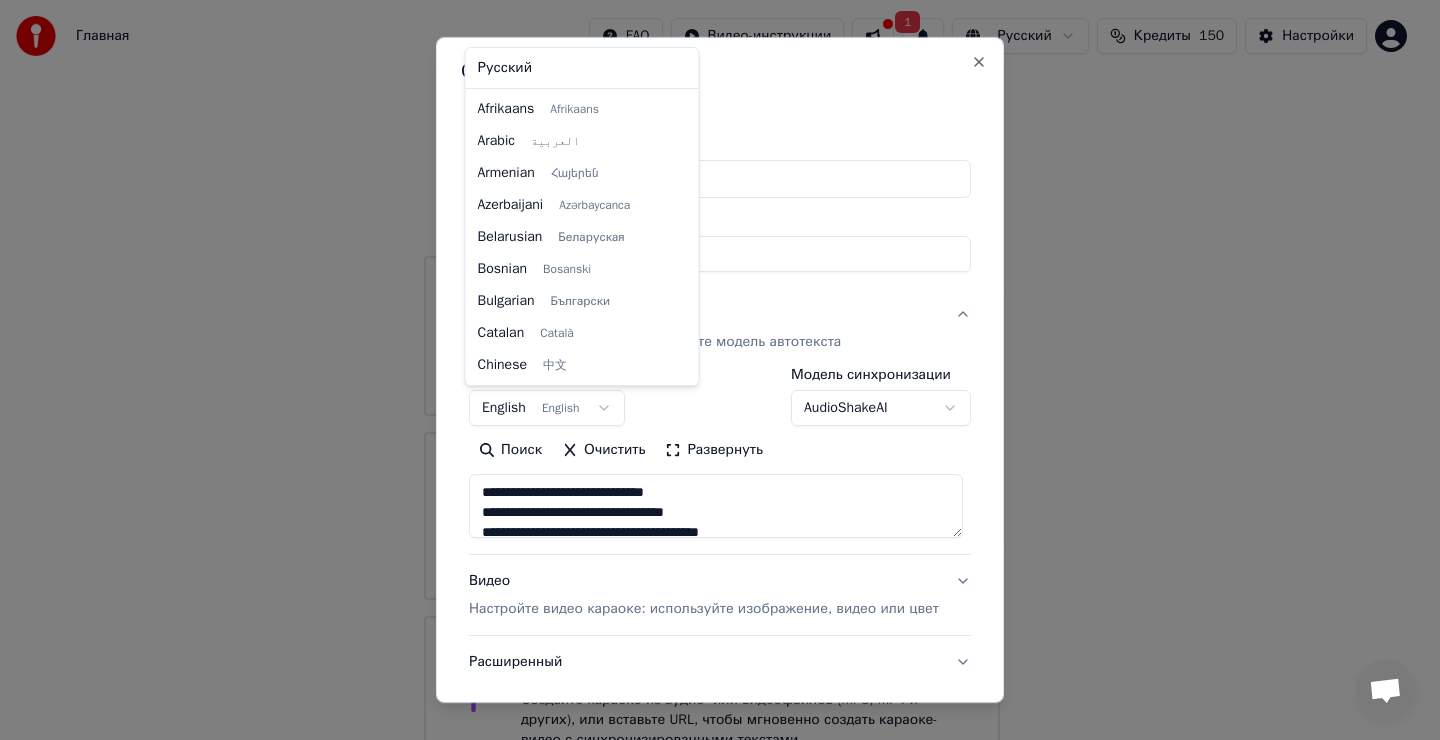 scroll, scrollTop: 160, scrollLeft: 0, axis: vertical 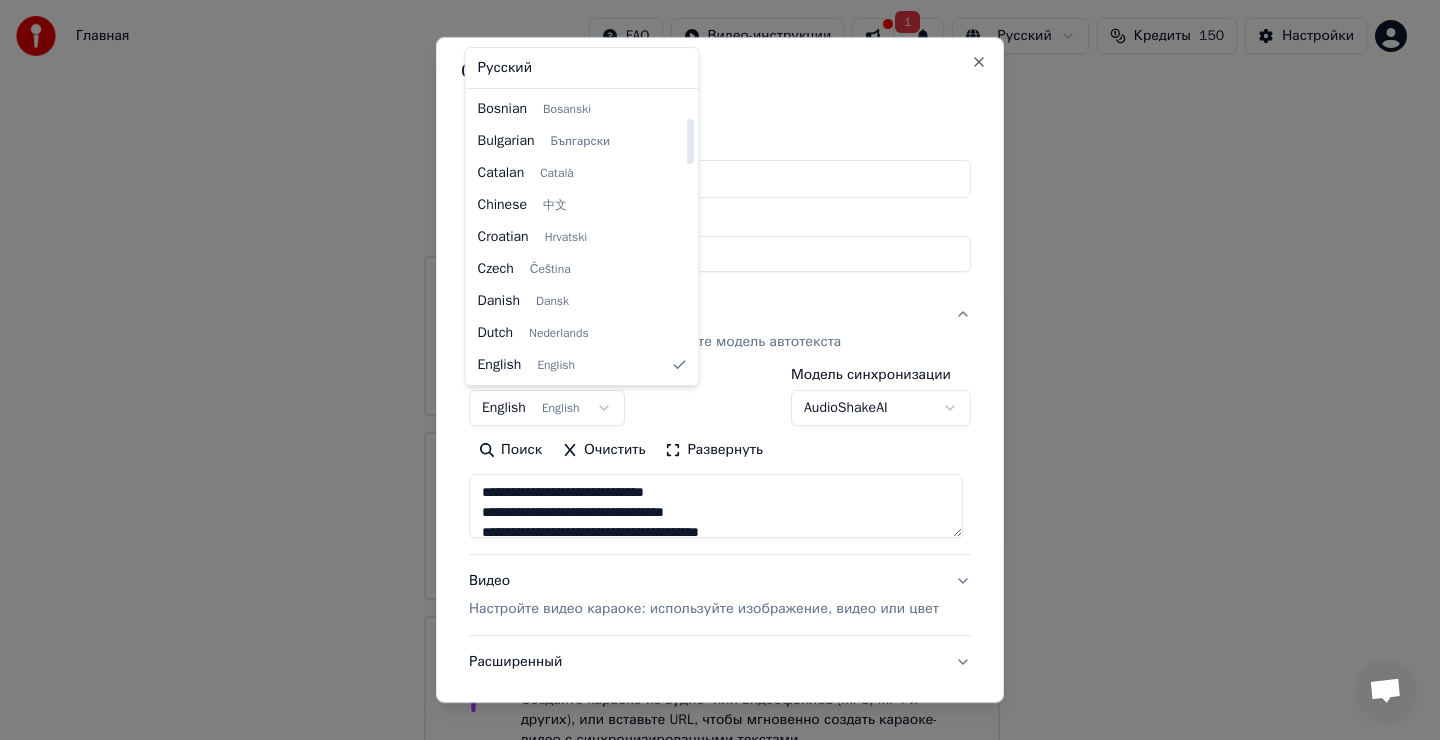 select on "**" 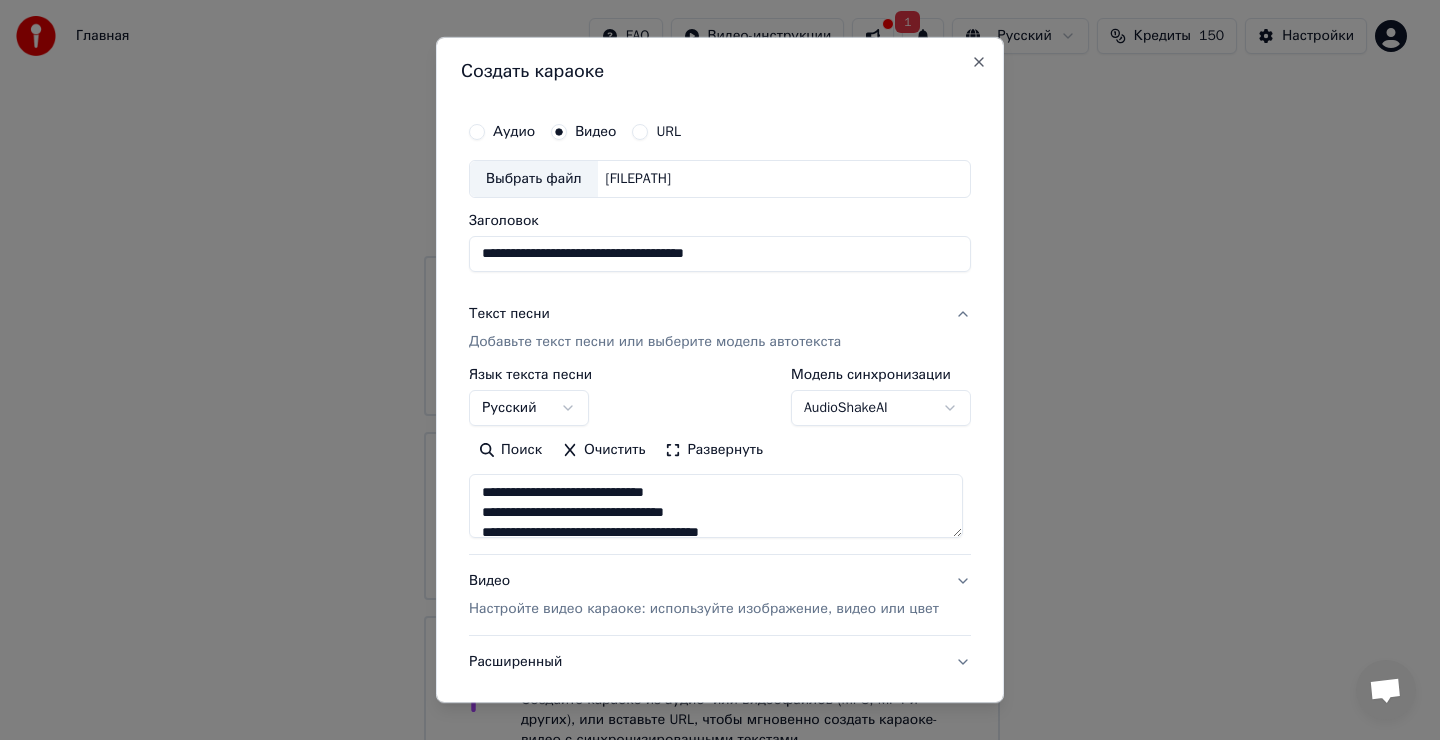 type on "**********" 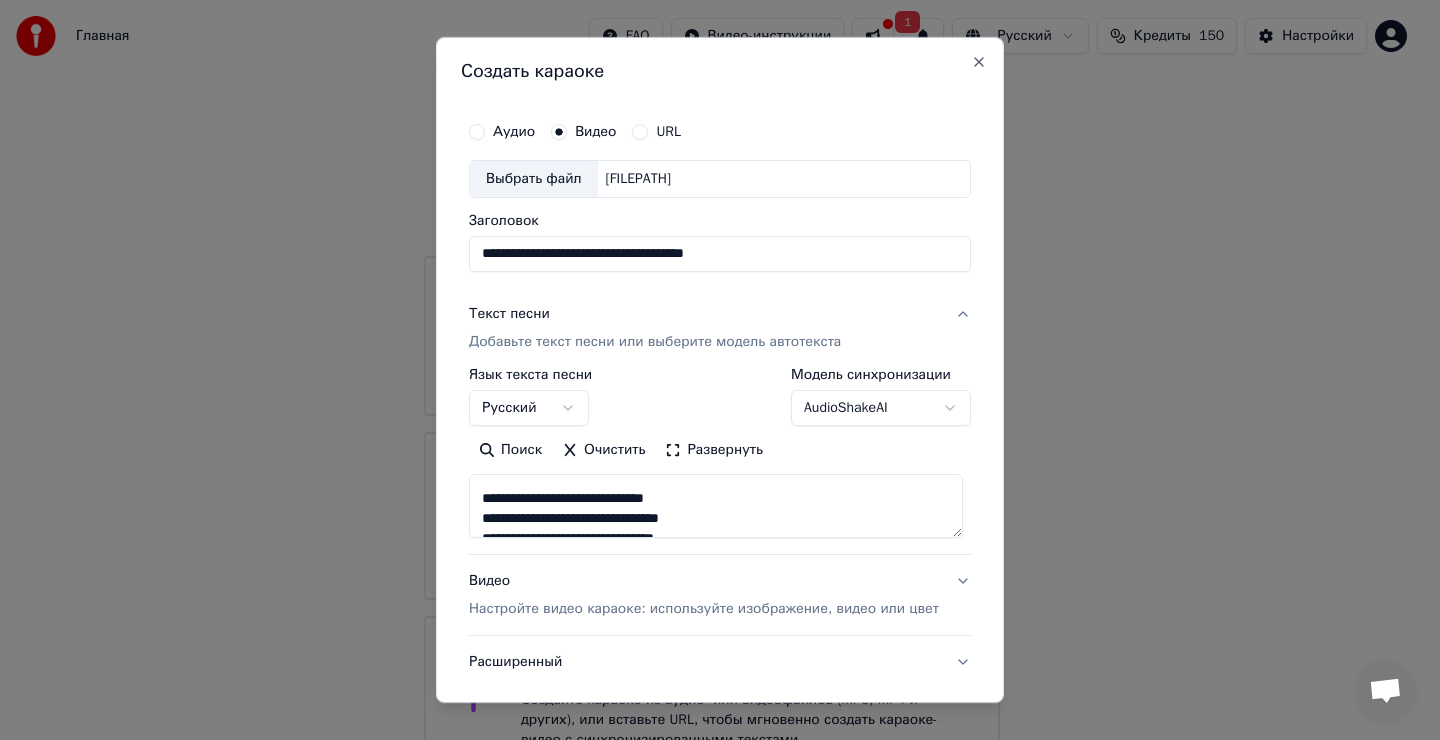 scroll, scrollTop: 300, scrollLeft: 0, axis: vertical 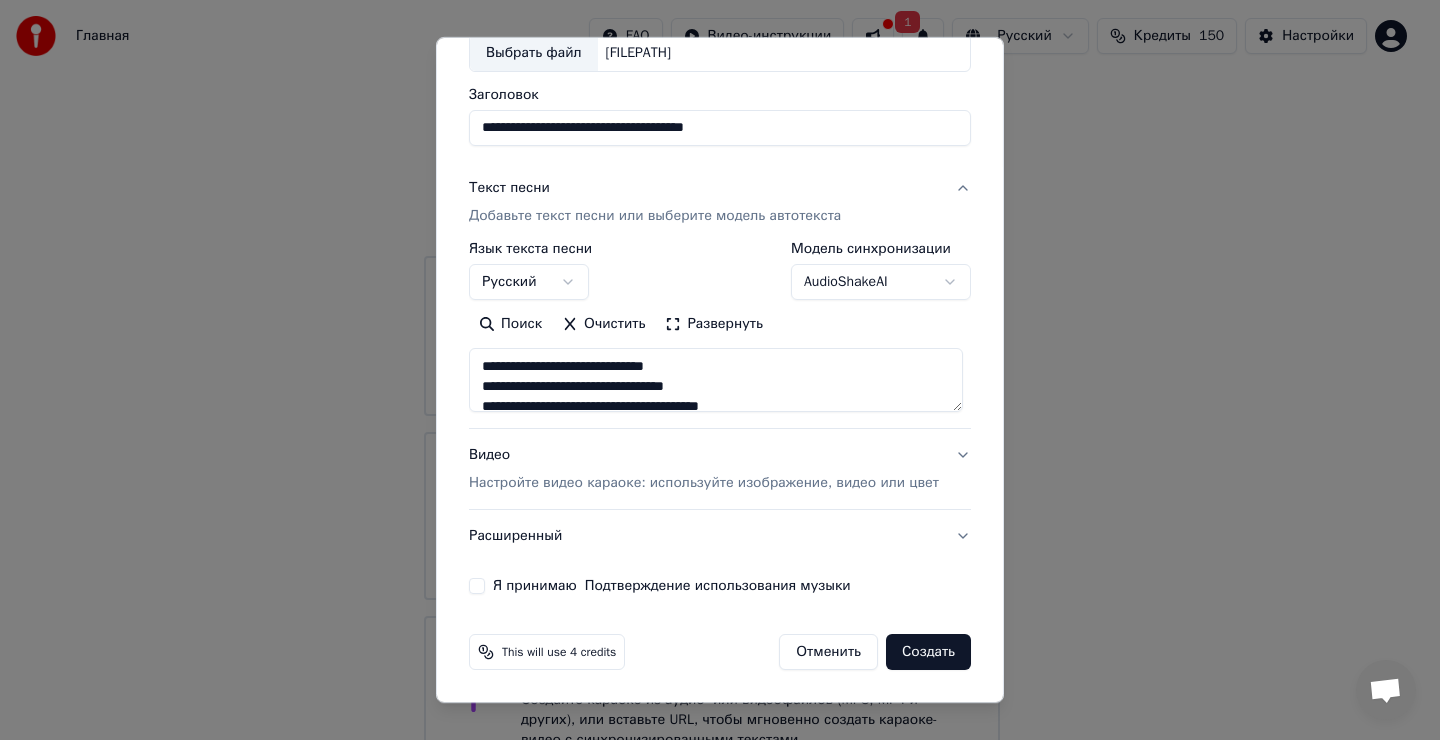click on "Я принимаю   Подтверждение использования музыки" at bounding box center [477, 586] 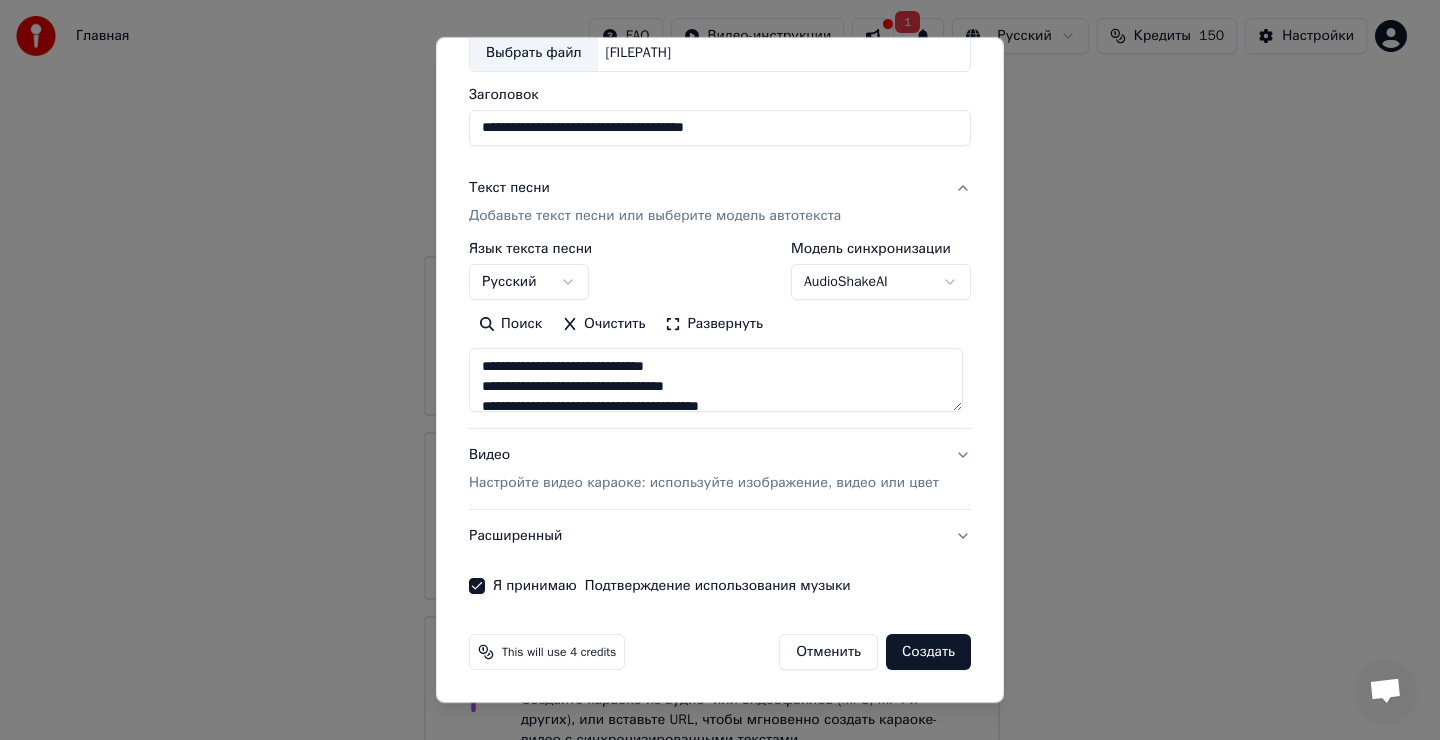 drag, startPoint x: 774, startPoint y: 128, endPoint x: 444, endPoint y: 130, distance: 330.00607 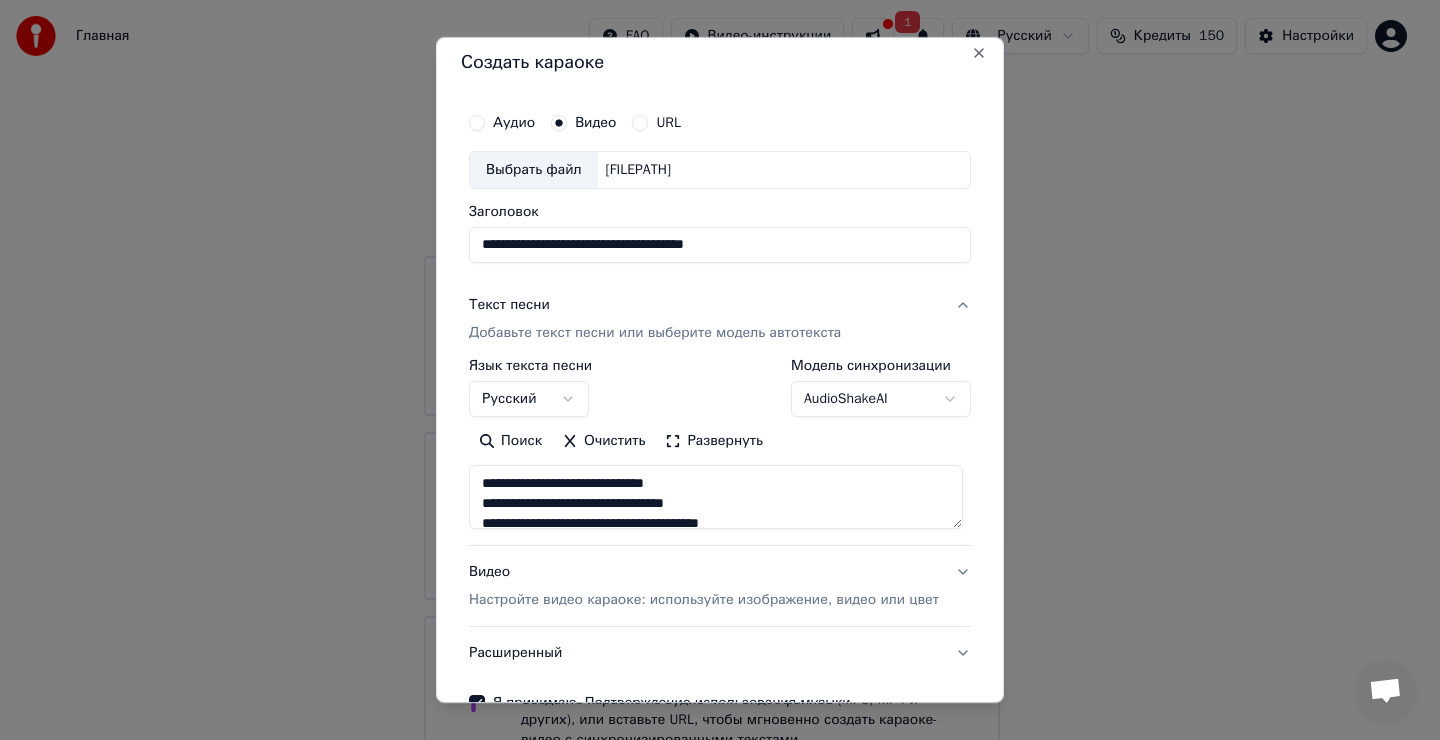 scroll, scrollTop: 0, scrollLeft: 0, axis: both 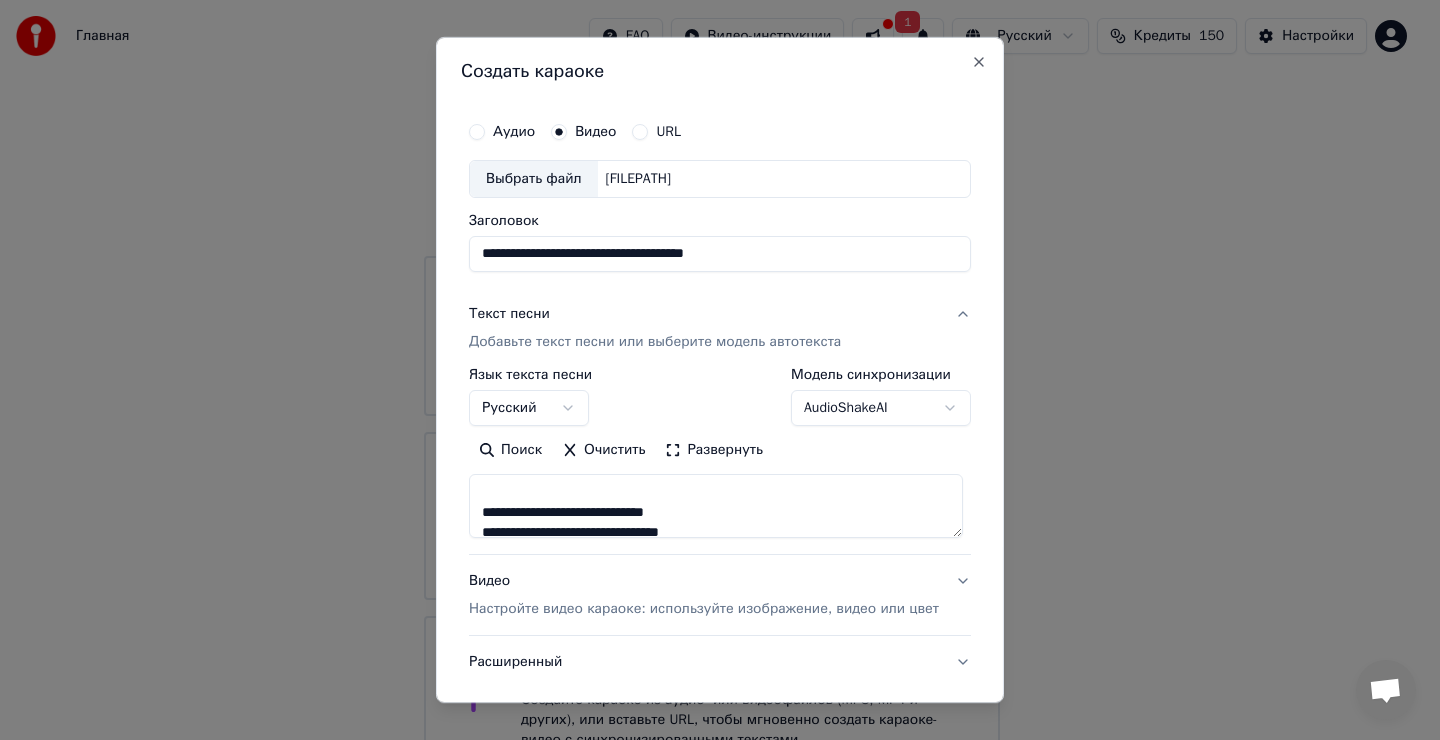 drag, startPoint x: 591, startPoint y: 511, endPoint x: 465, endPoint y: 510, distance: 126.00397 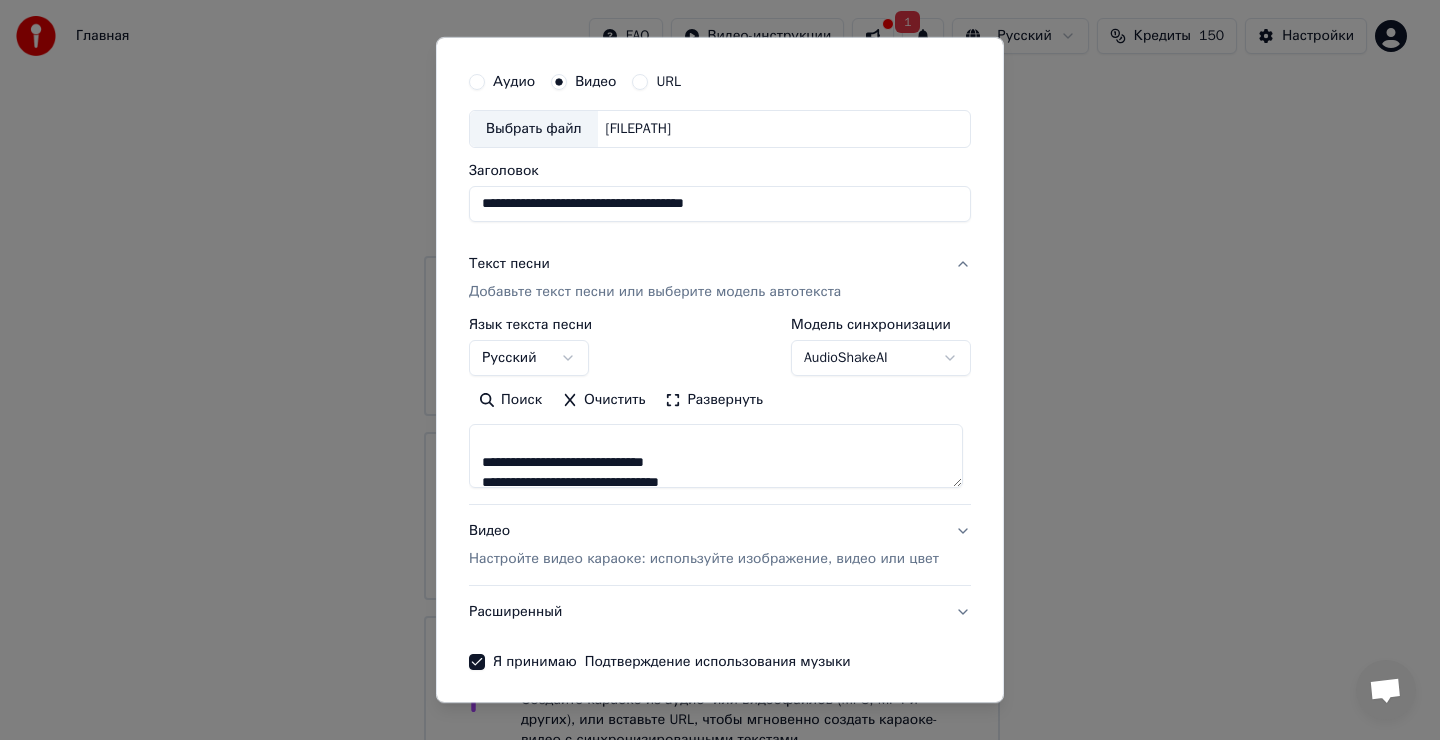 scroll, scrollTop: 100, scrollLeft: 0, axis: vertical 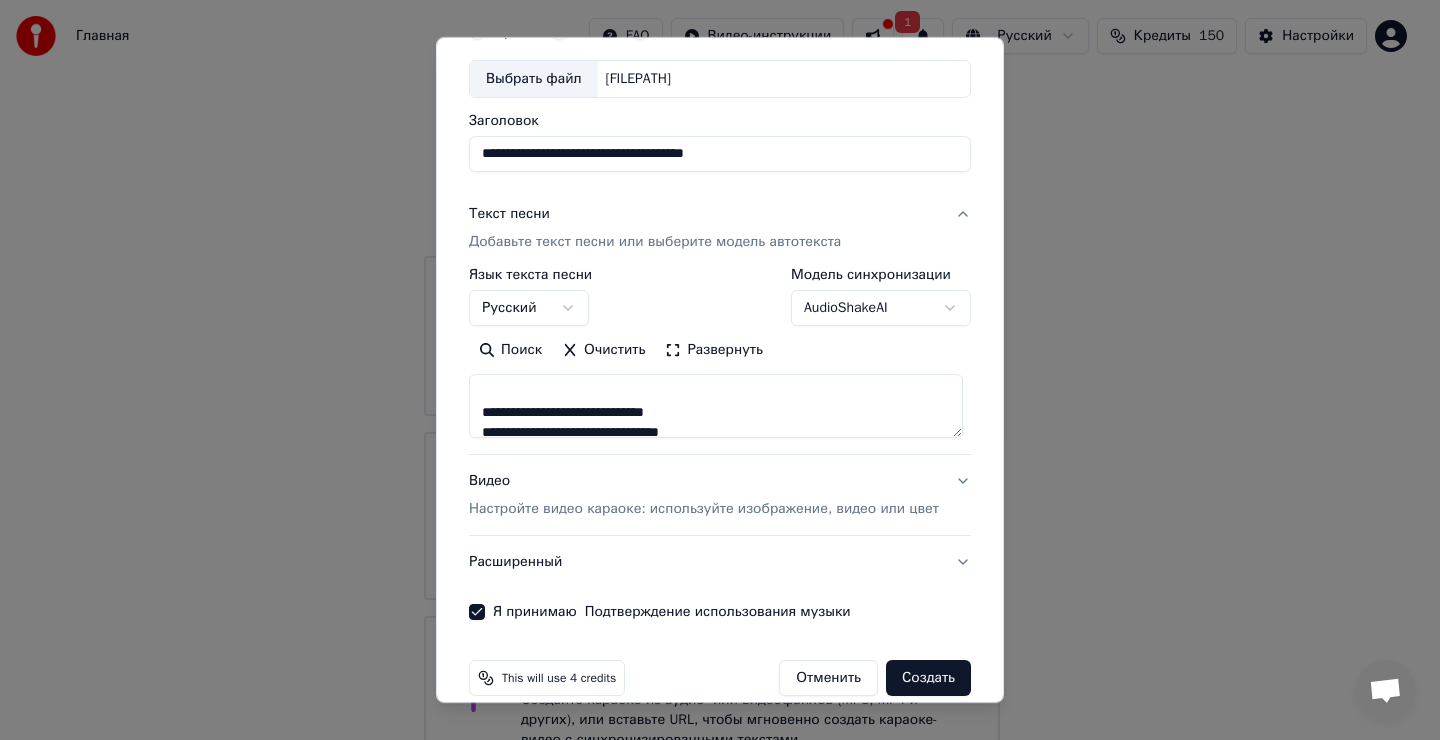 click on "**********" at bounding box center [720, 154] 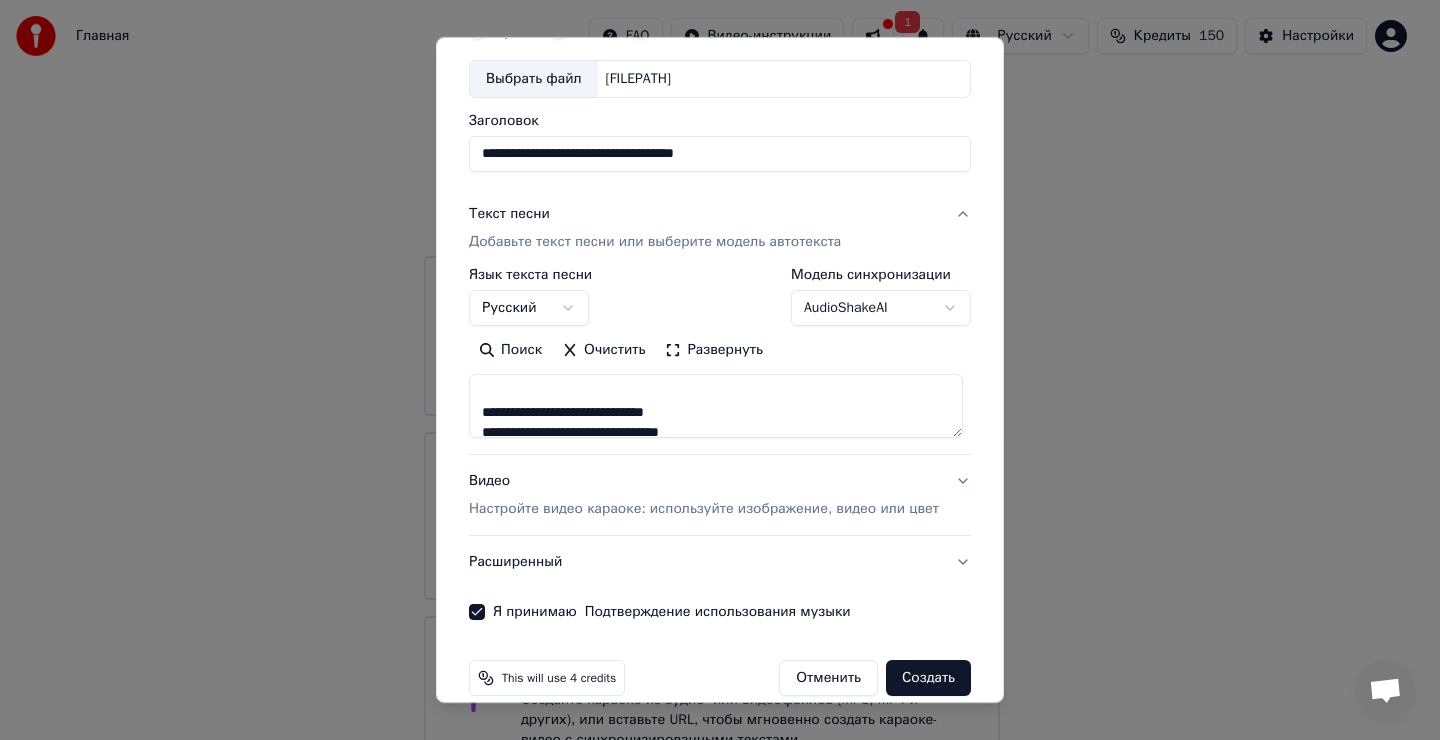 type on "**********" 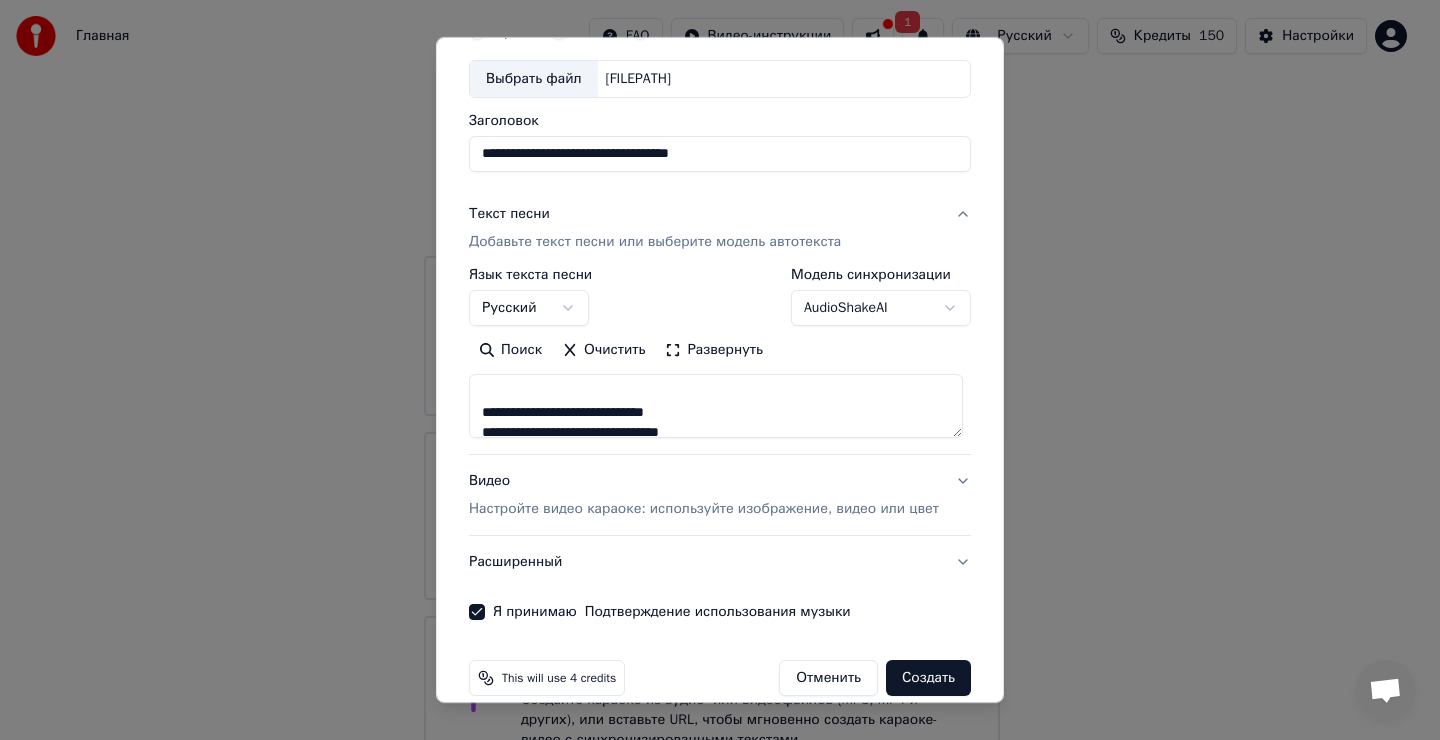type on "**********" 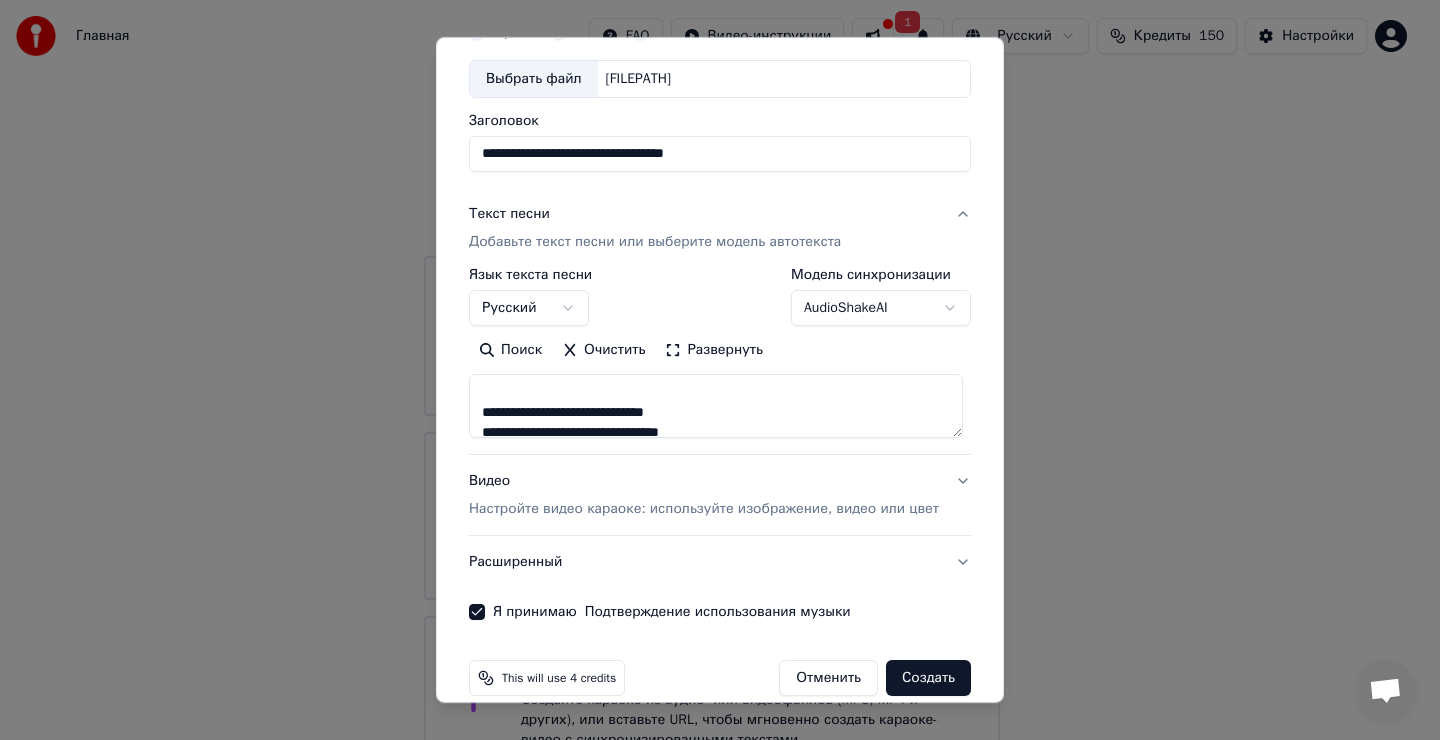 type on "**********" 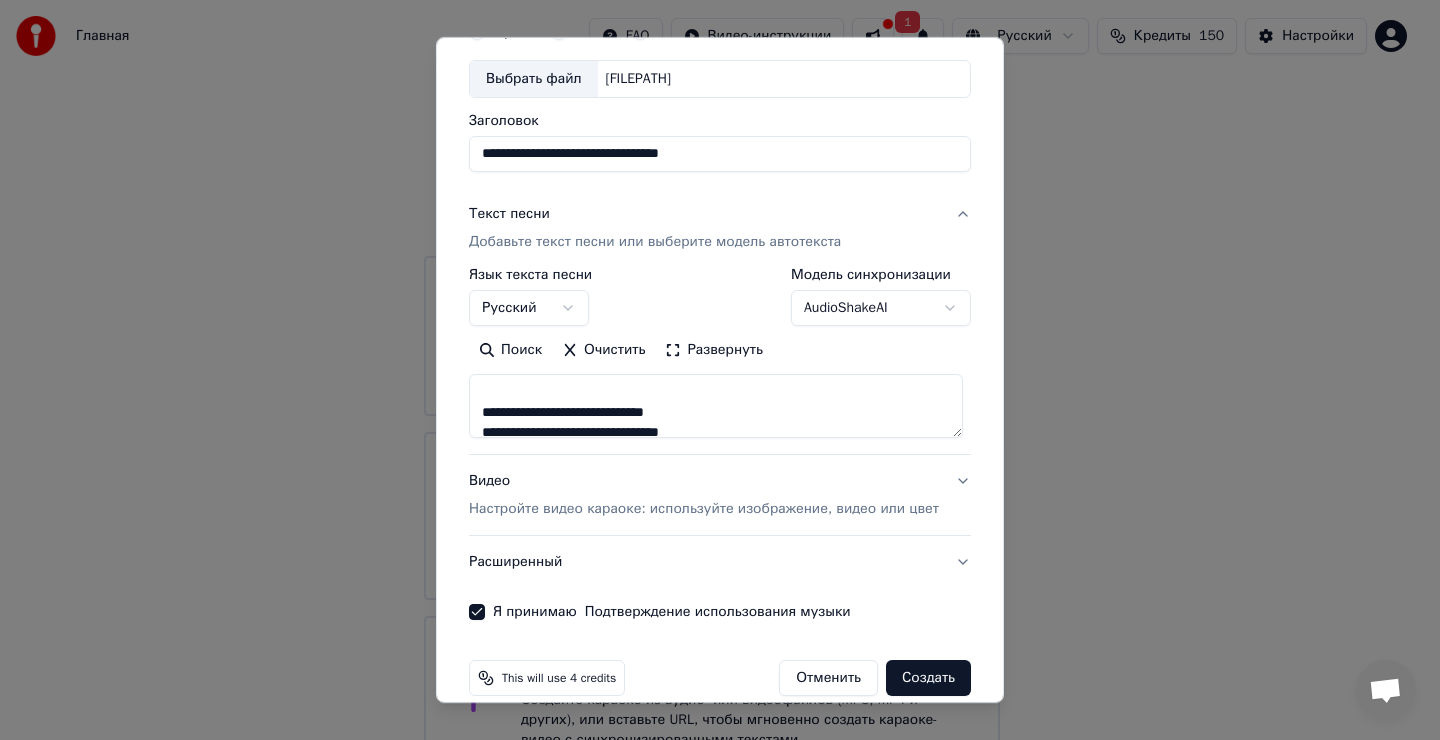 type on "**********" 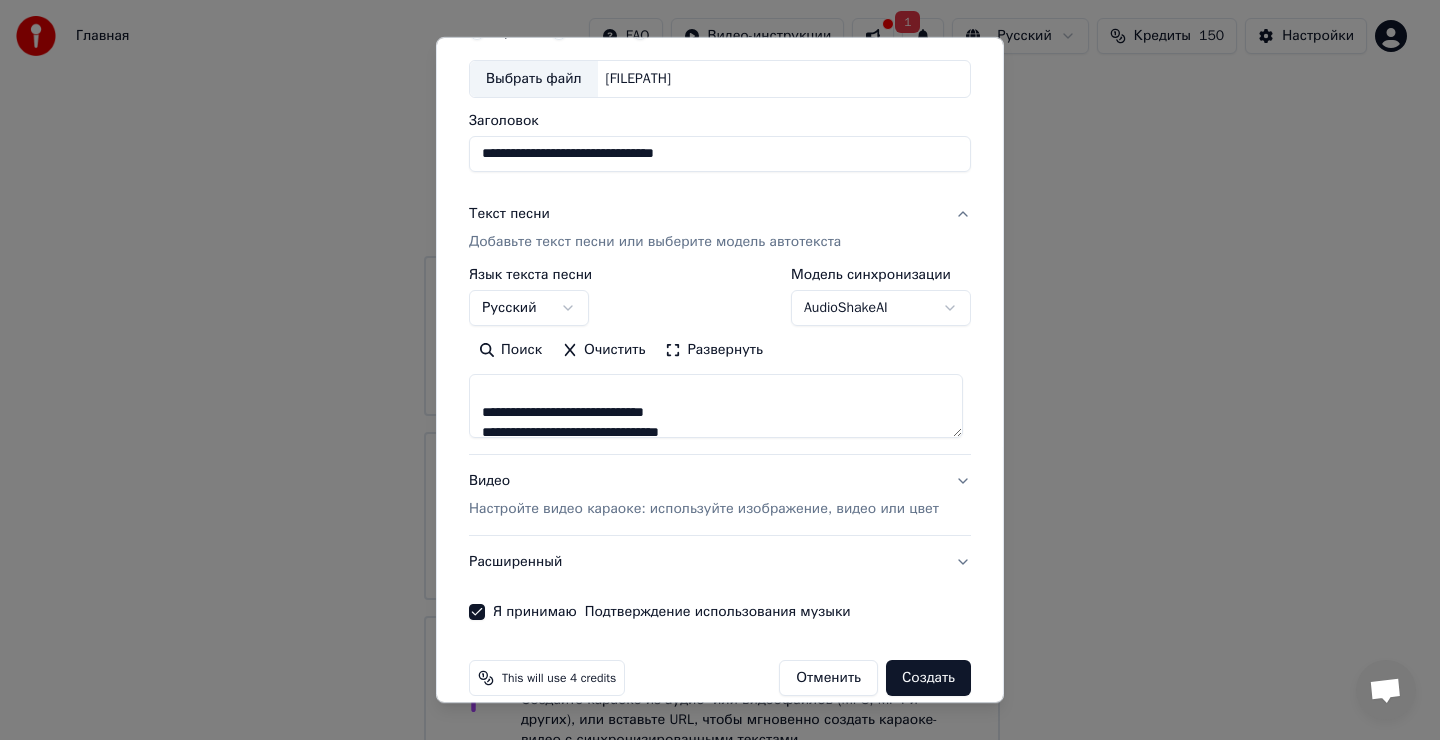 type on "**********" 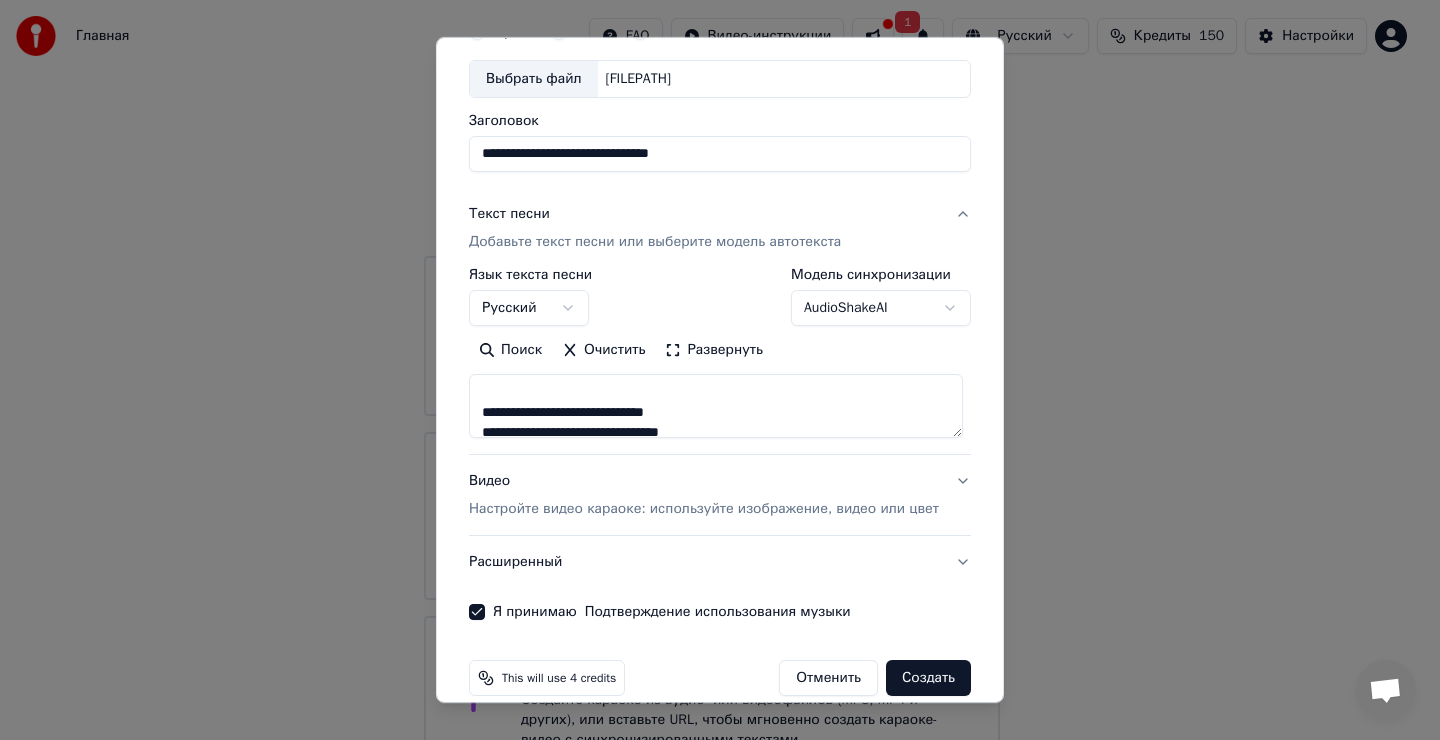 type on "**********" 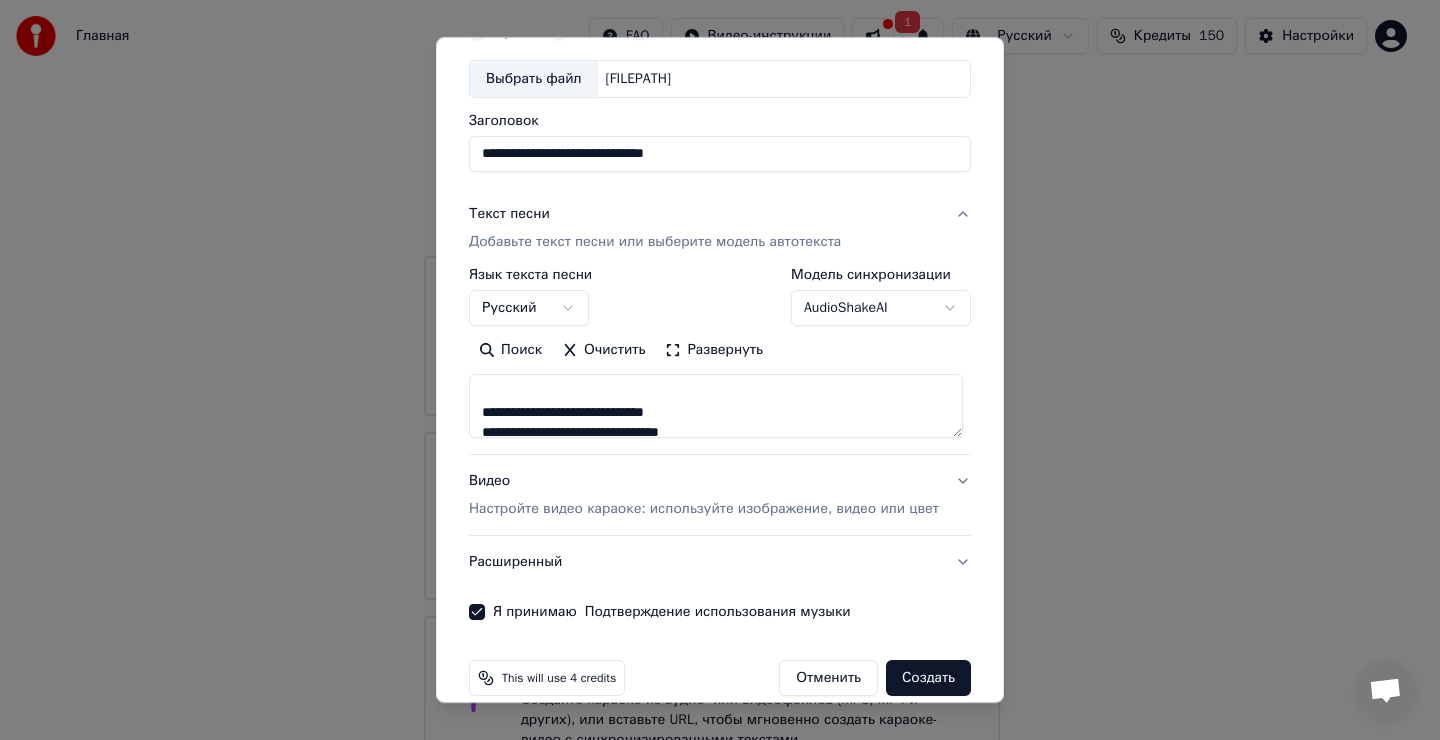 type on "**********" 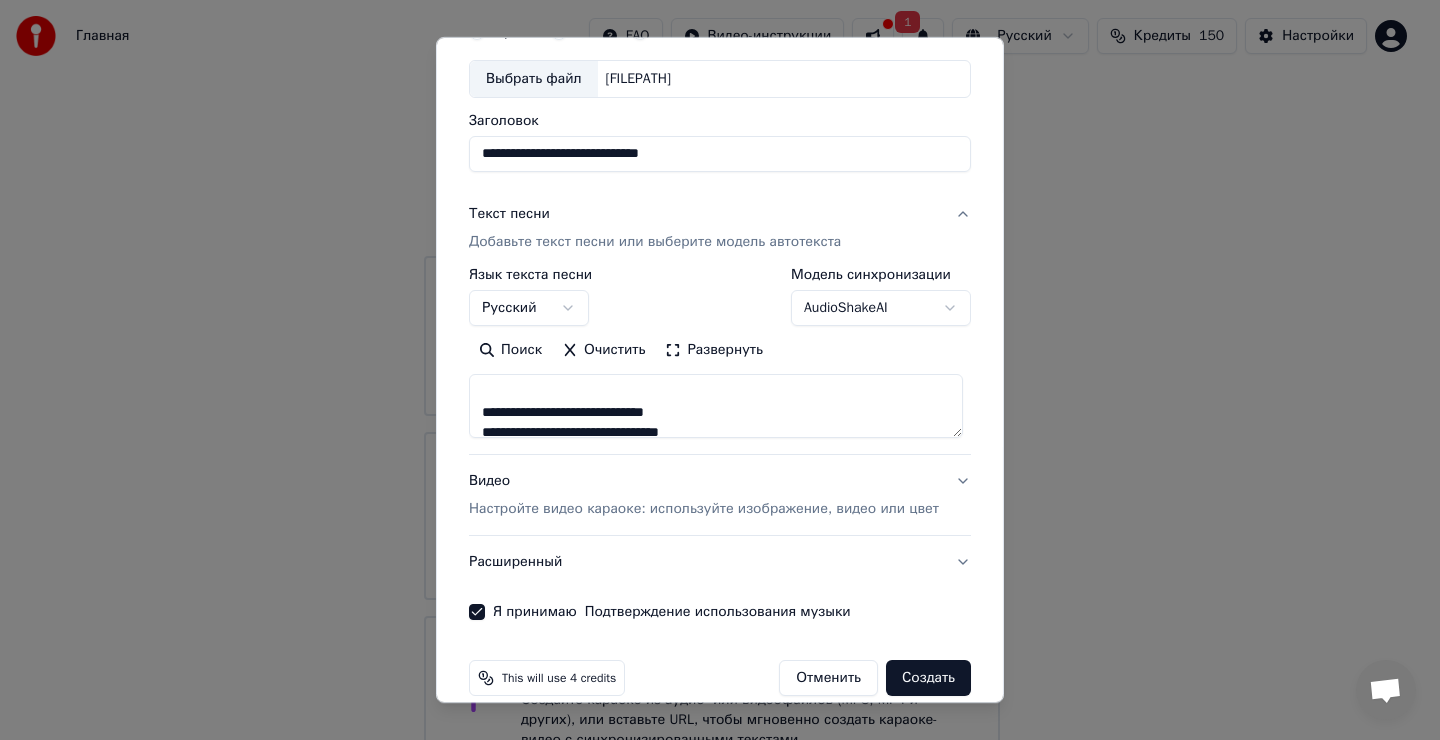 type on "**********" 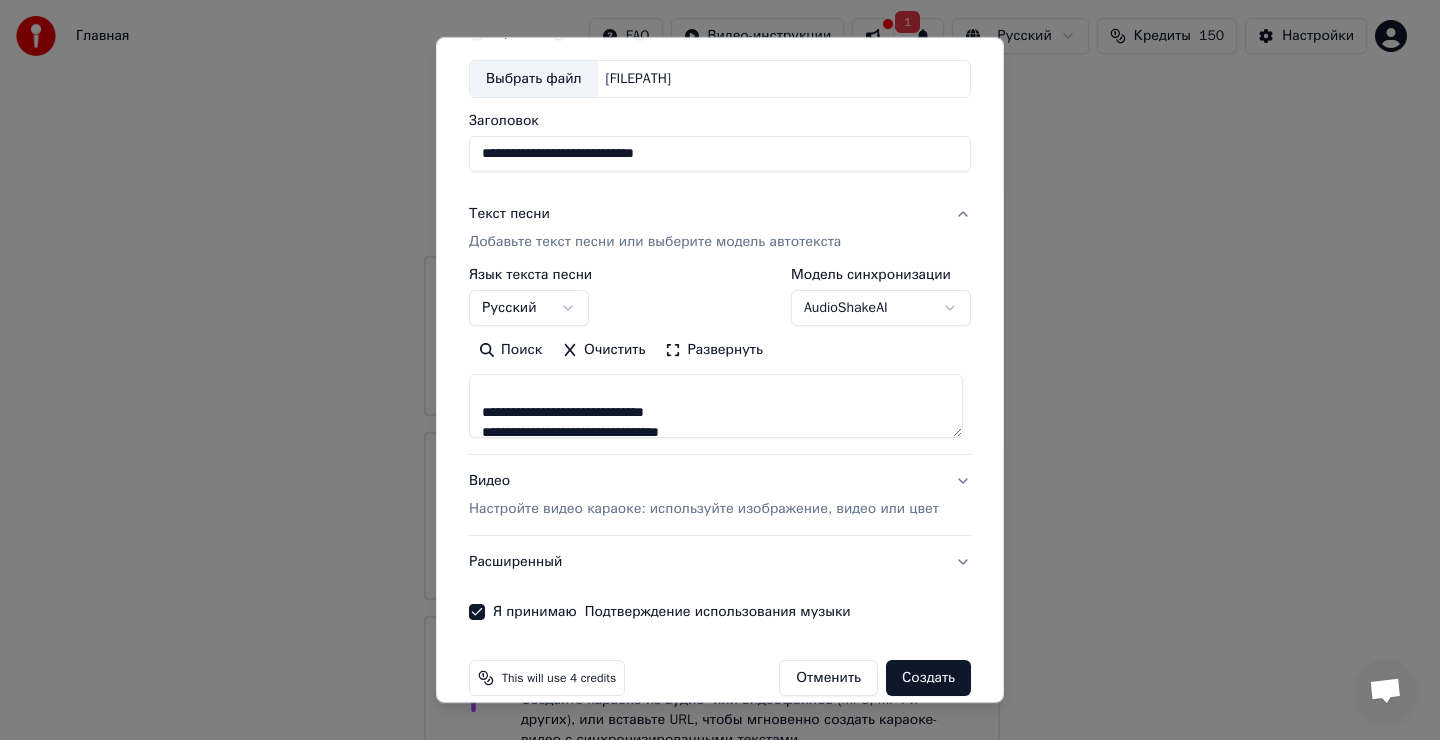 type on "**********" 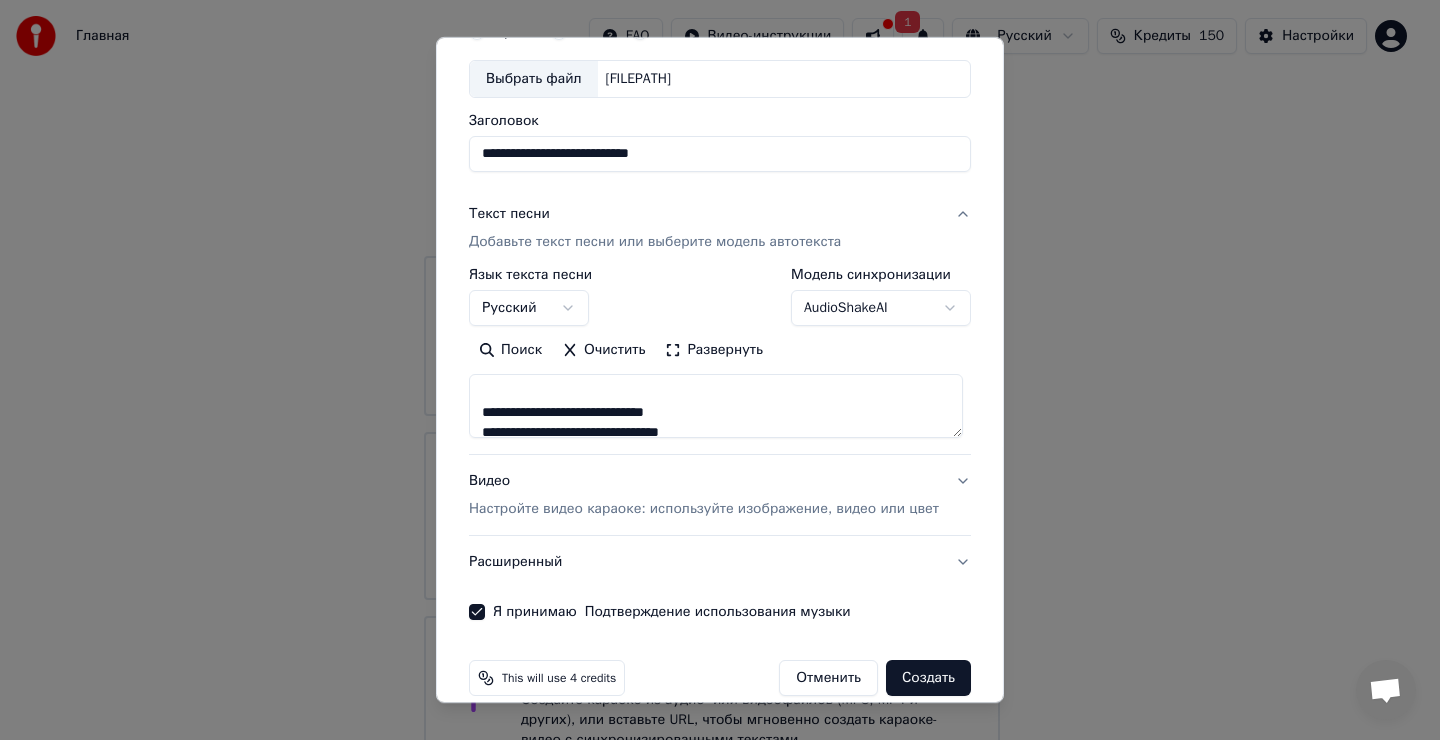 type on "**********" 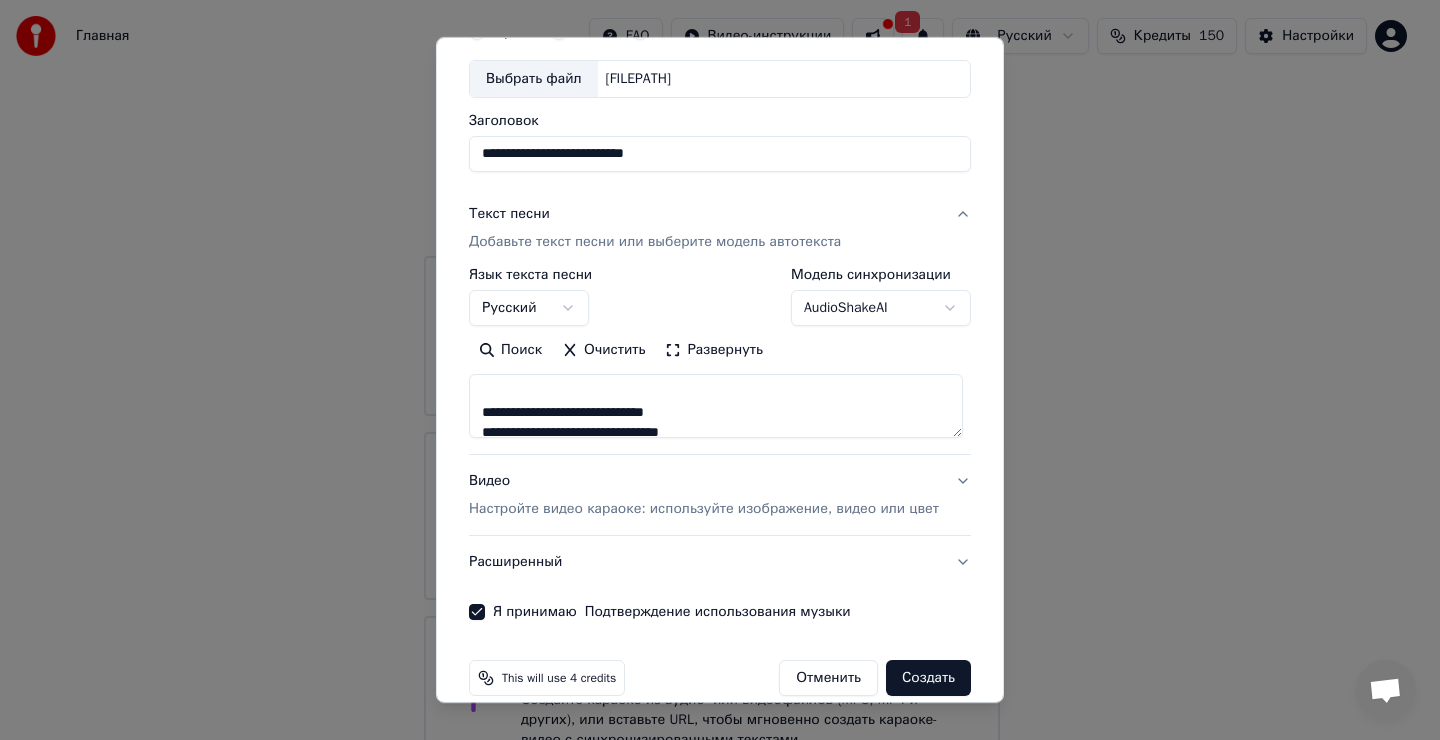 type on "**********" 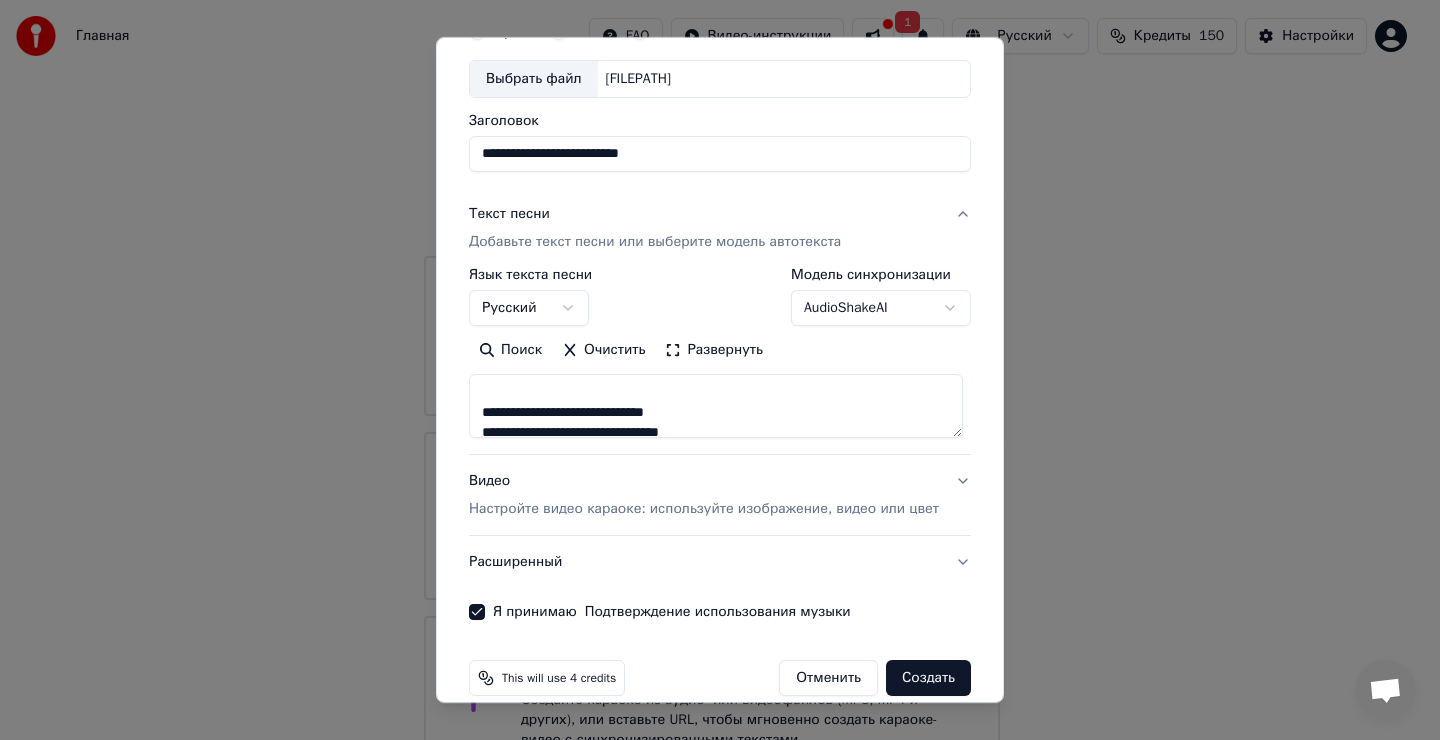 type on "**********" 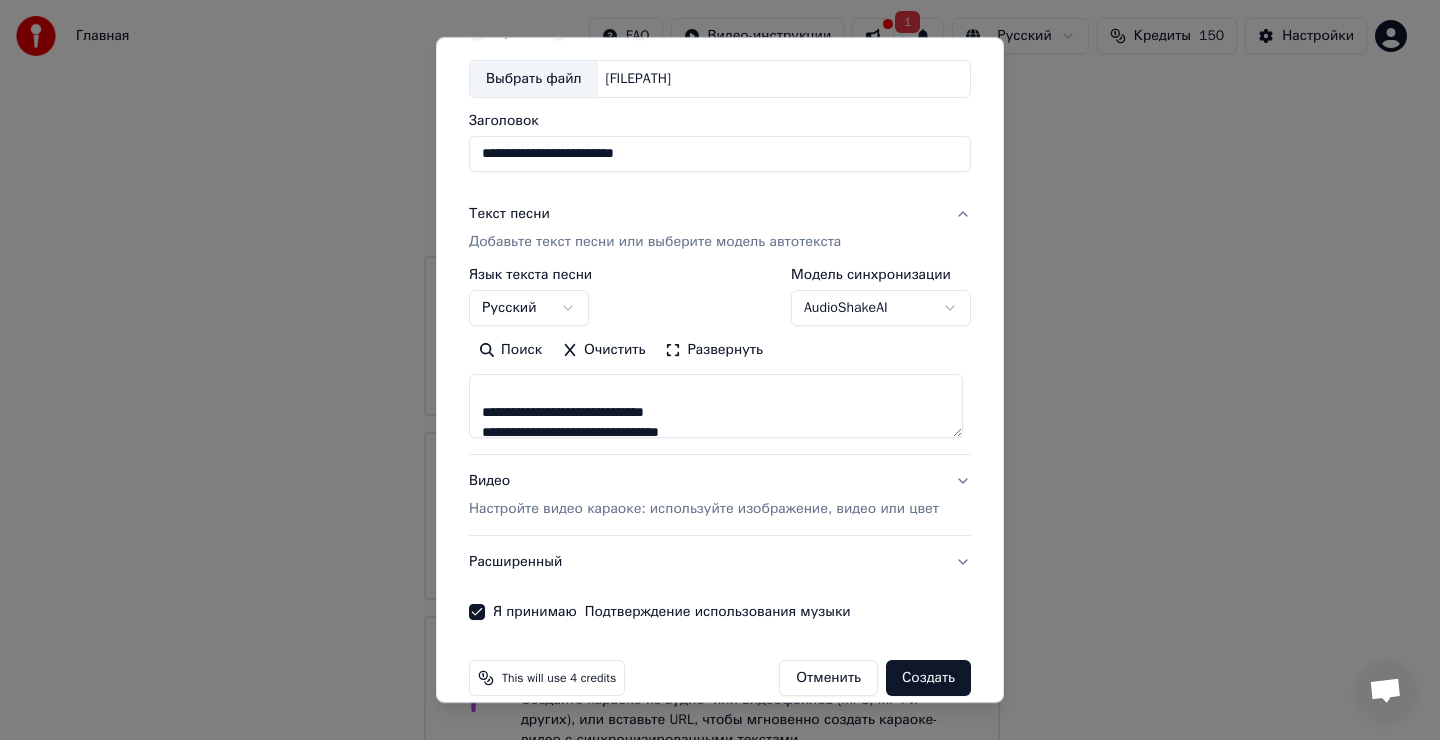 type on "**********" 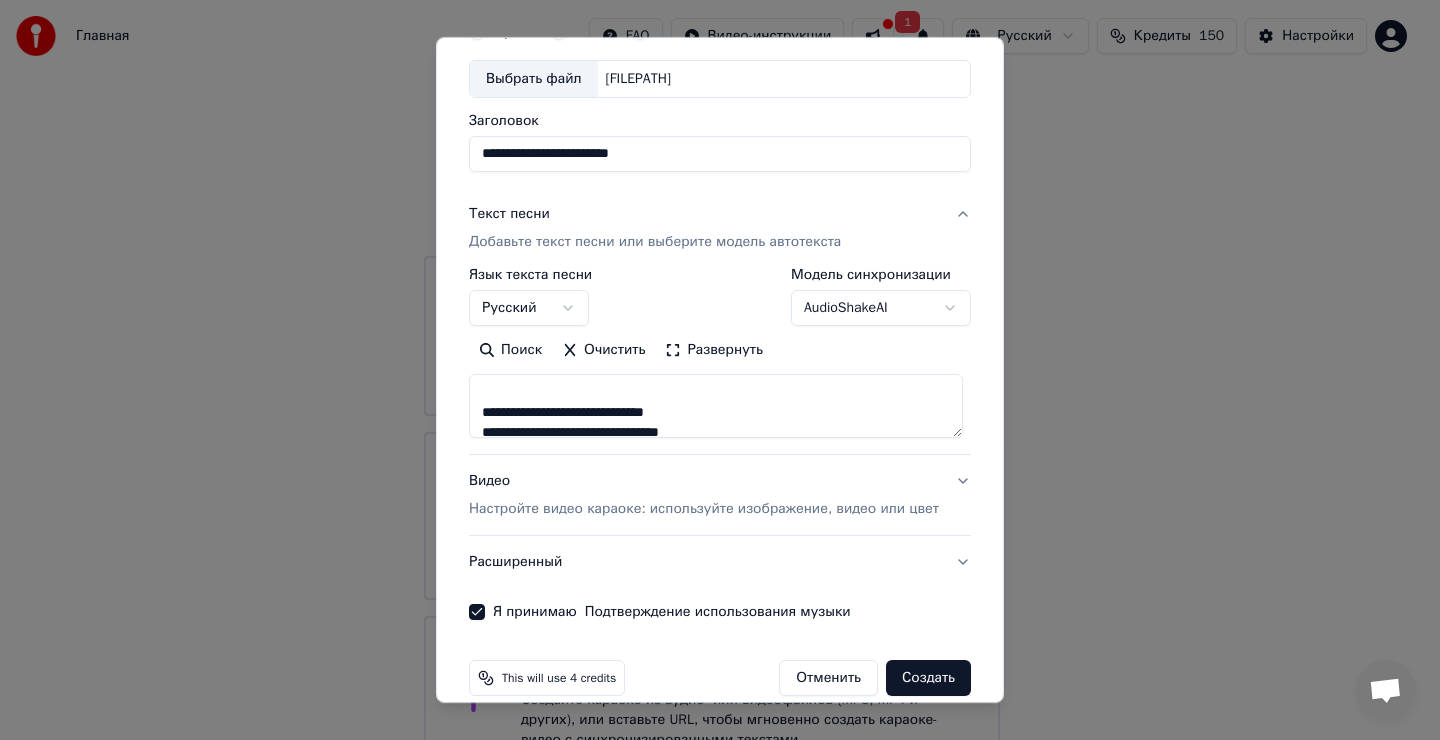 type on "**********" 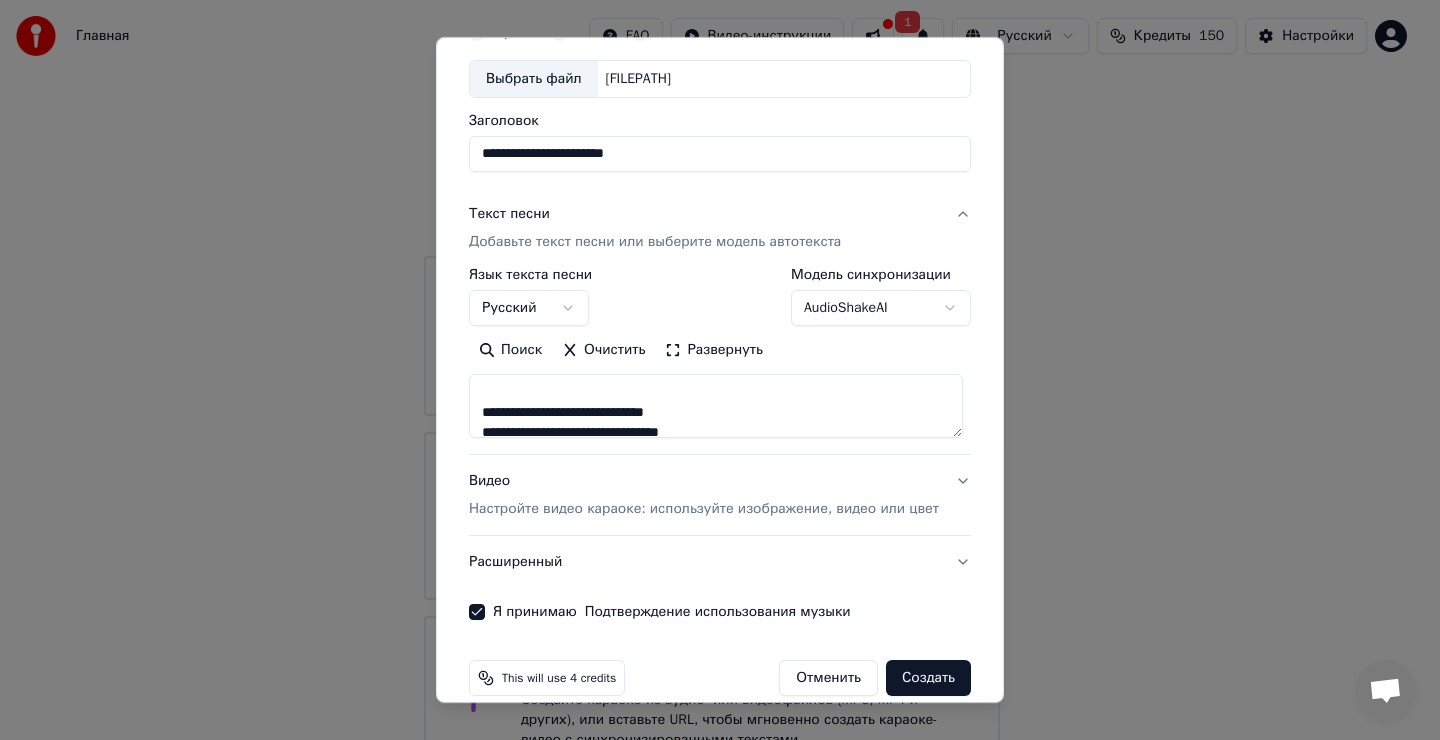 type on "**********" 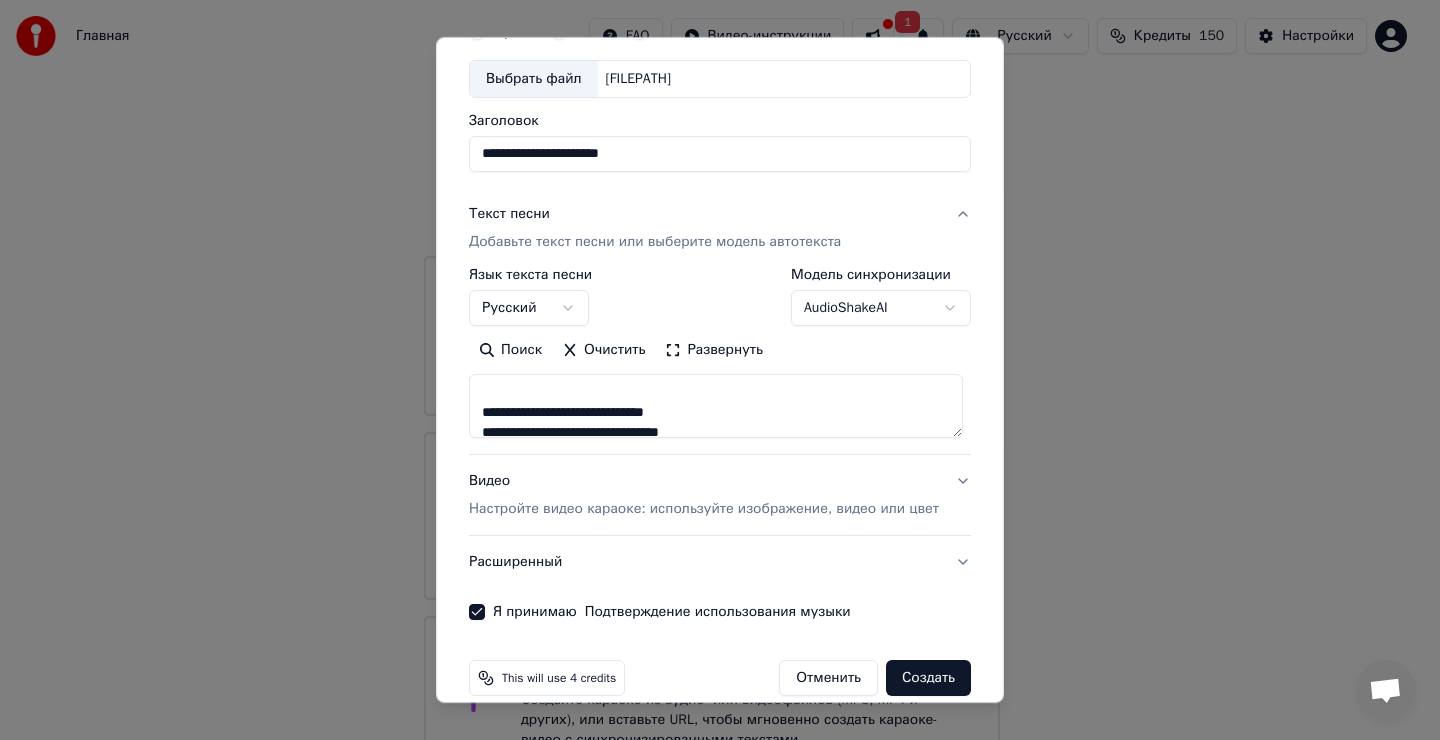 type on "**********" 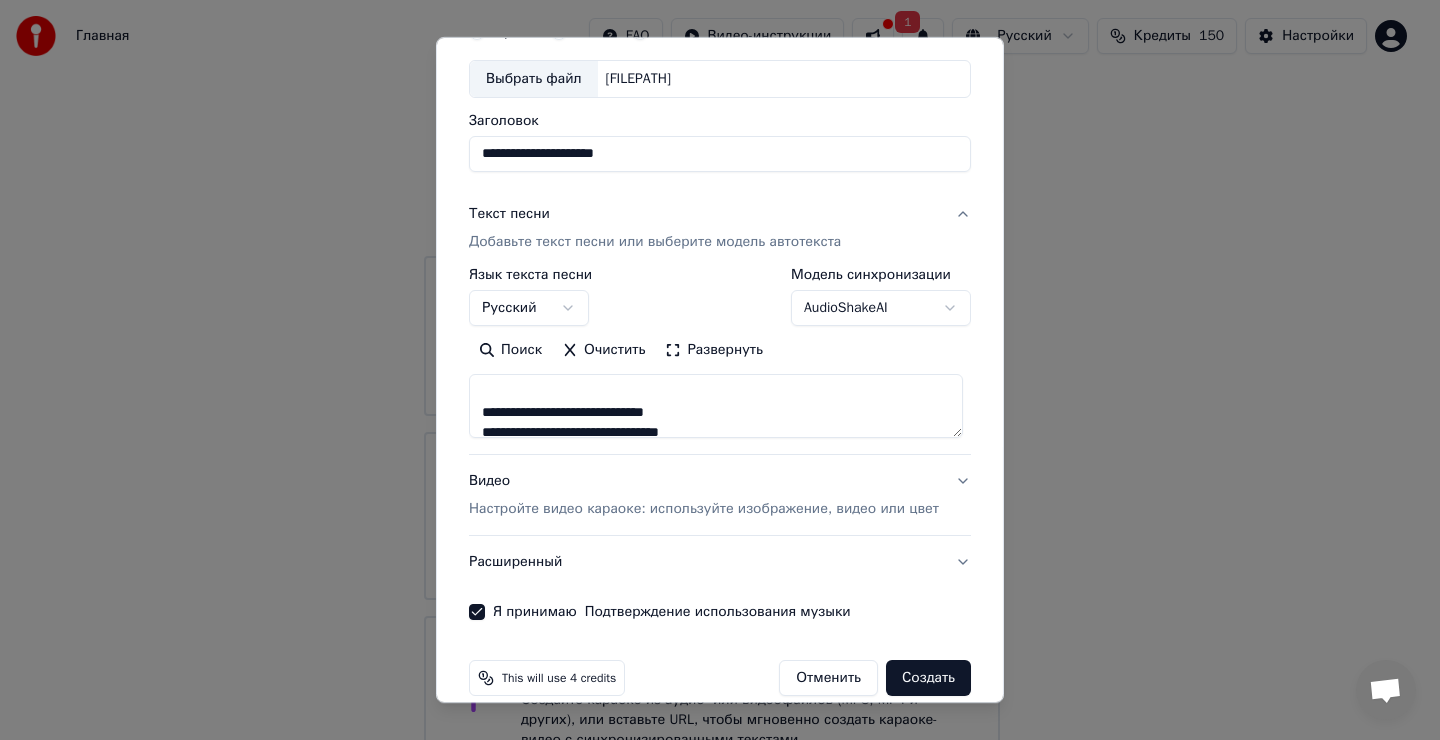 type on "**********" 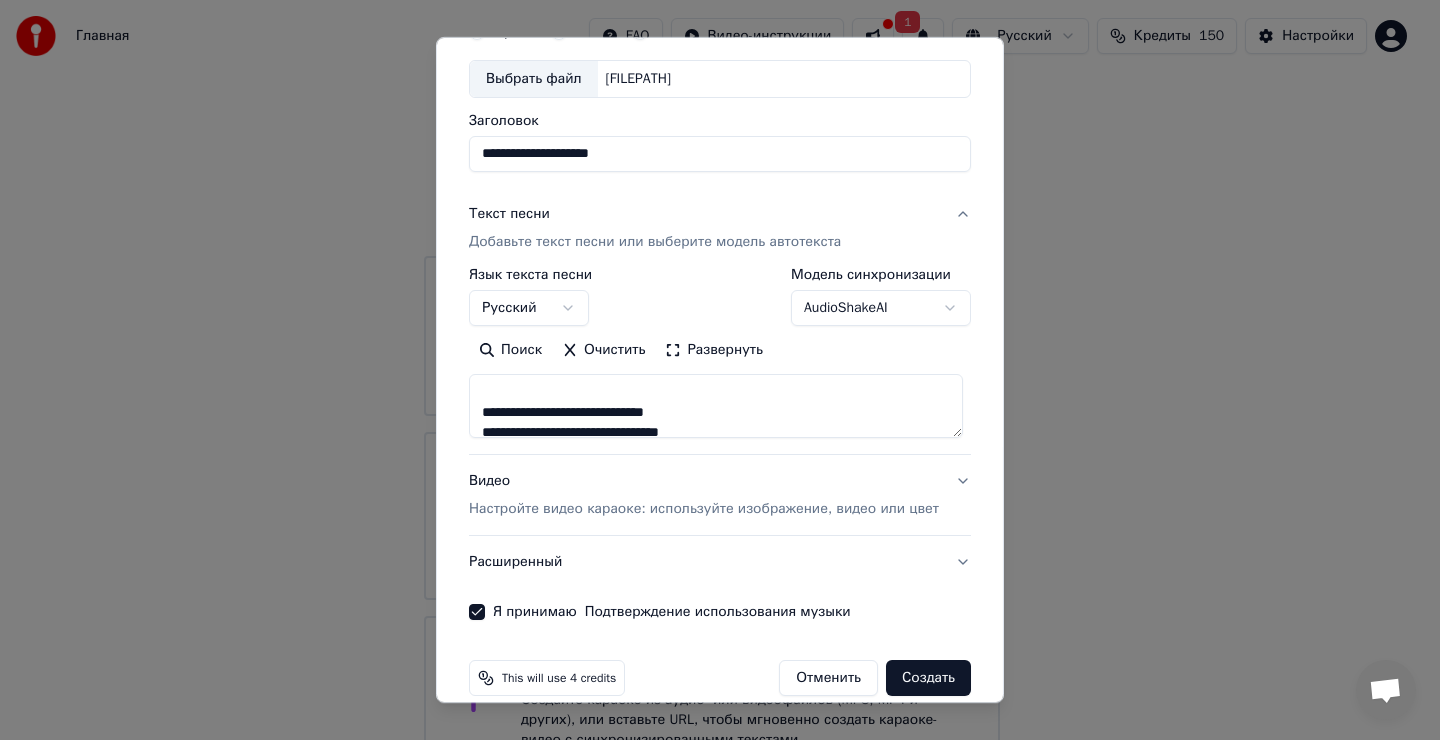 type on "**********" 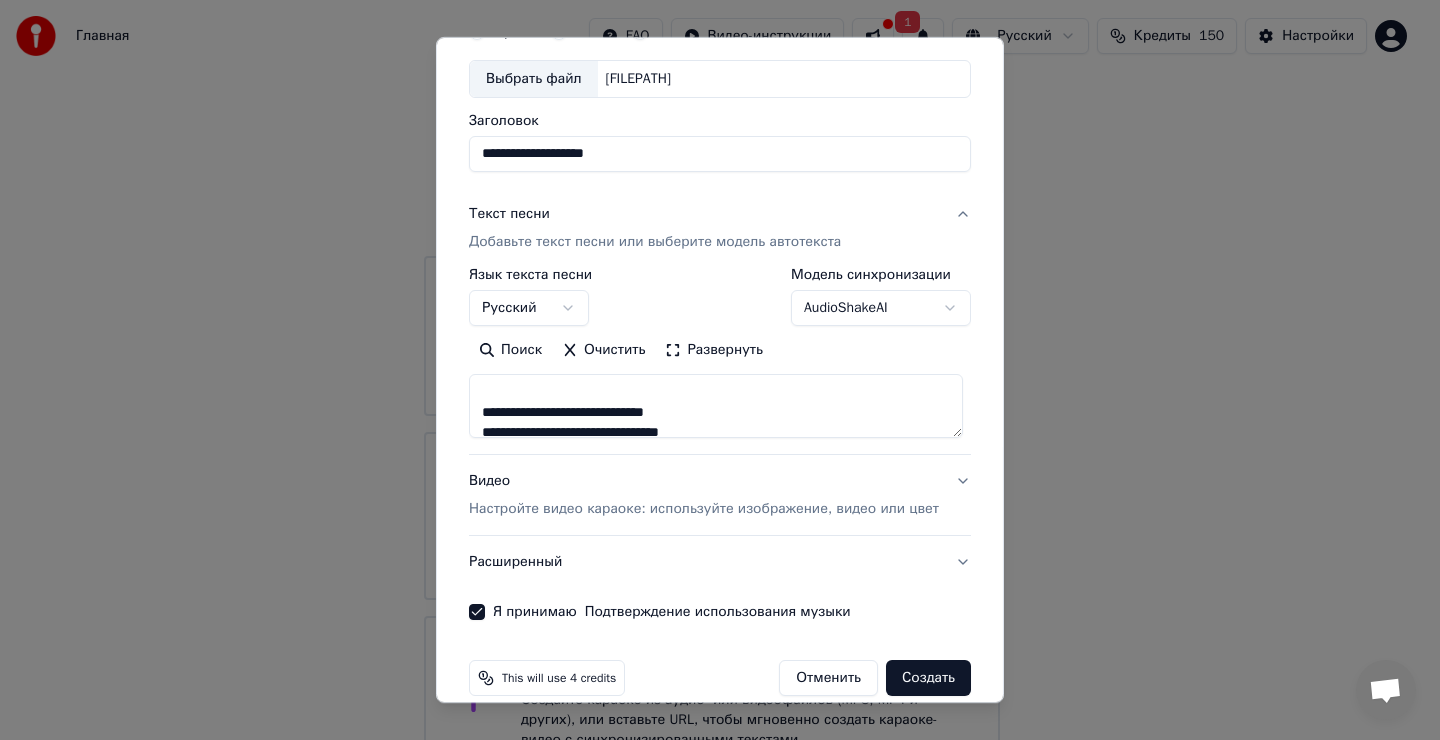 type on "**********" 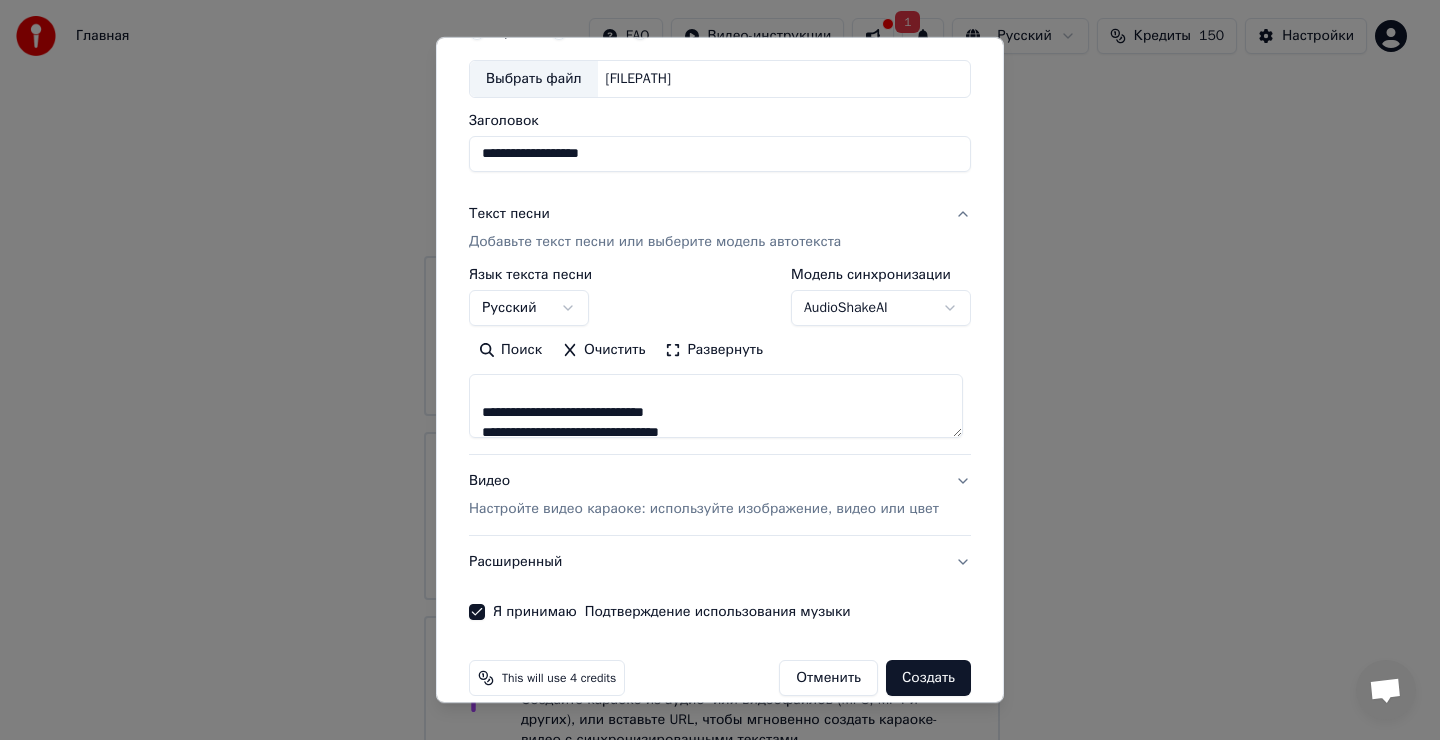 type on "**********" 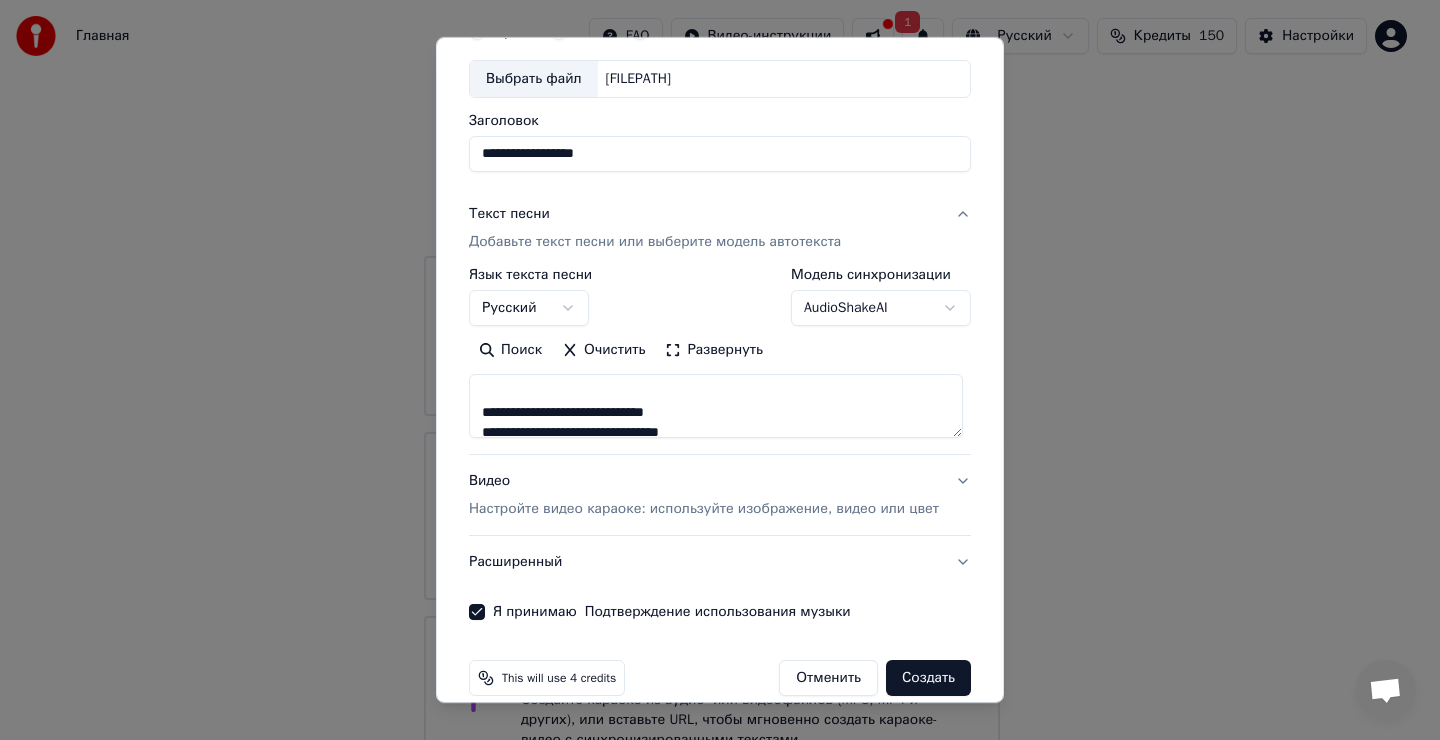 type on "**********" 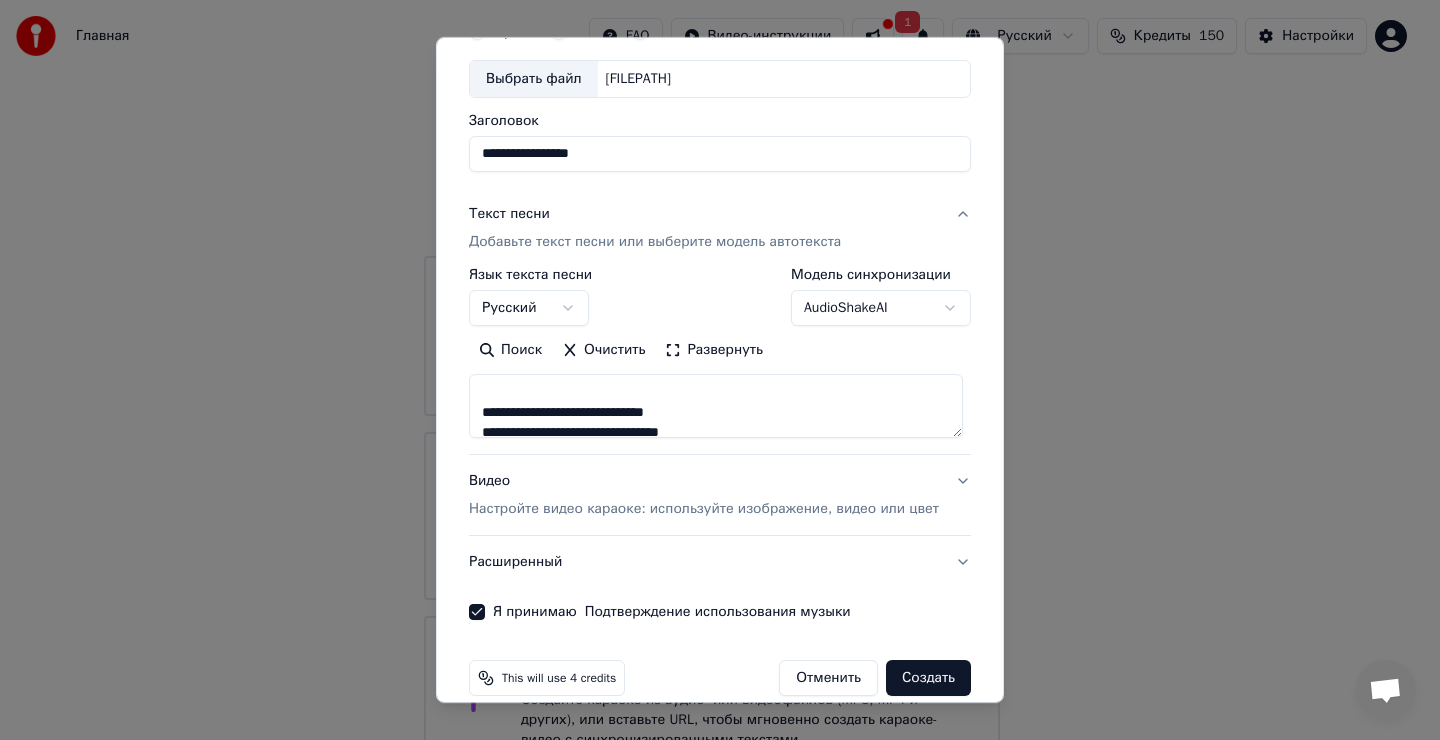 type on "**********" 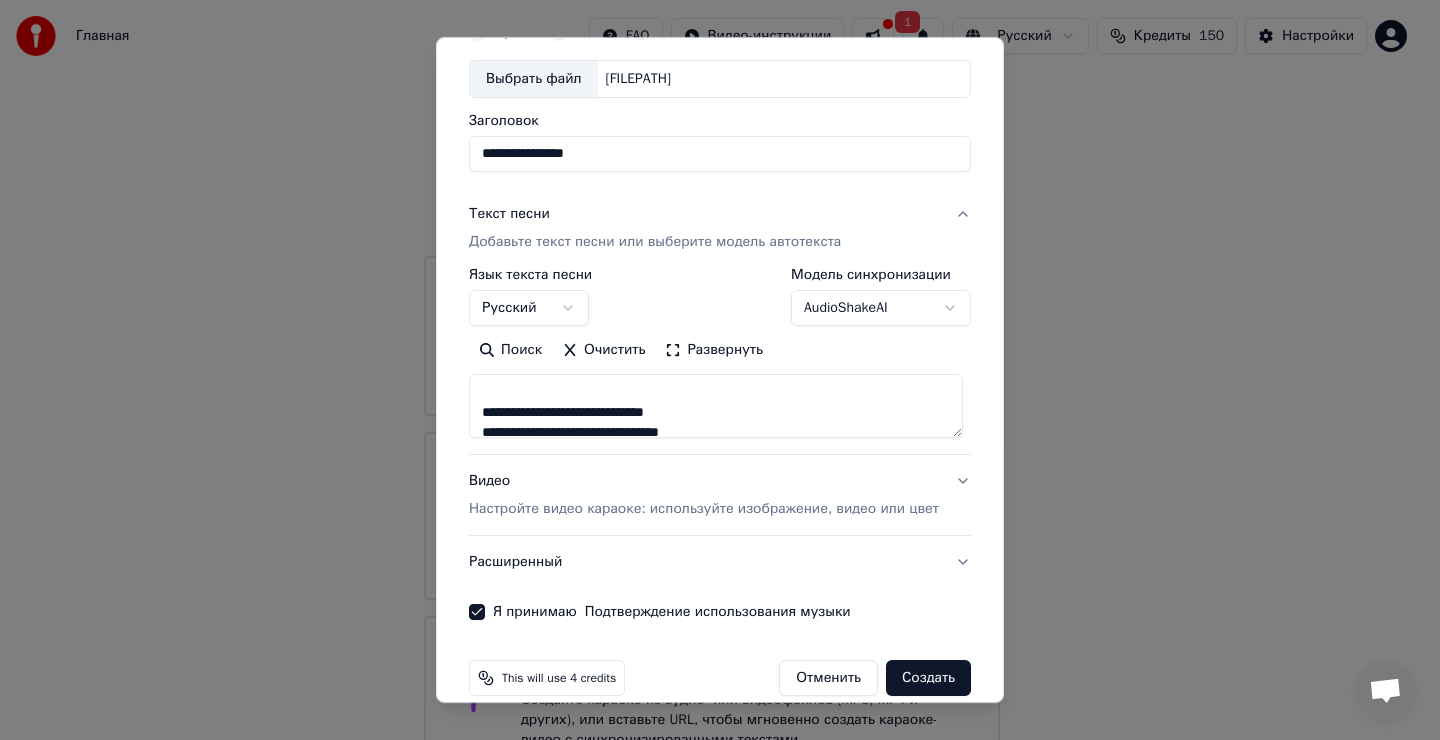 type on "**********" 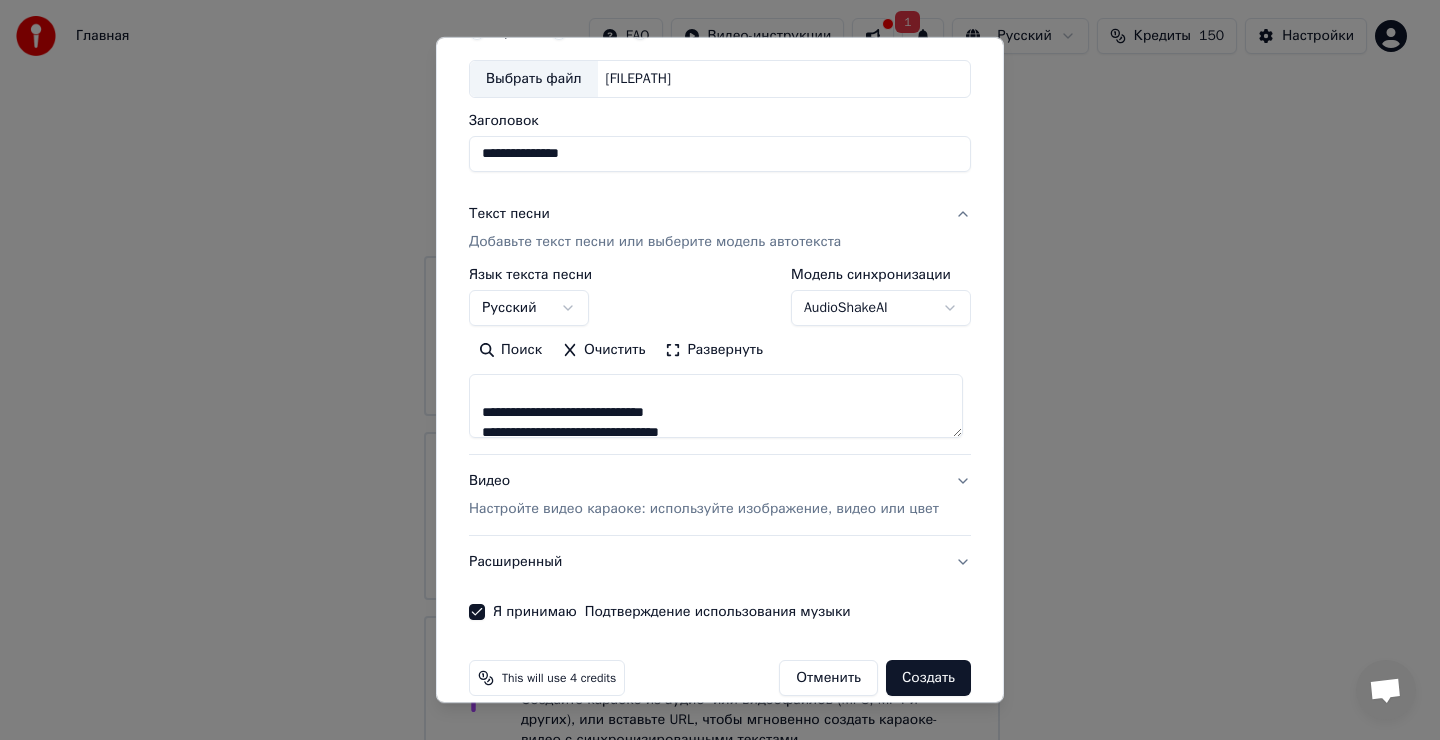 type on "**********" 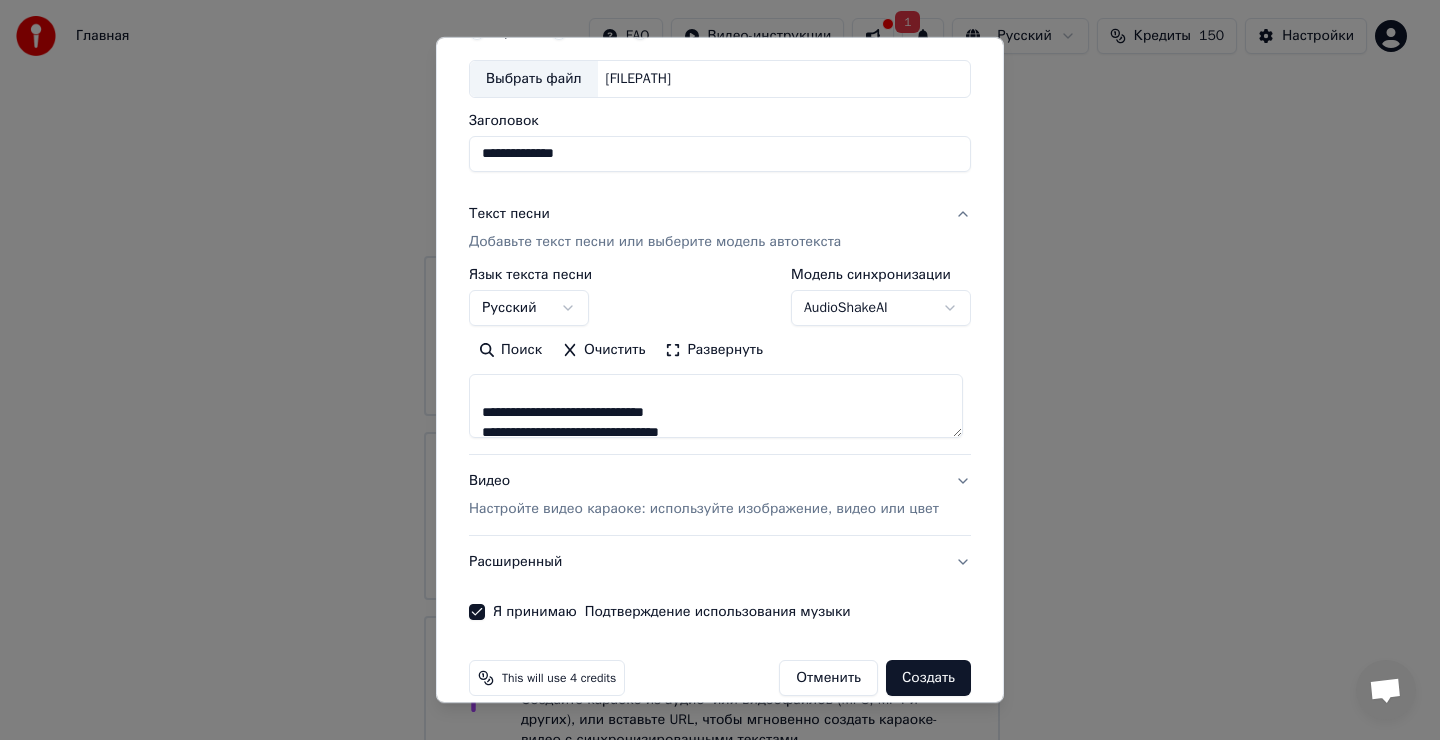 type on "**********" 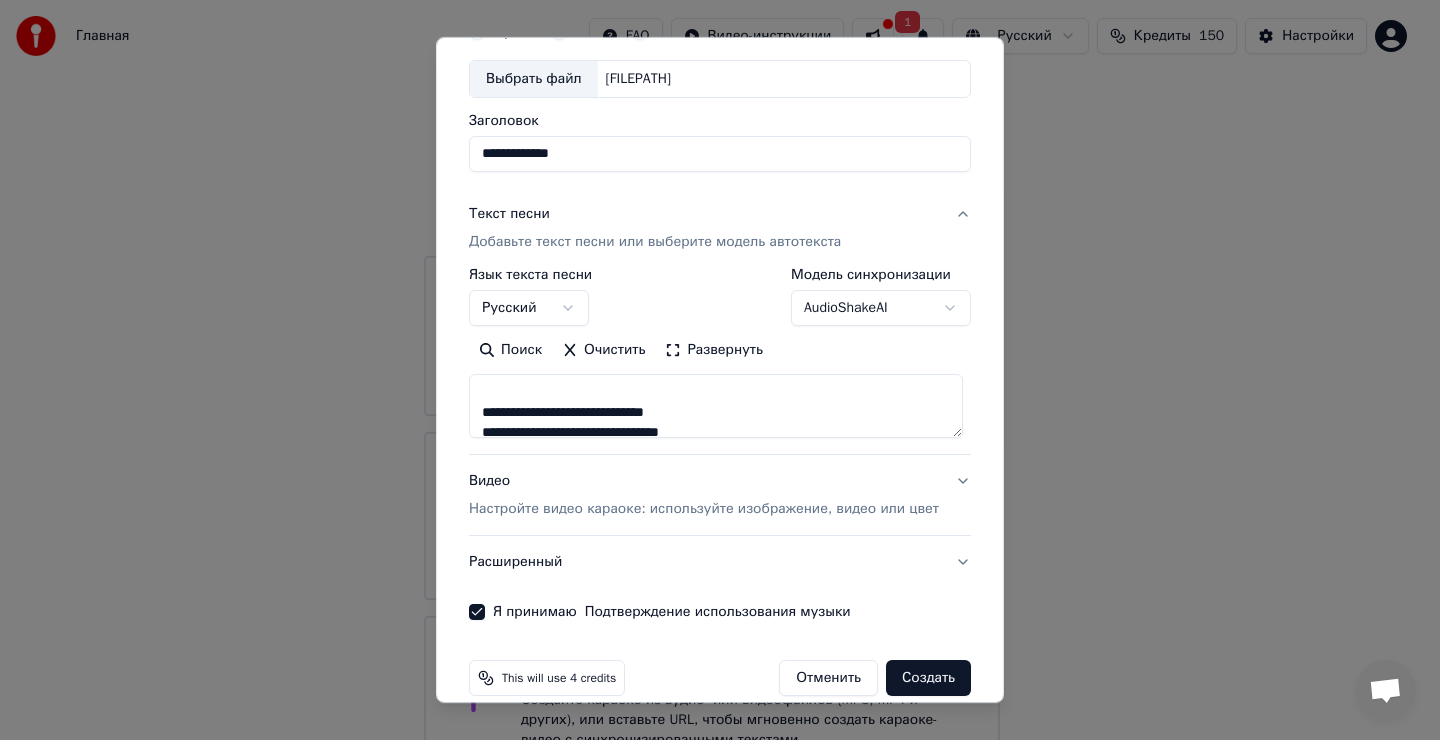 type on "**********" 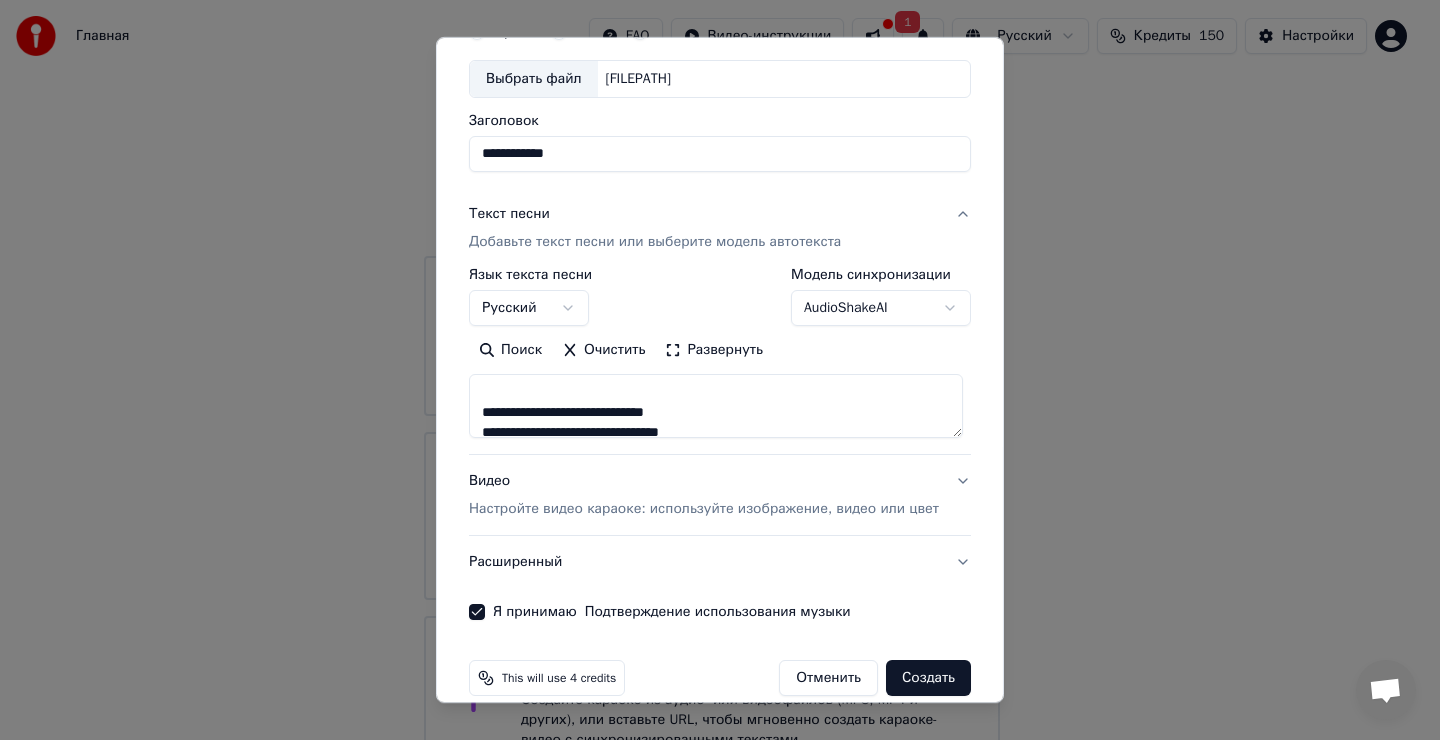 type on "**********" 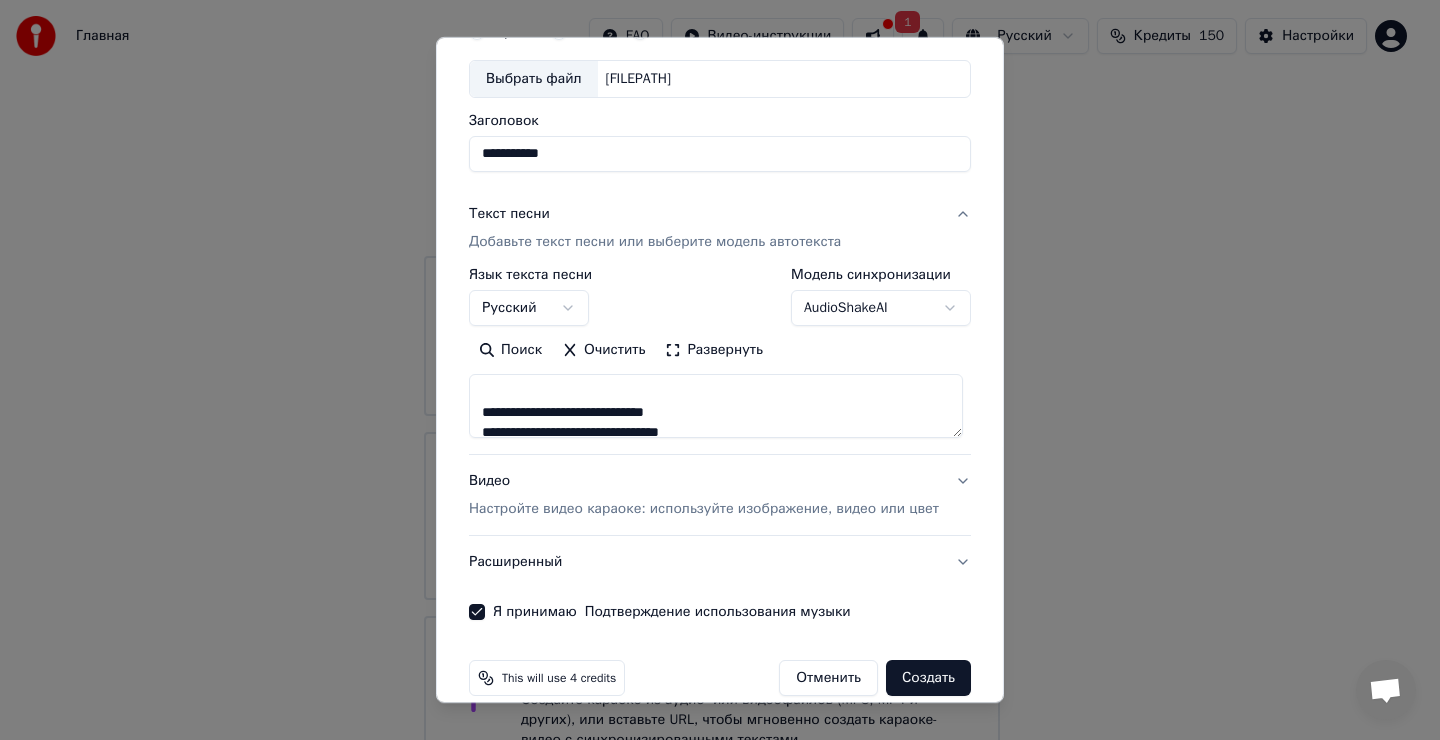type on "*********" 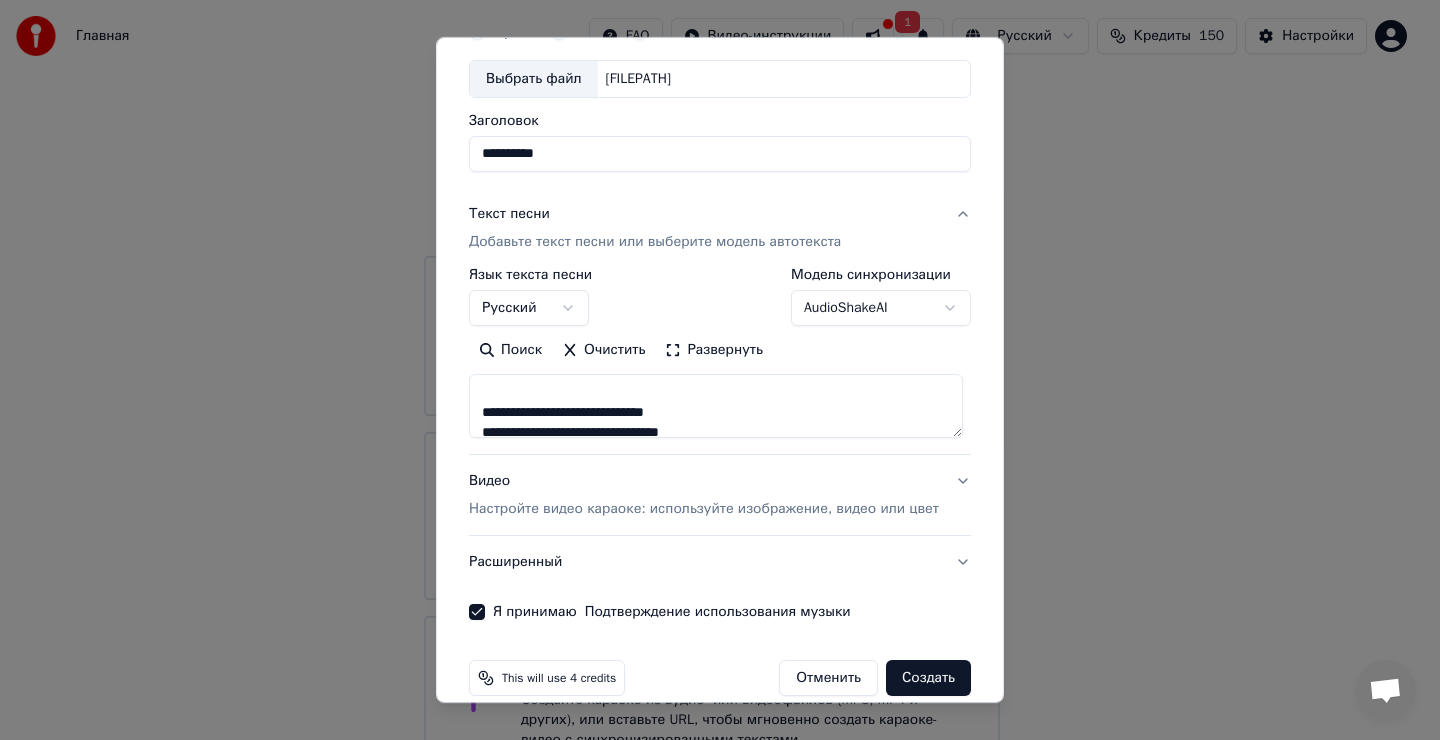 type on "*********" 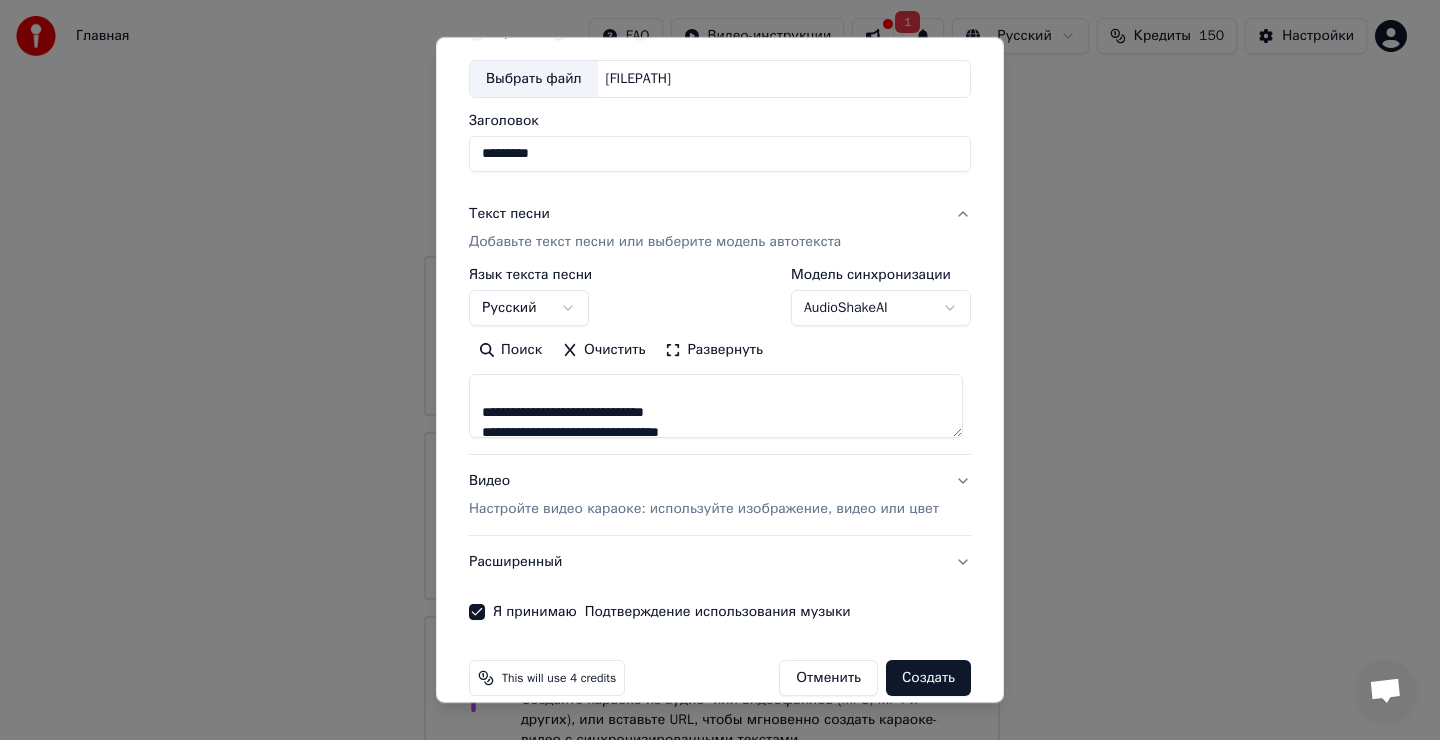 type on "********" 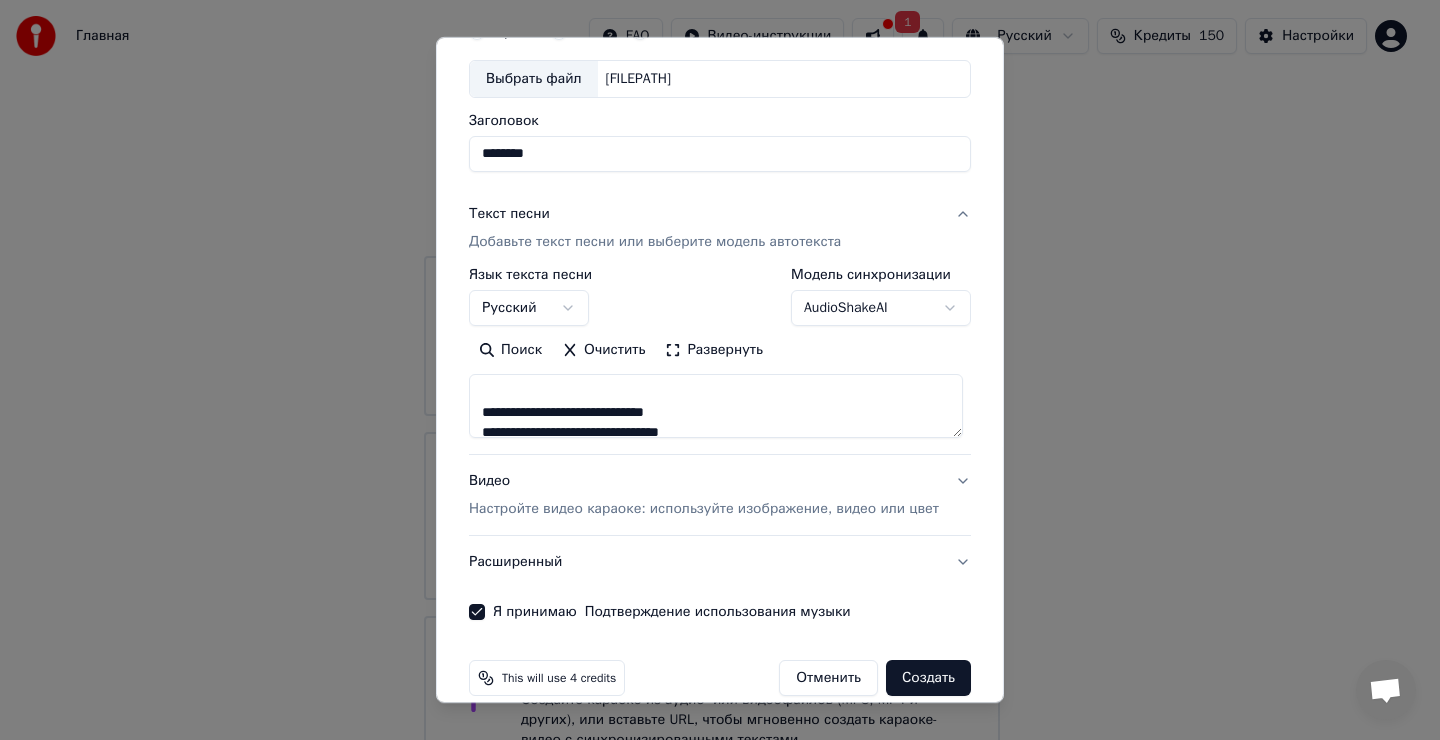 type on "*******" 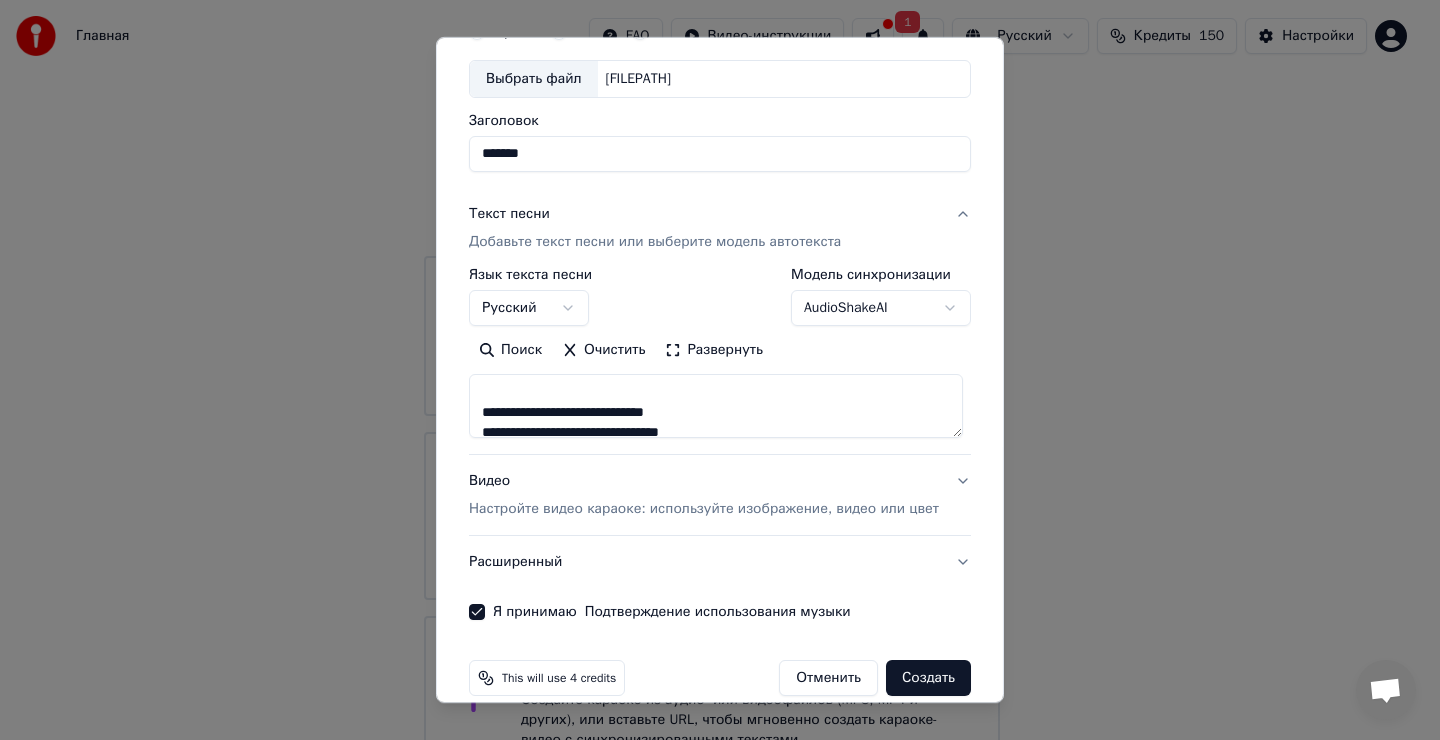 type on "*****" 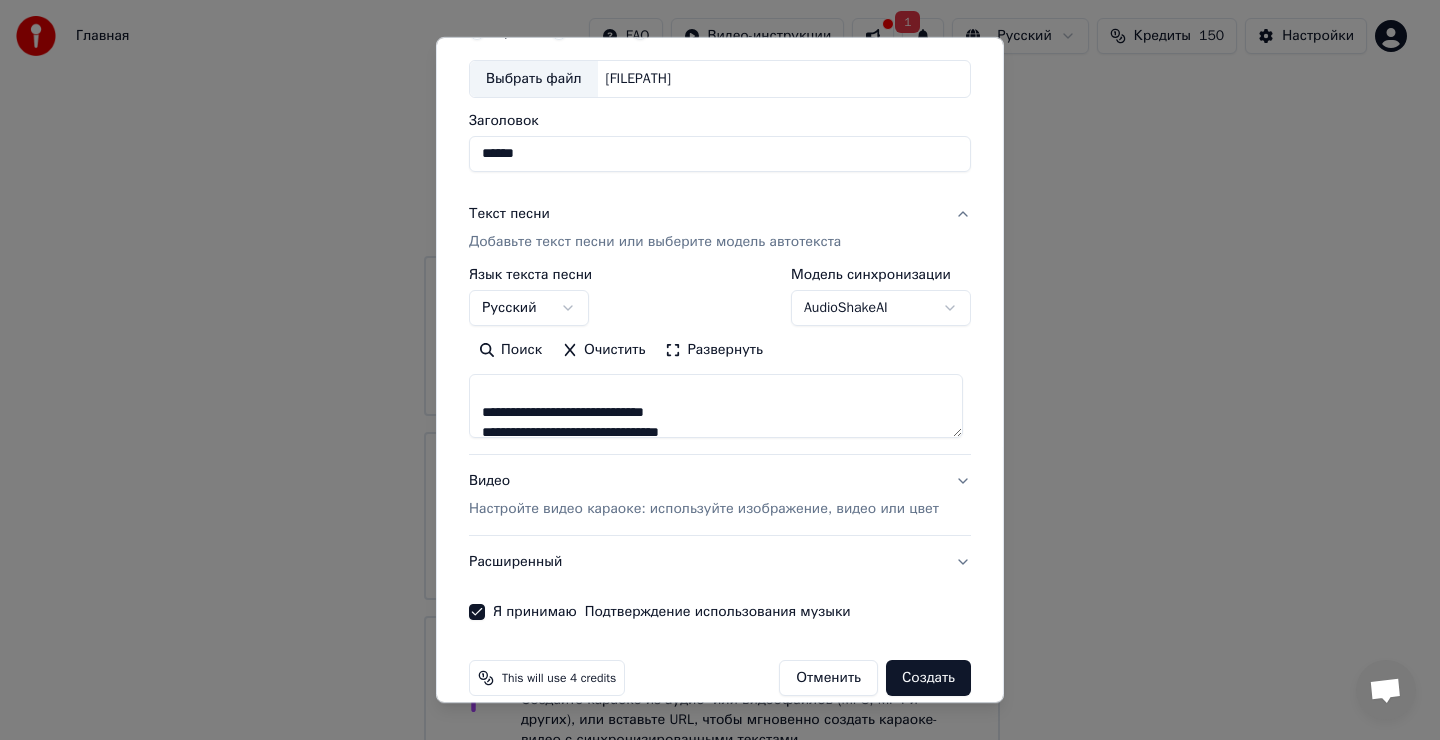 type on "*****" 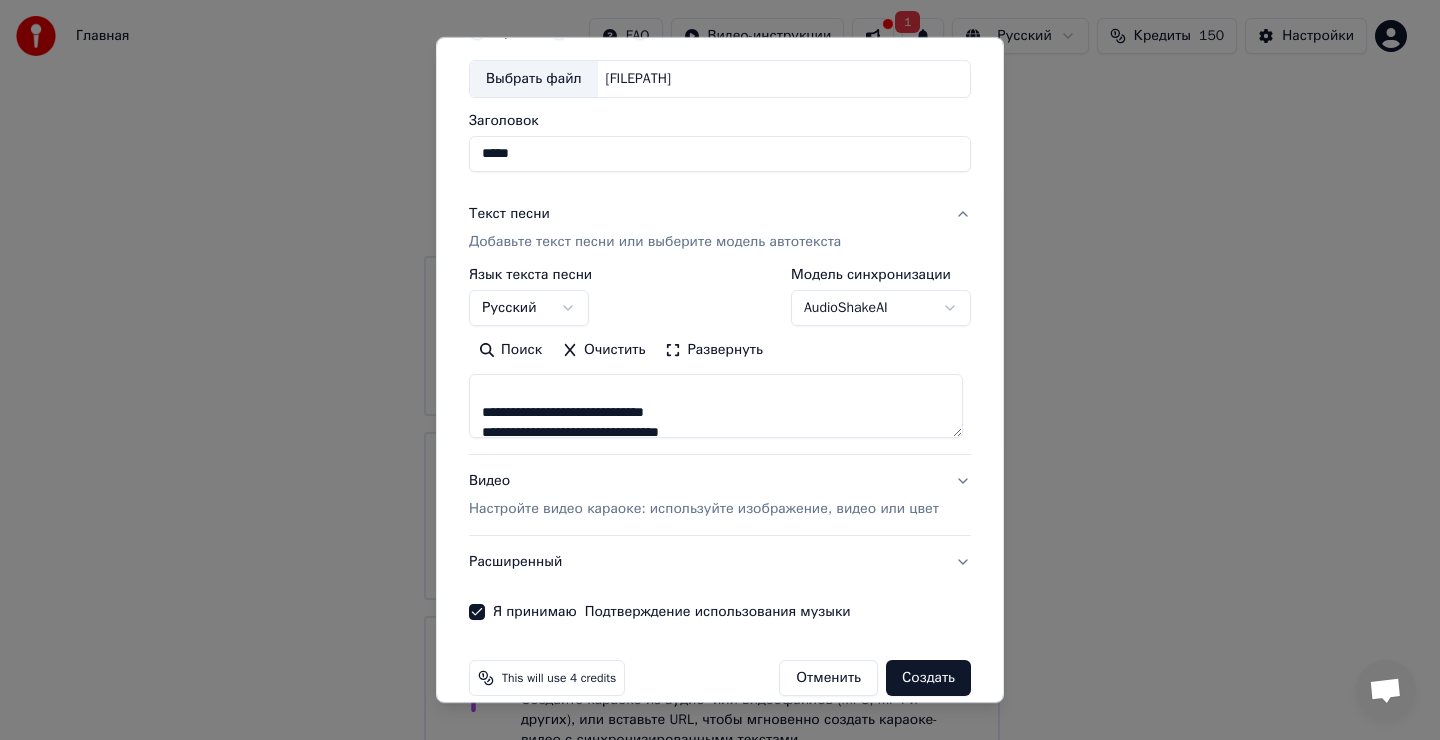 type on "****" 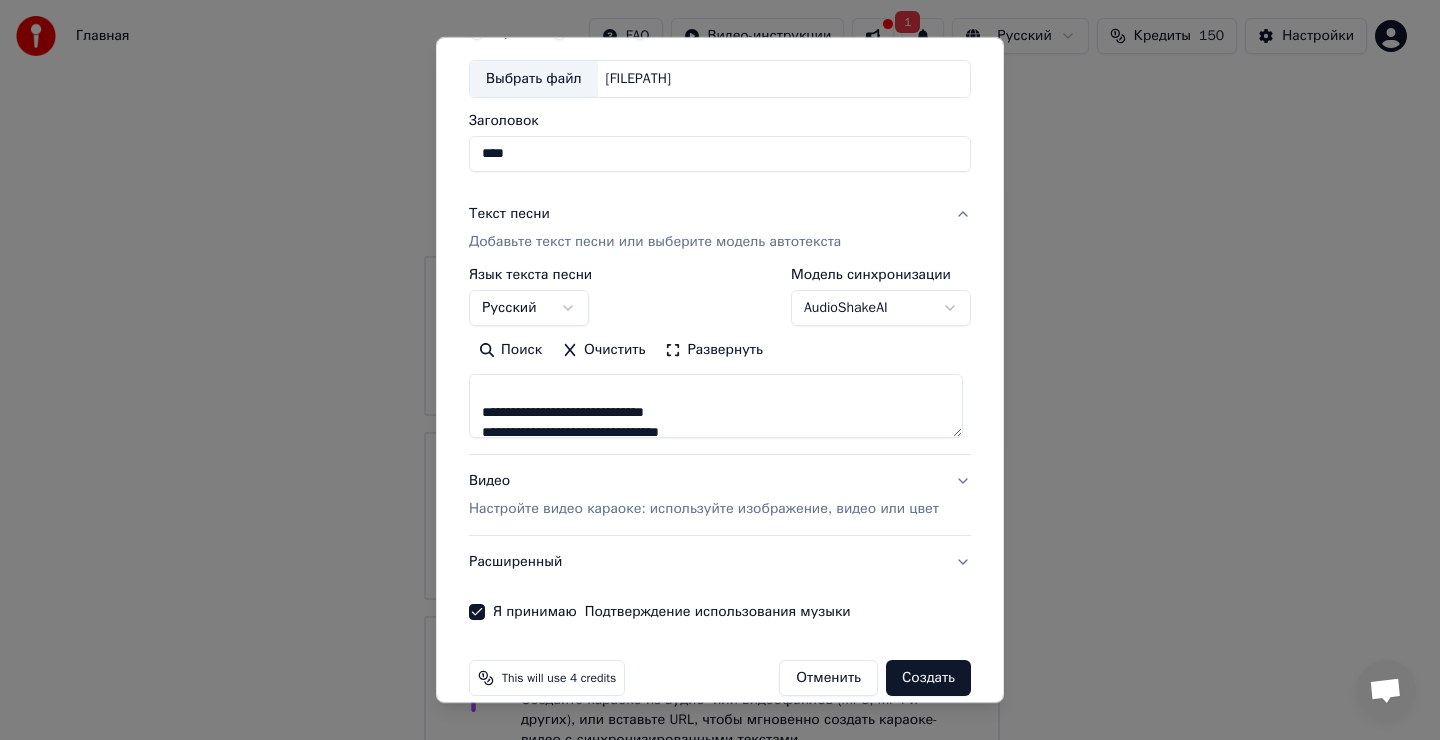 type on "***" 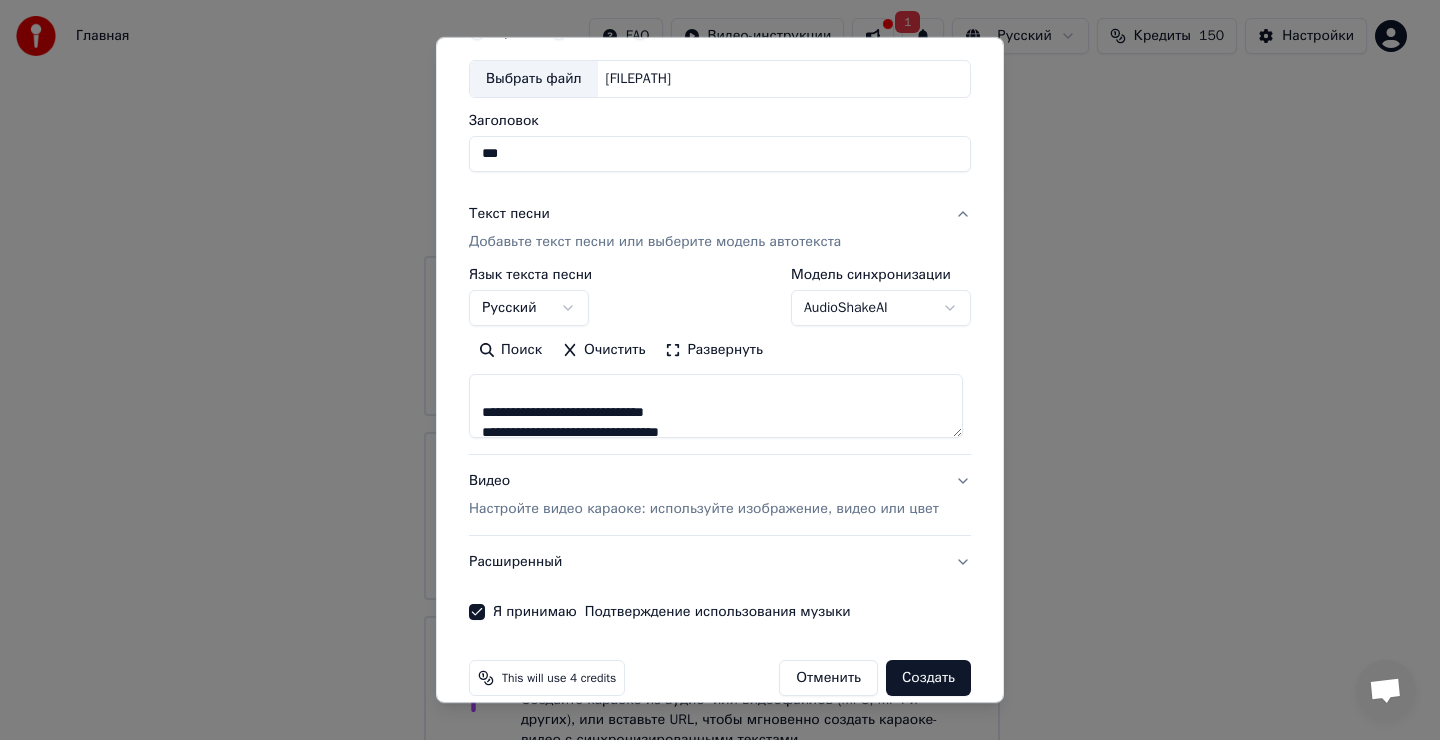 type on "**" 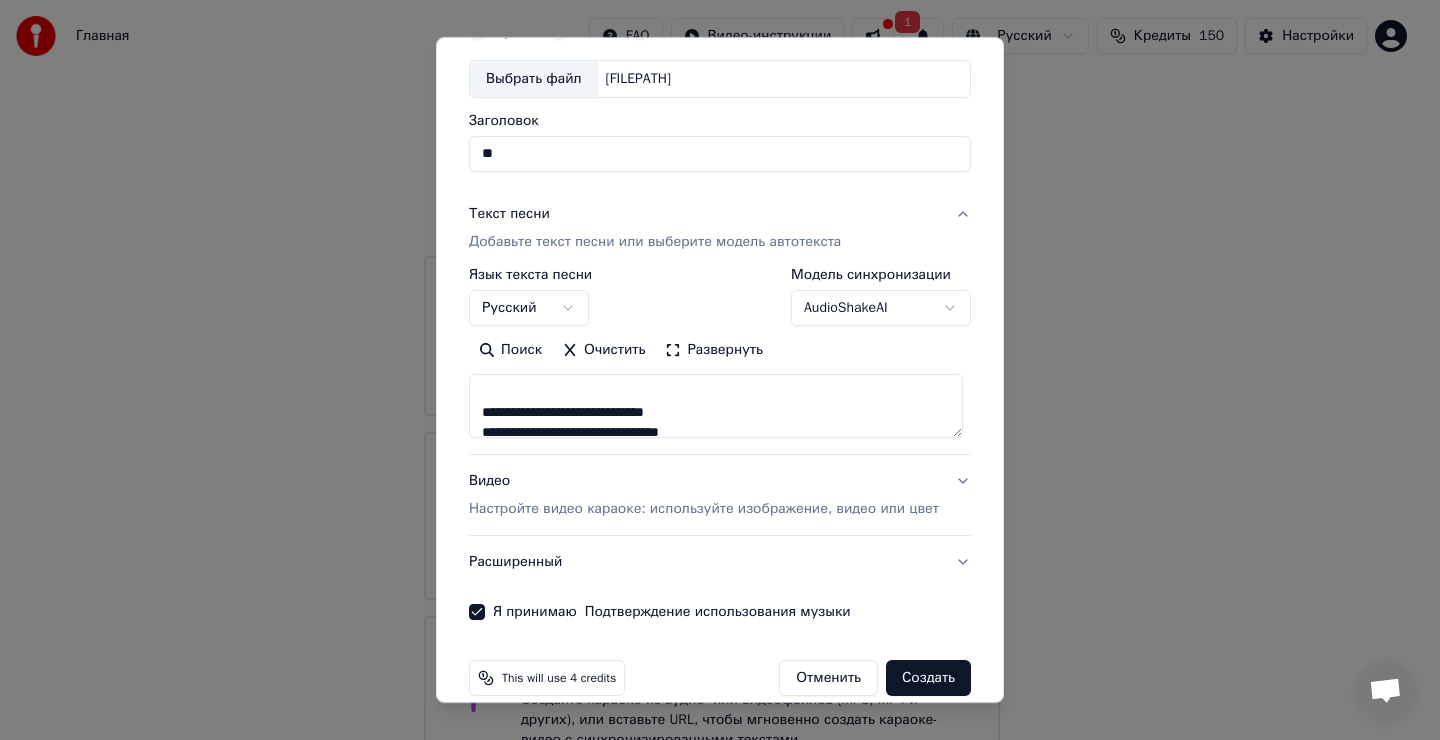type on "*" 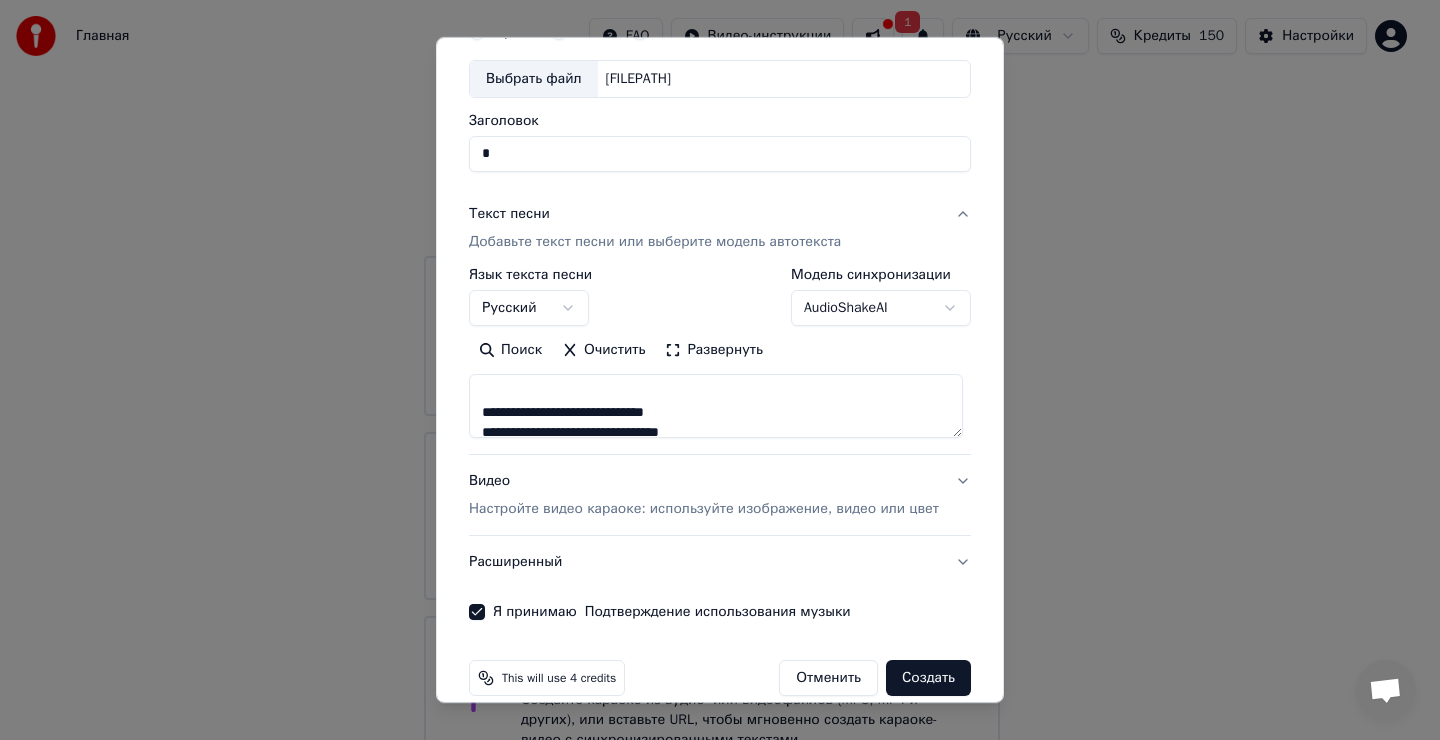 type 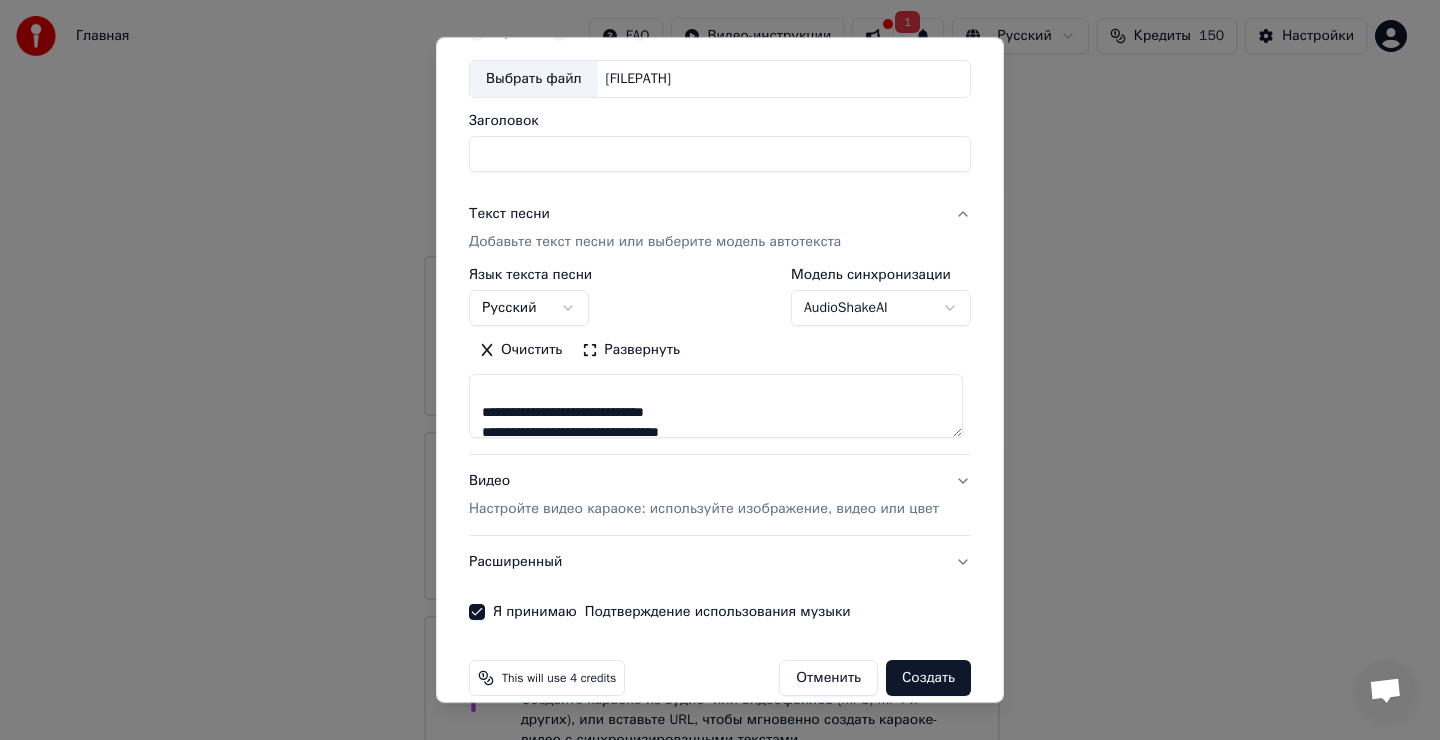 type on "*" 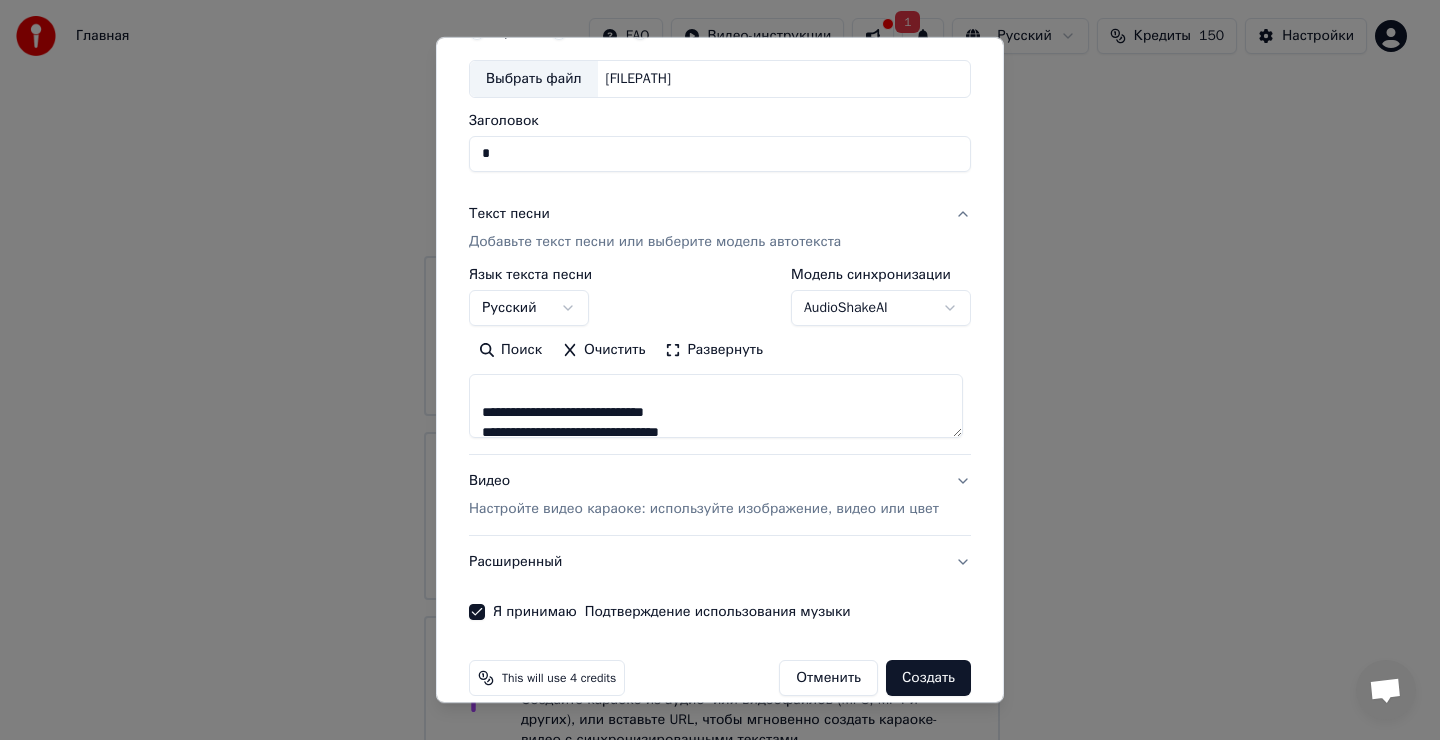 type on "*" 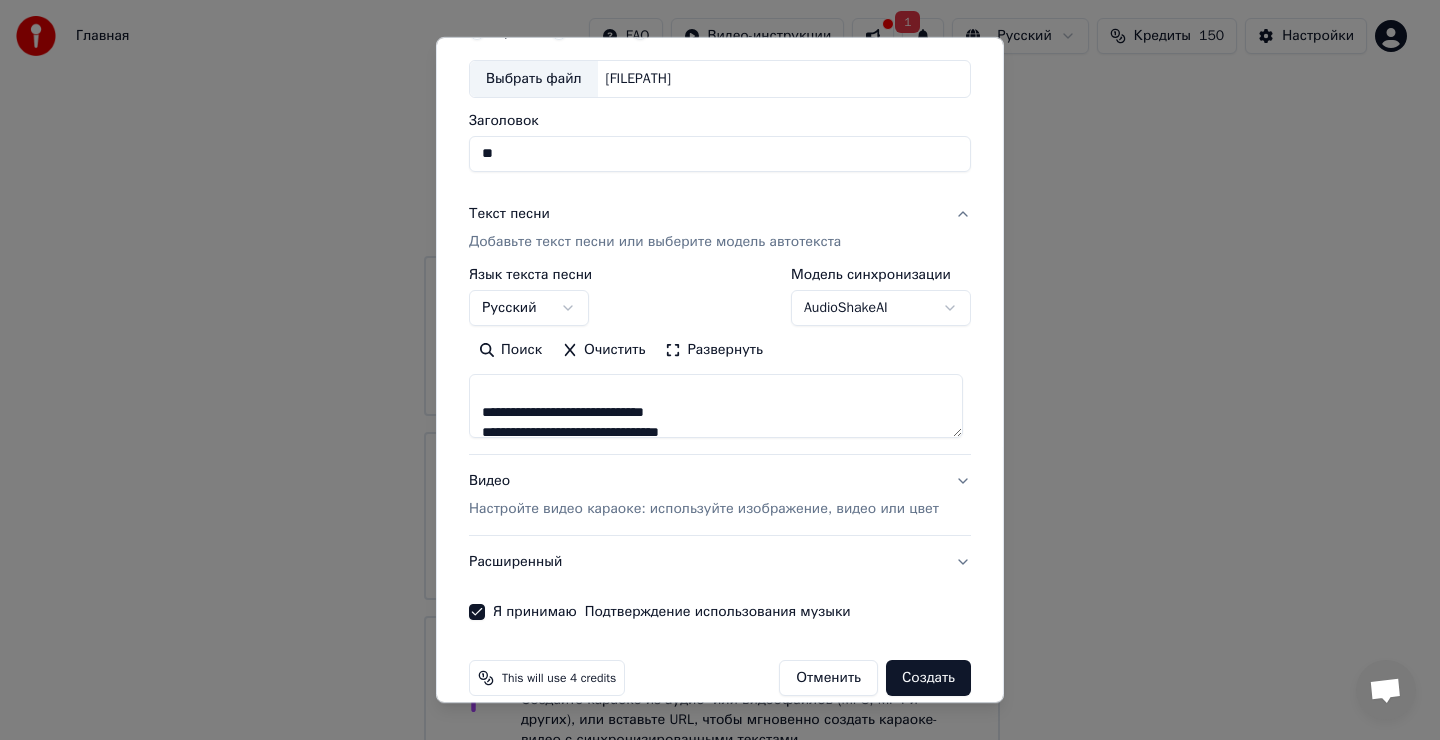 type on "**********" 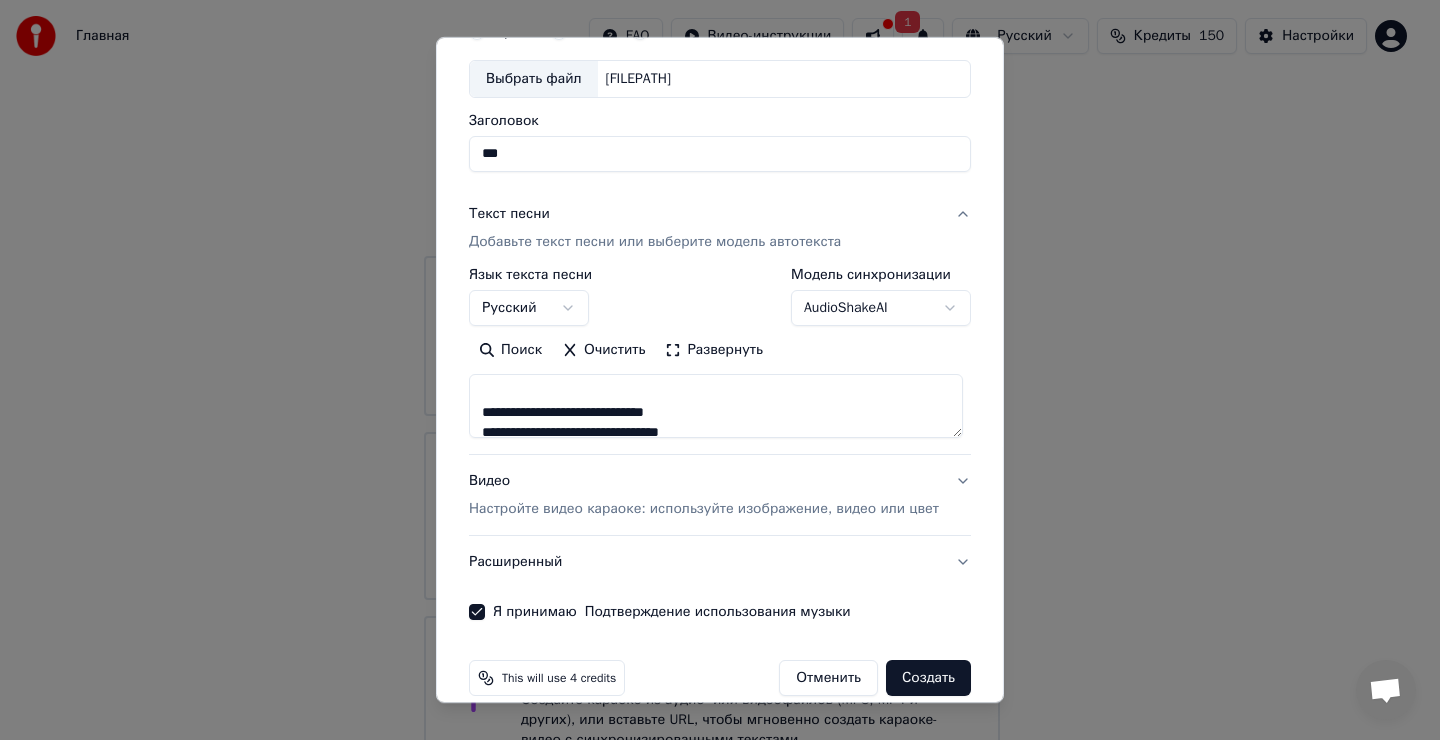 type on "****" 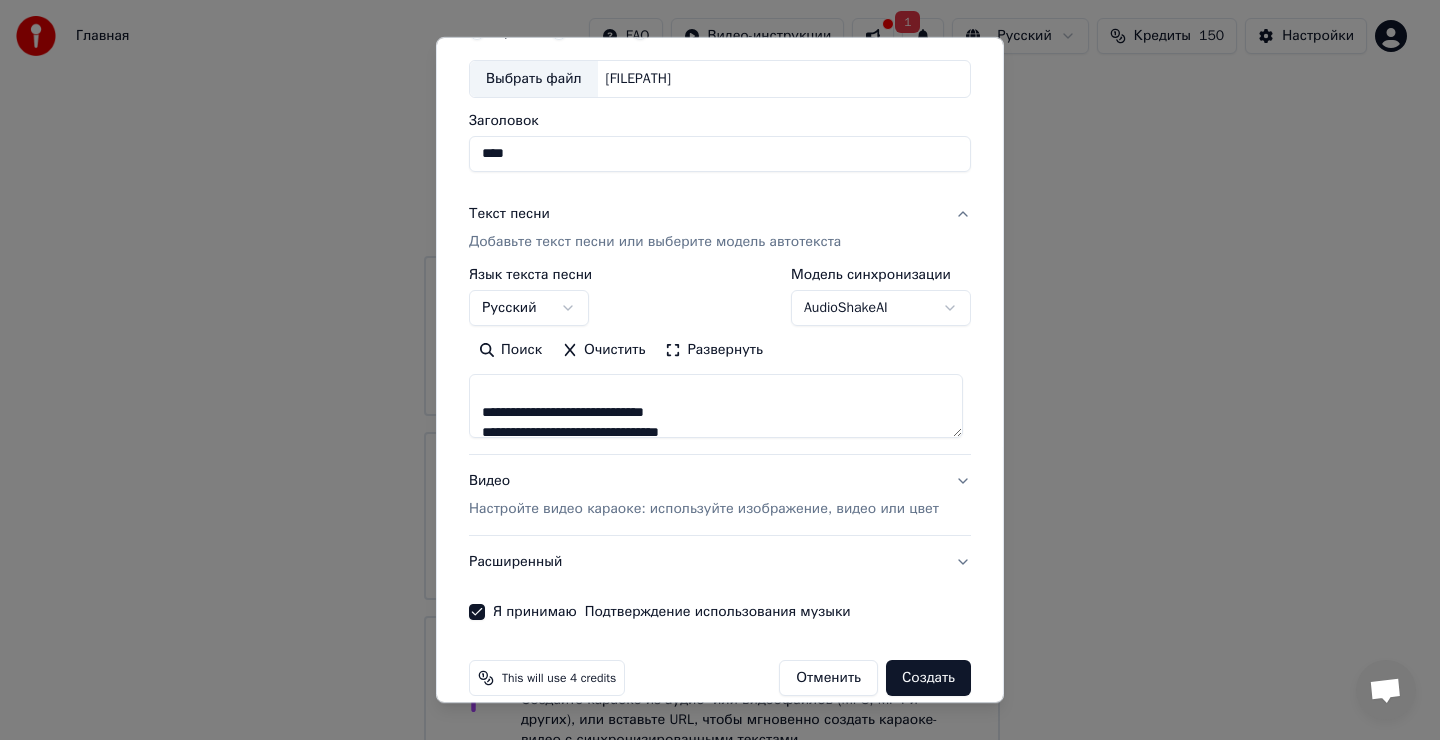 type on "*****" 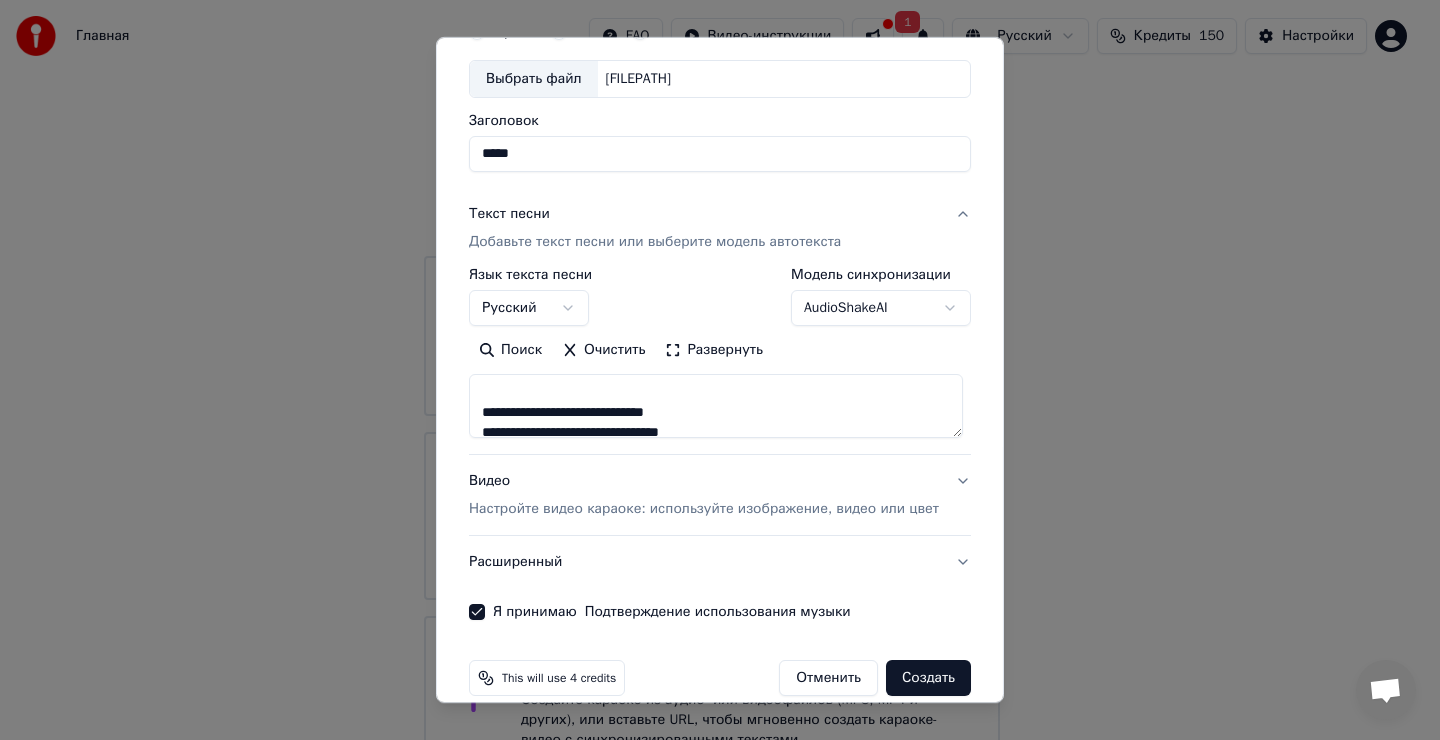 type on "******" 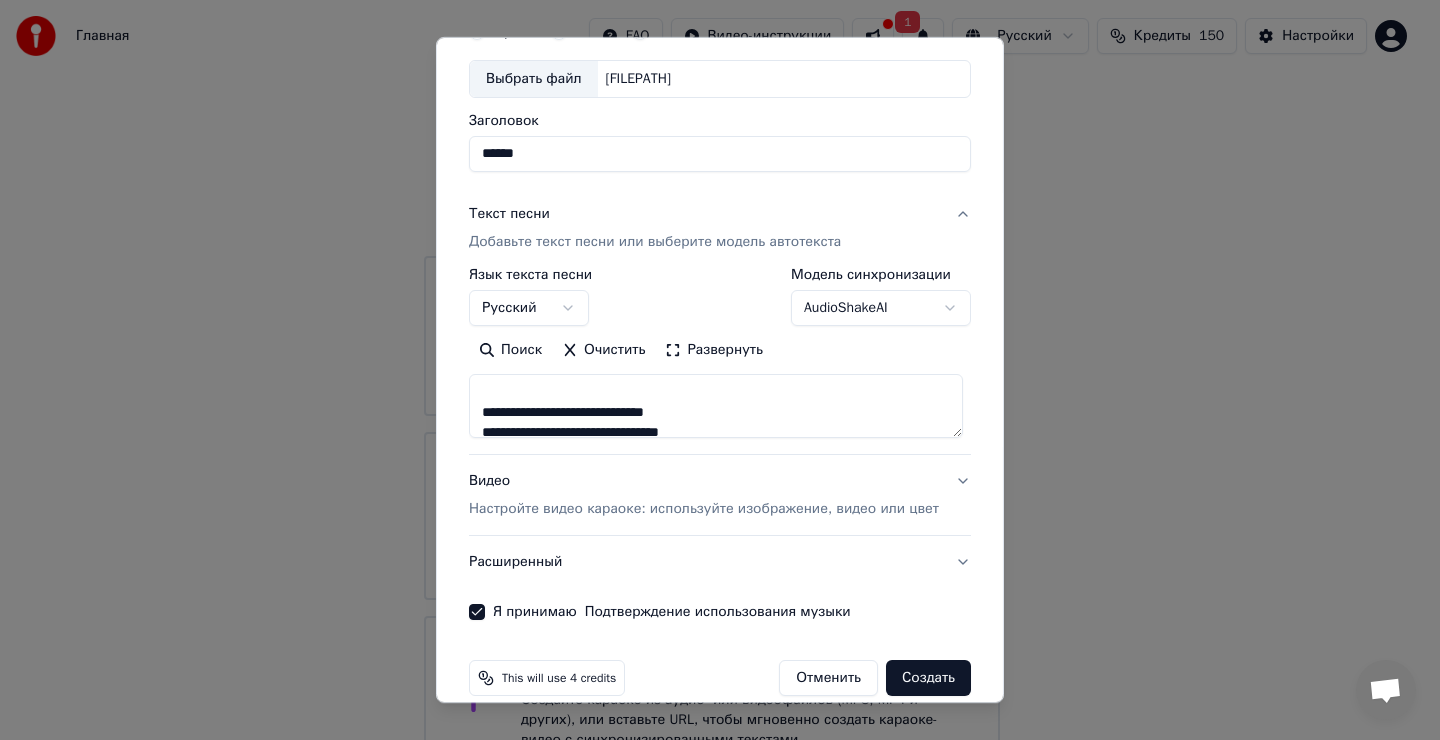 type on "******" 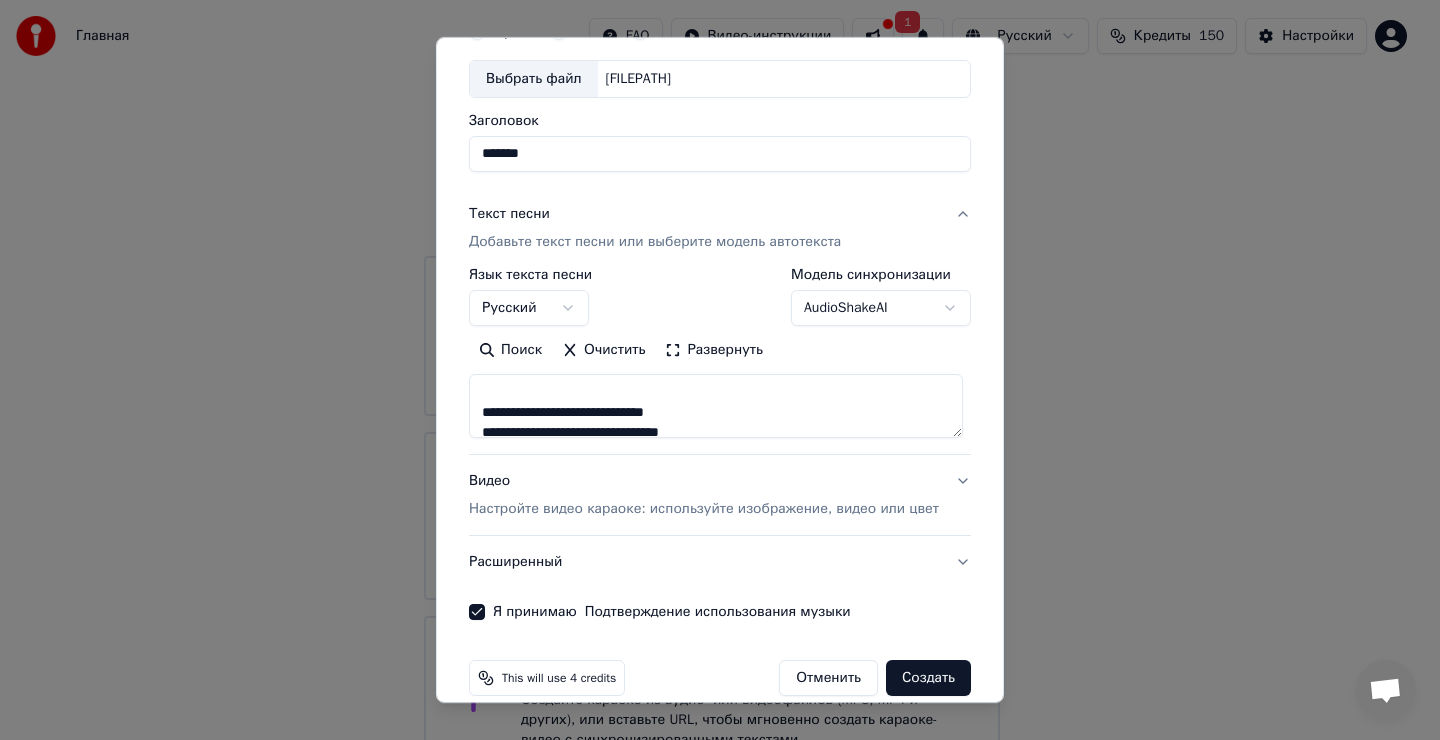 type on "********" 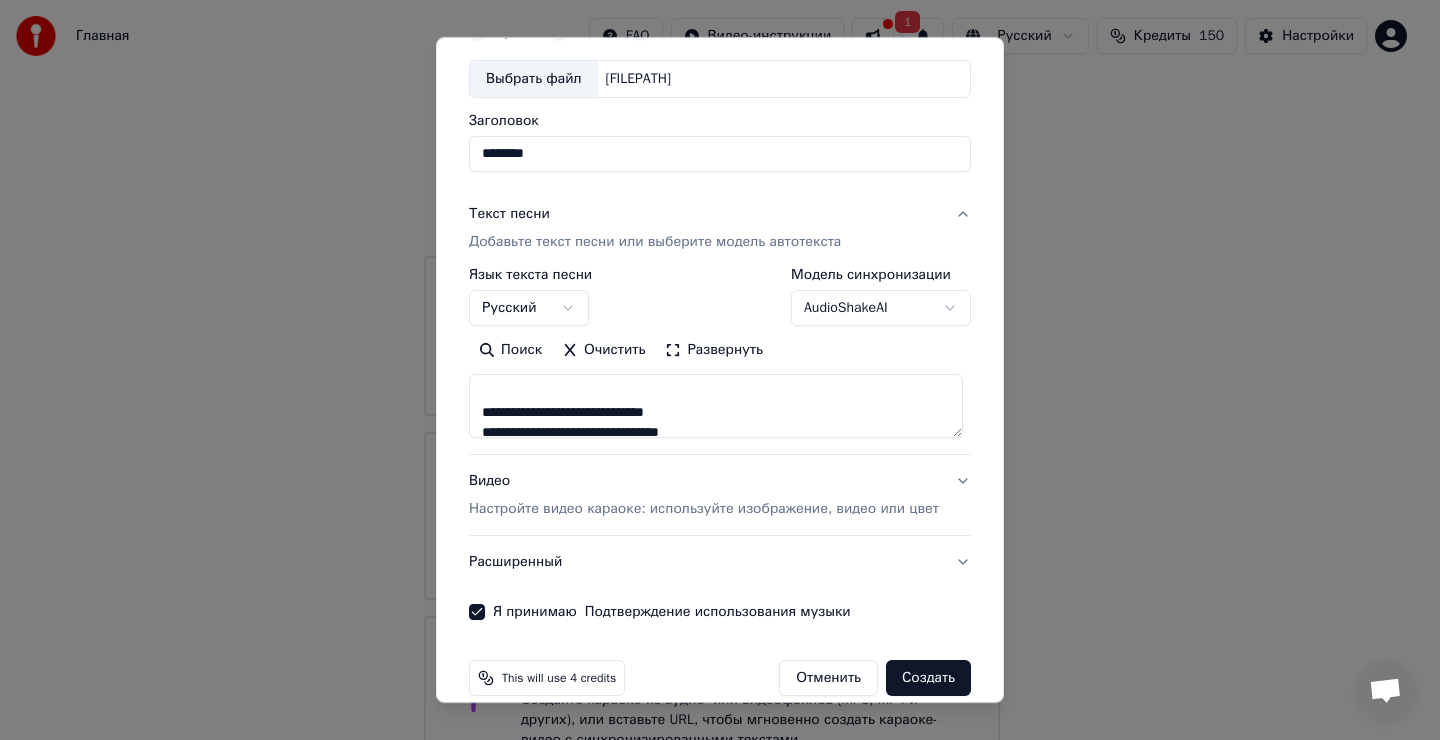 type on "*********" 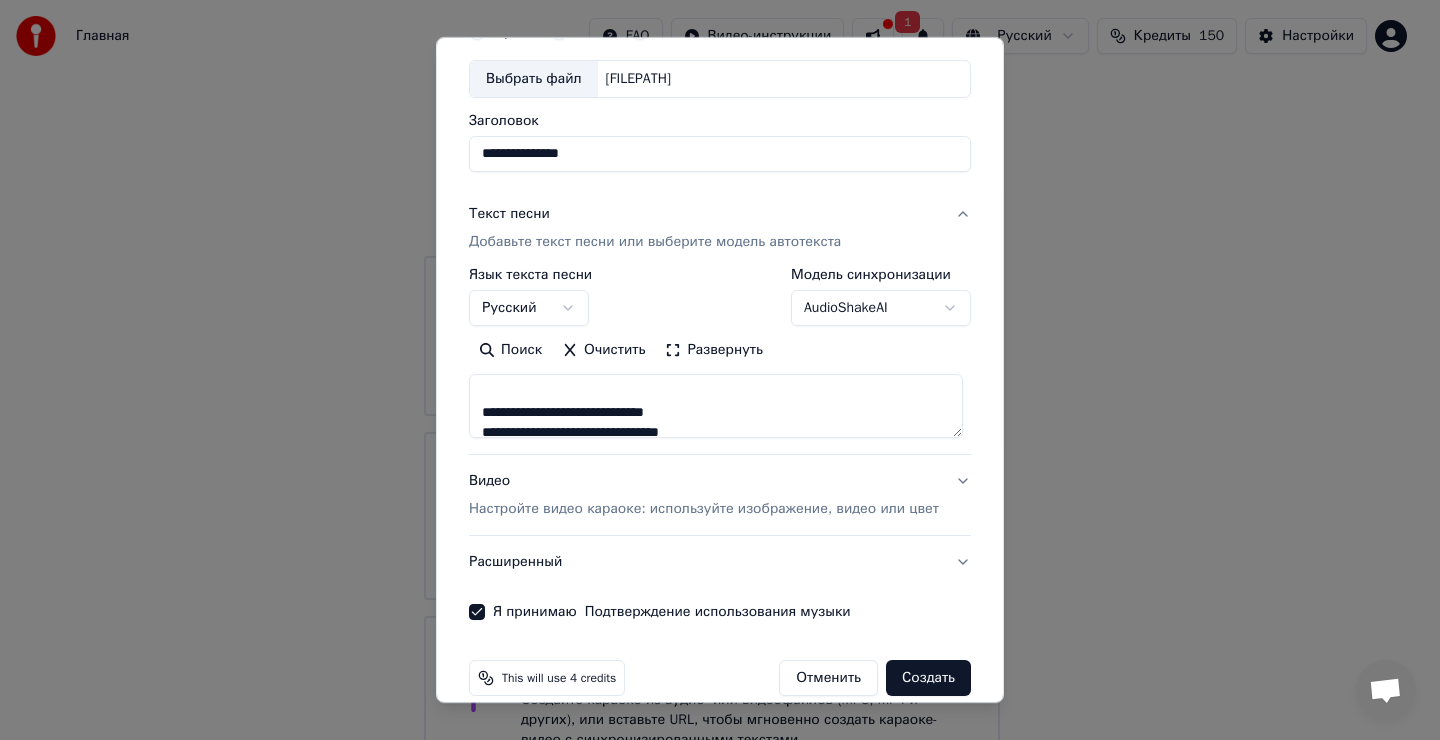 type on "**********" 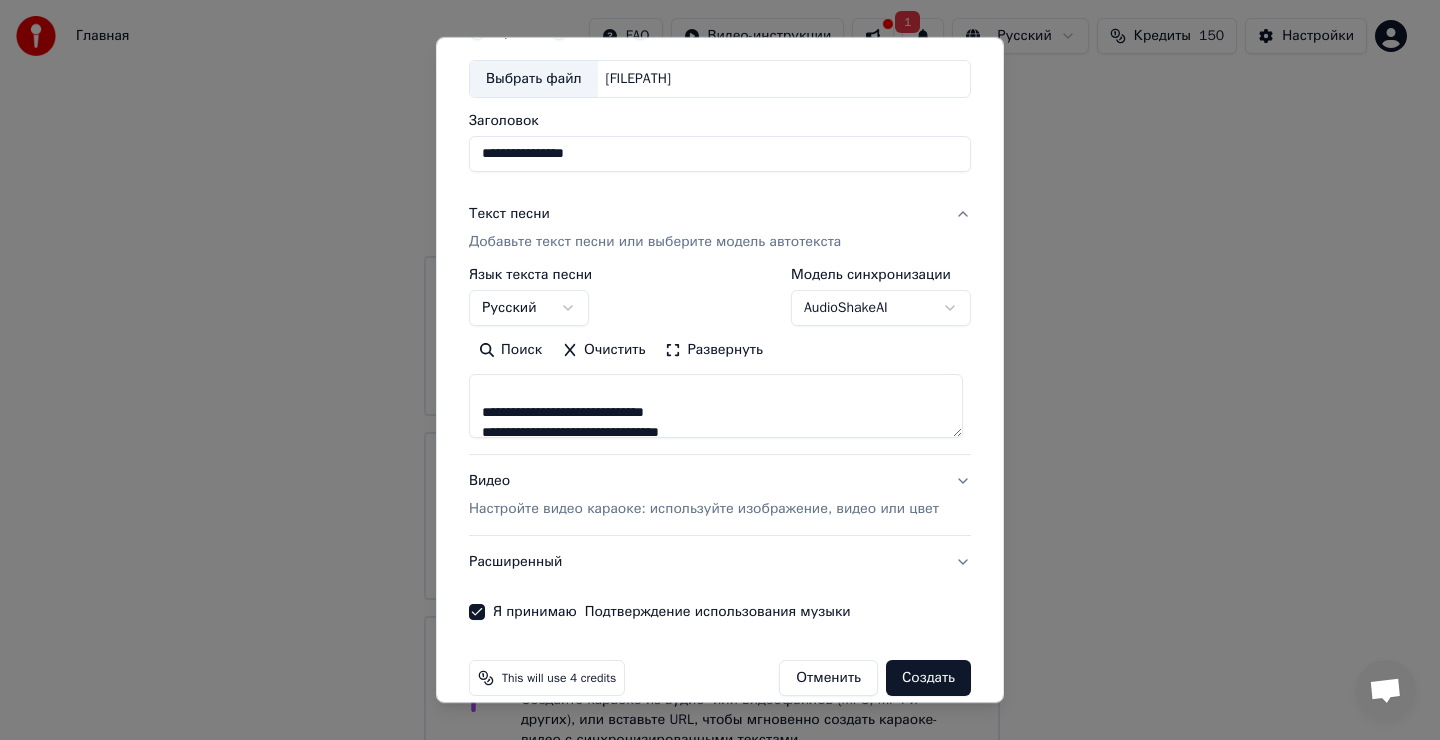 type on "**********" 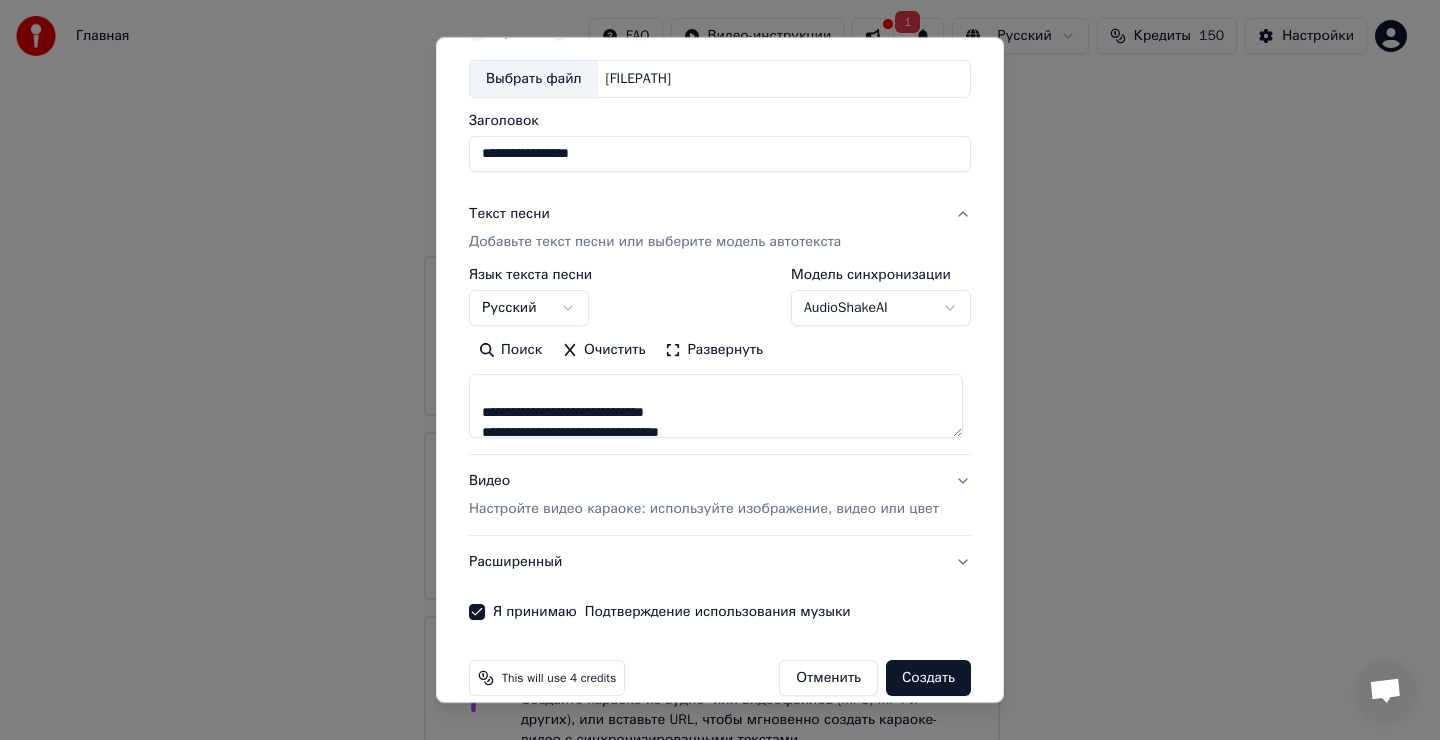 type on "**********" 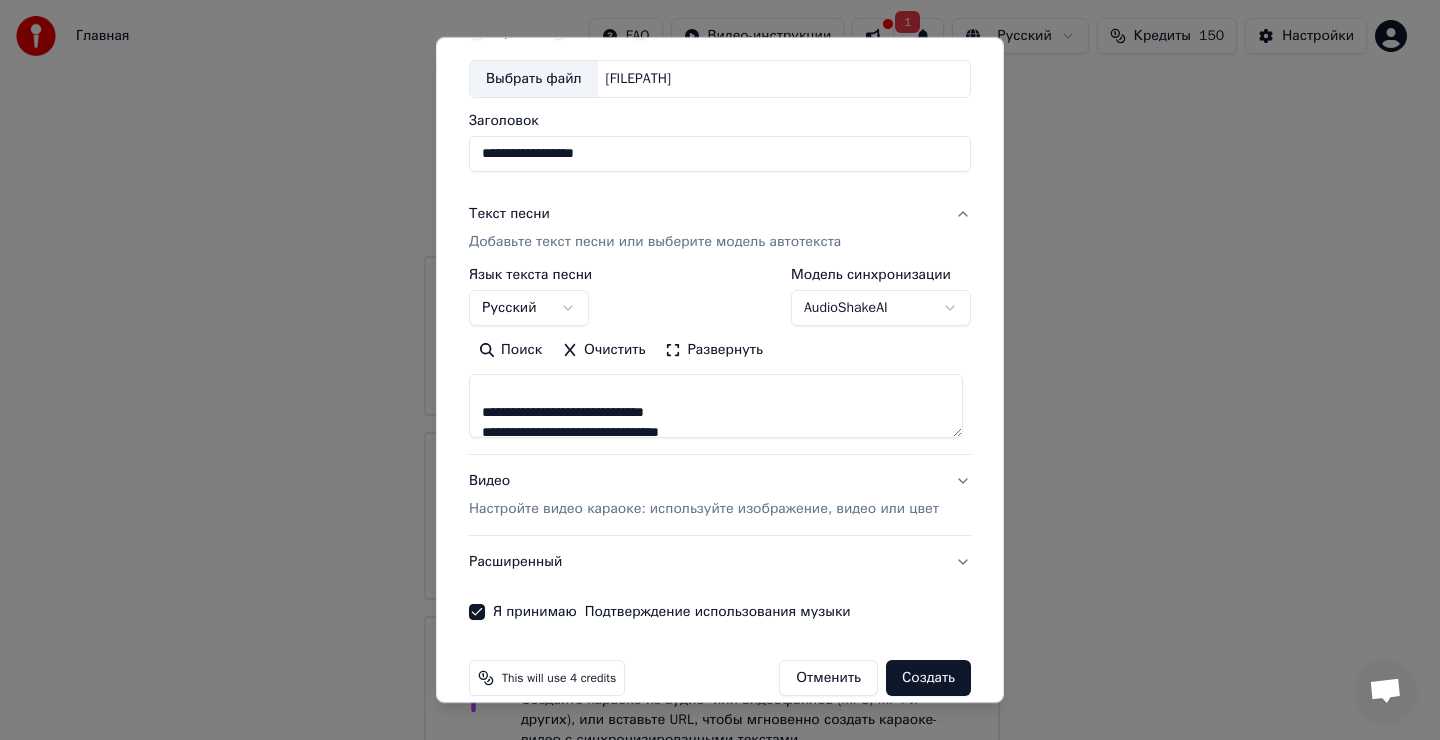 type on "**********" 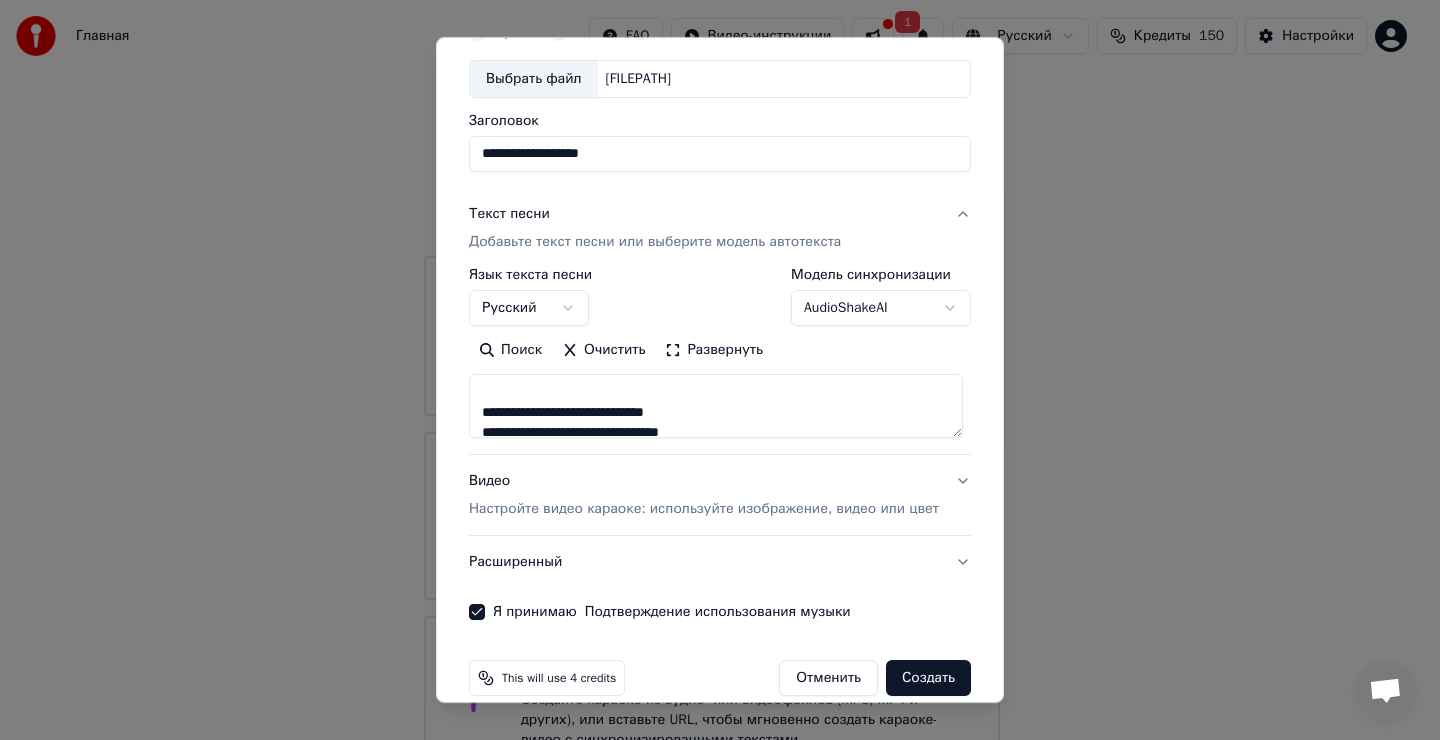 type on "**********" 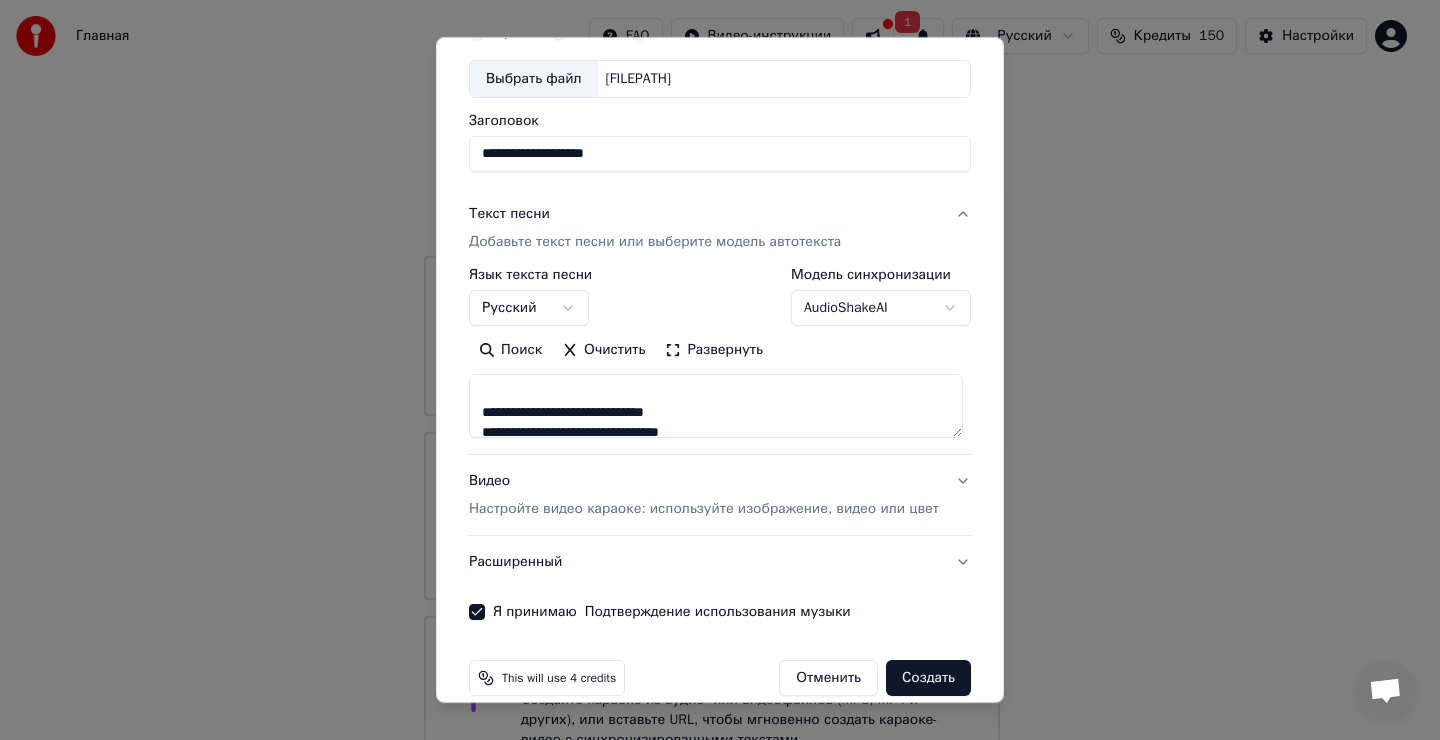 type on "**********" 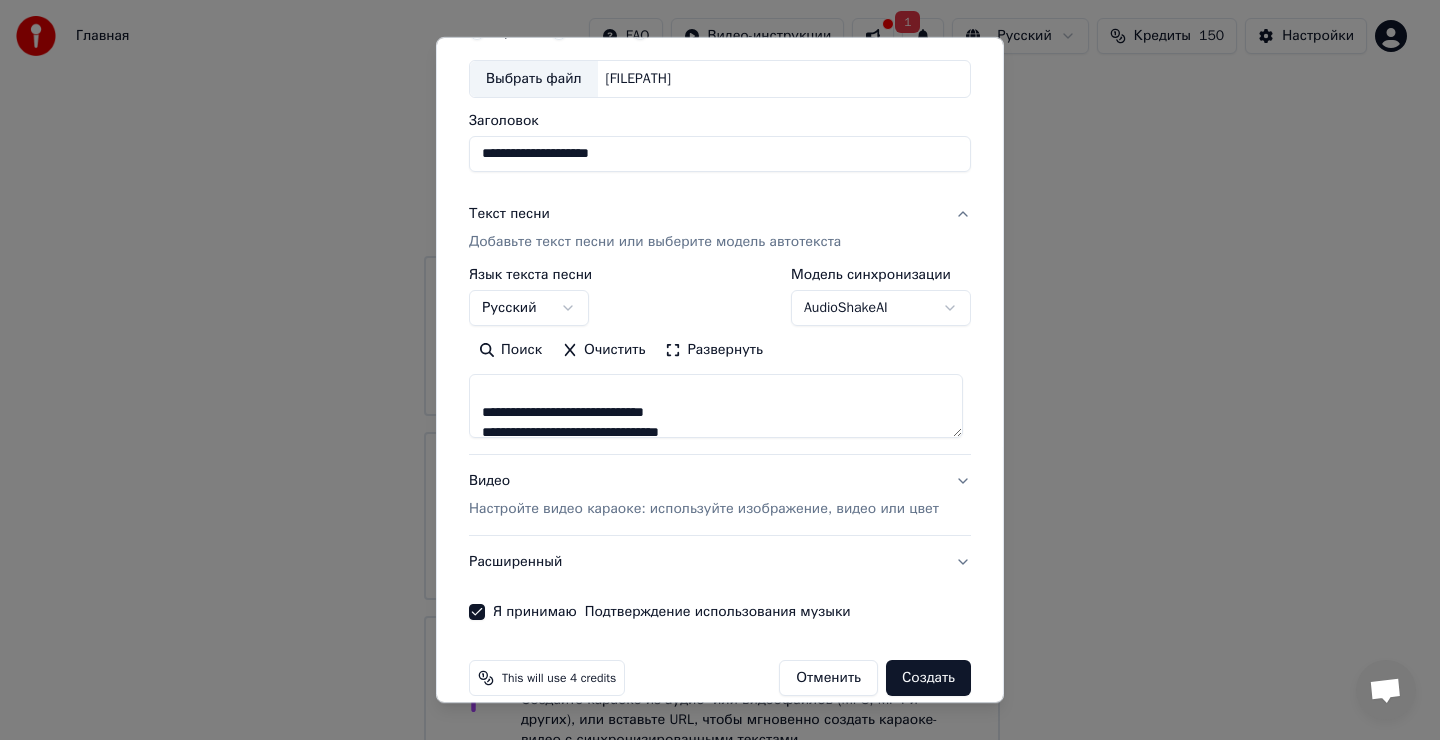 type on "**********" 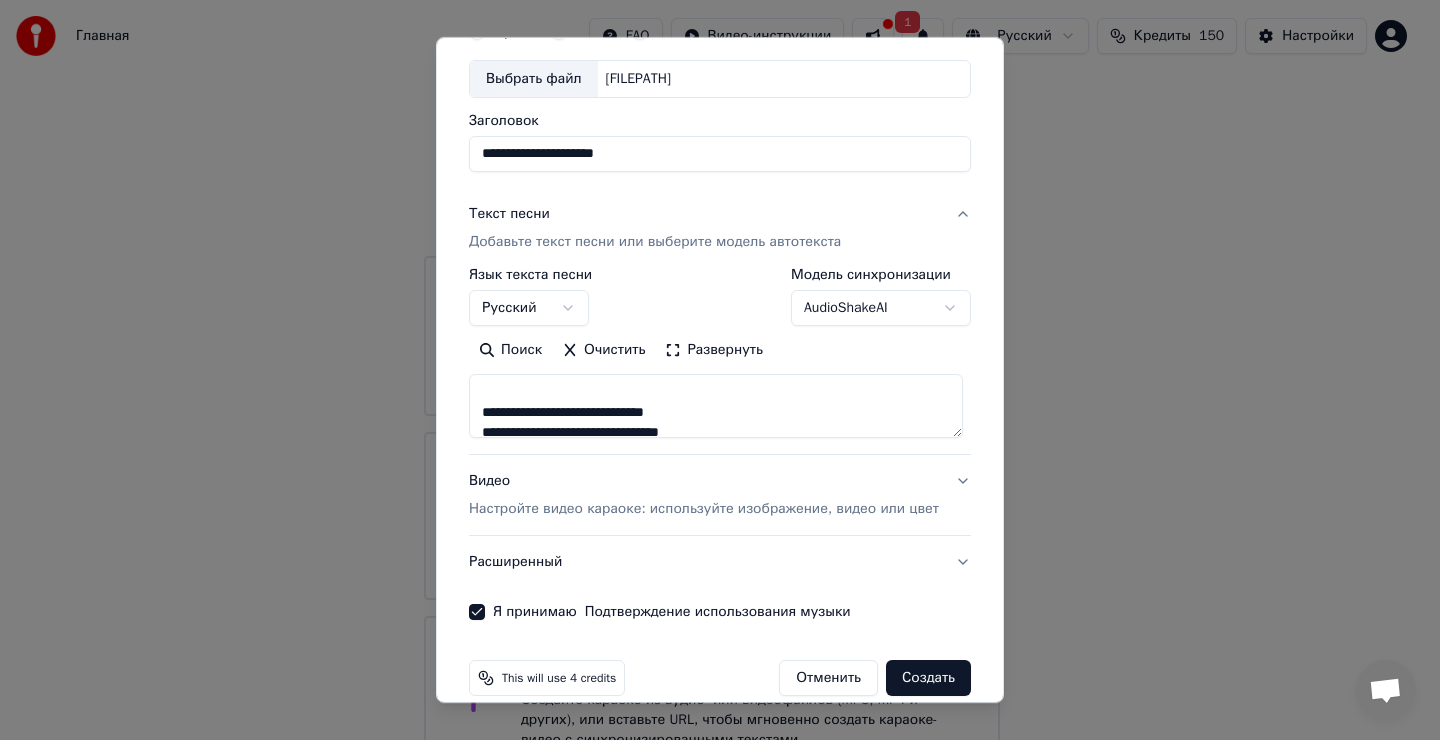 type on "**********" 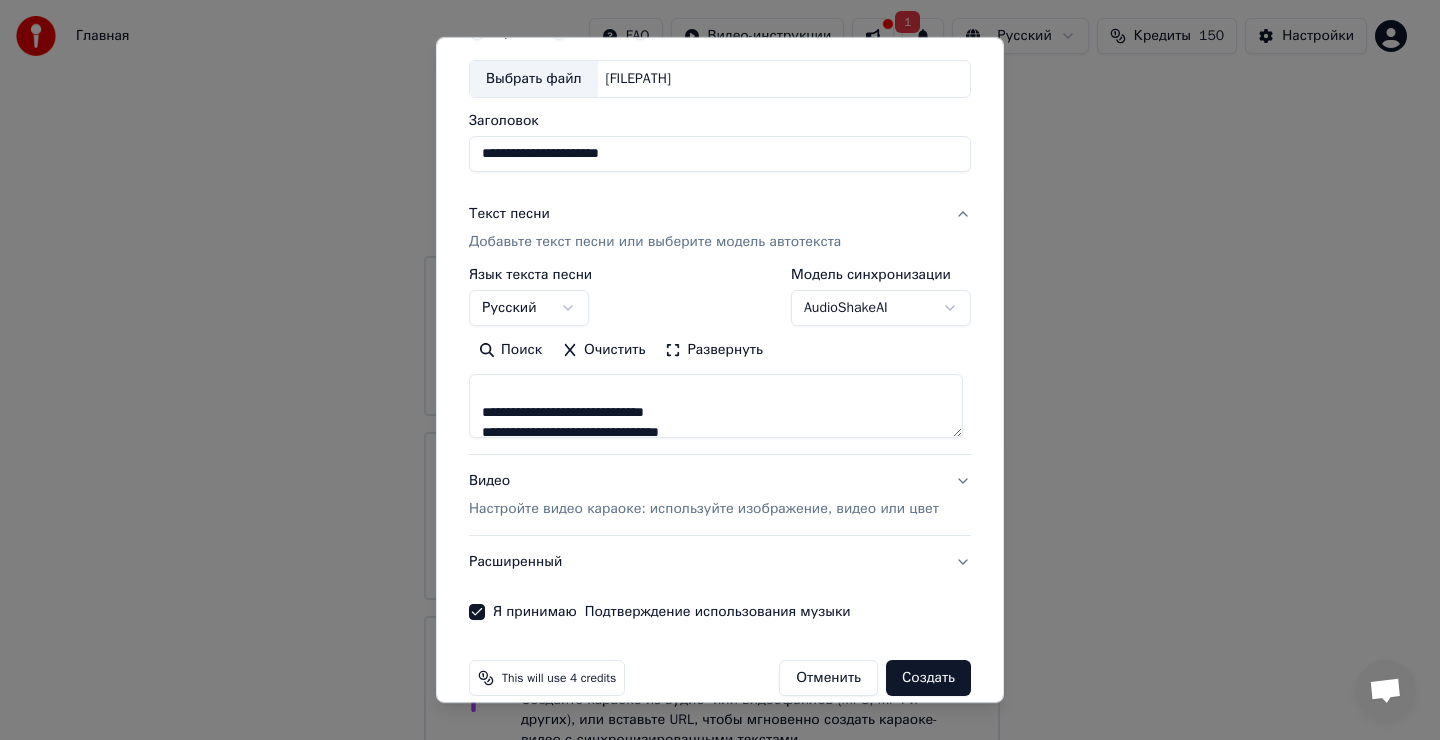 type on "**********" 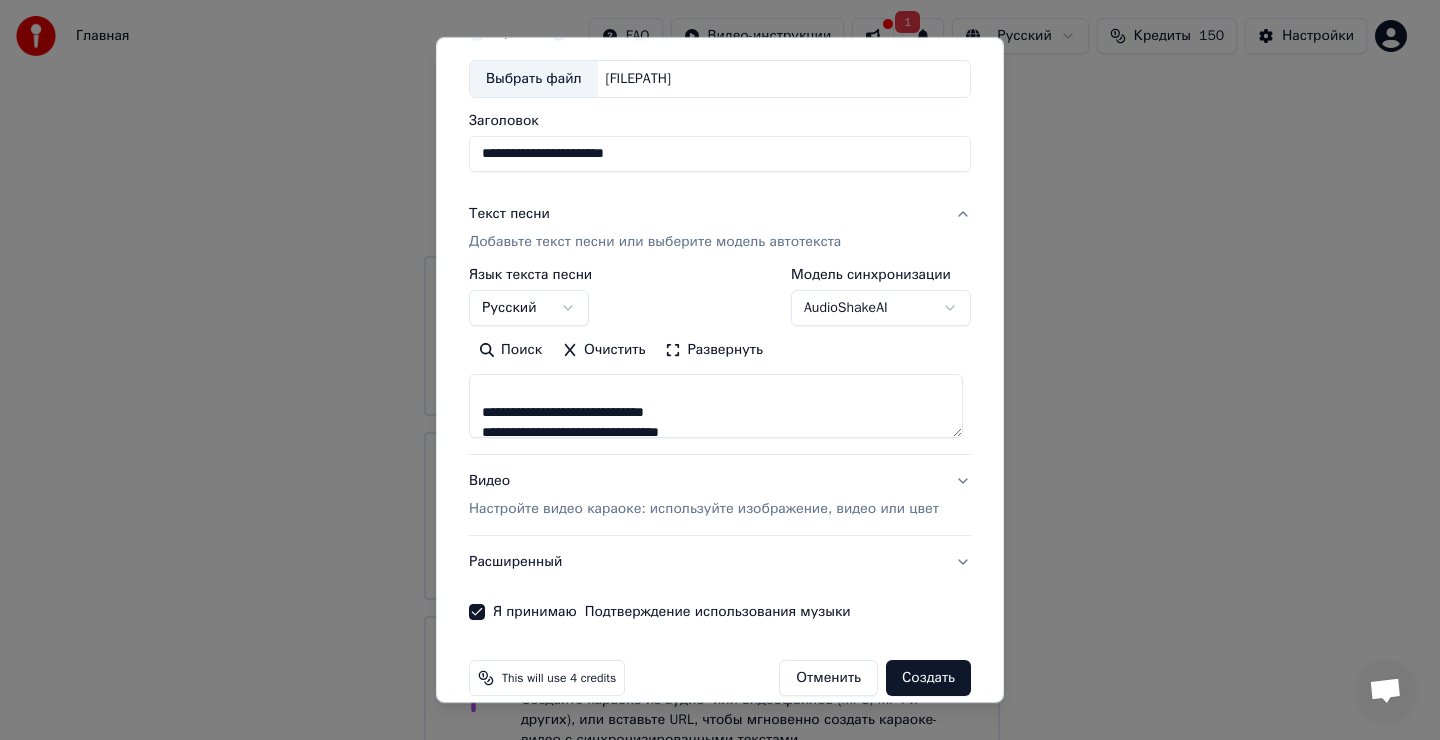 type on "**********" 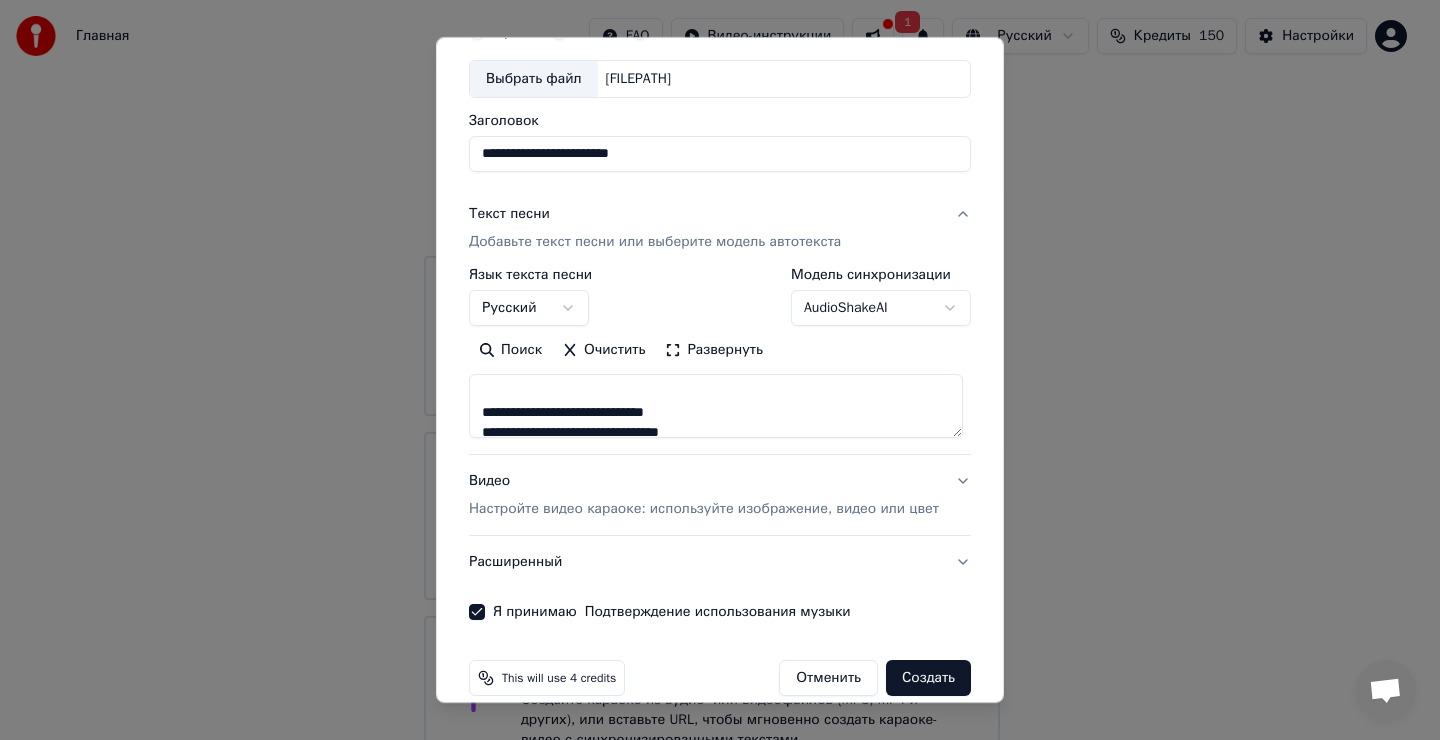type on "**********" 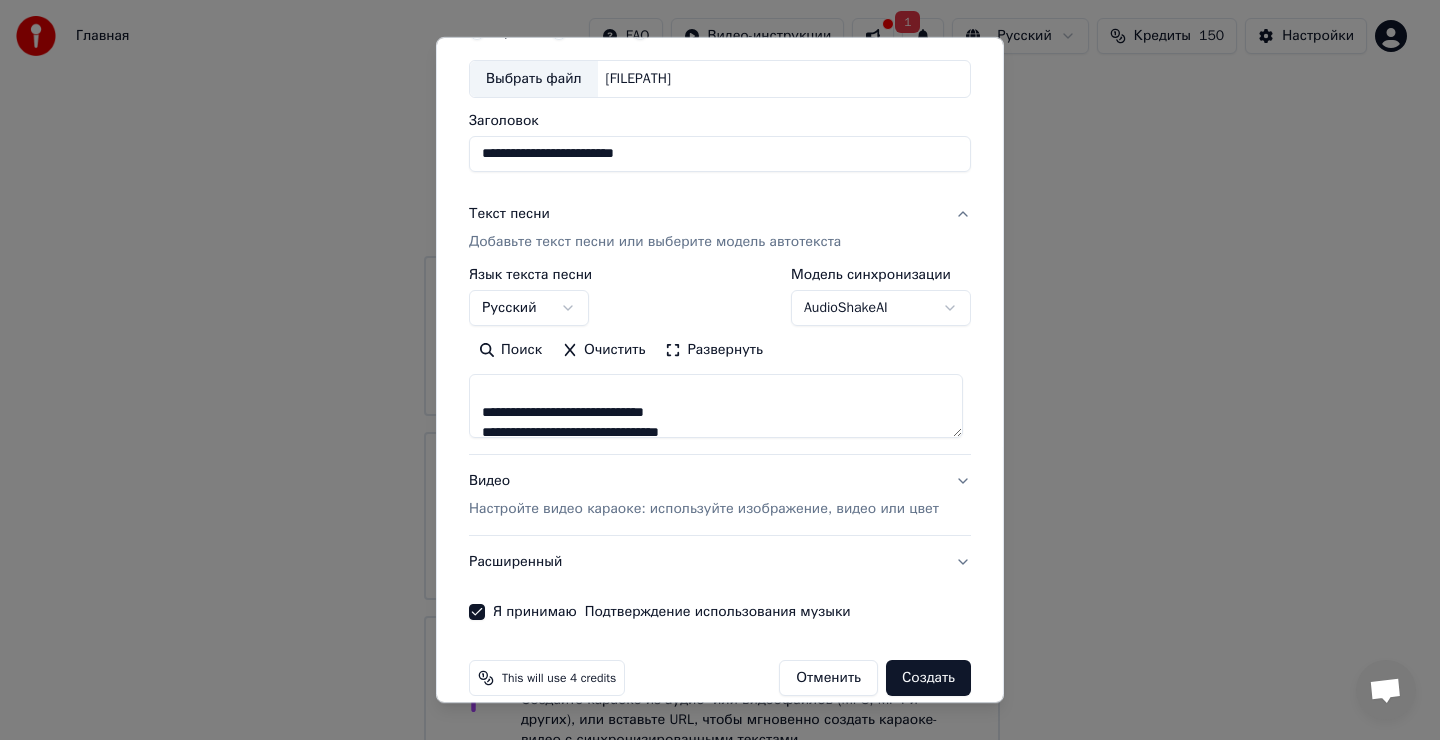 type on "**********" 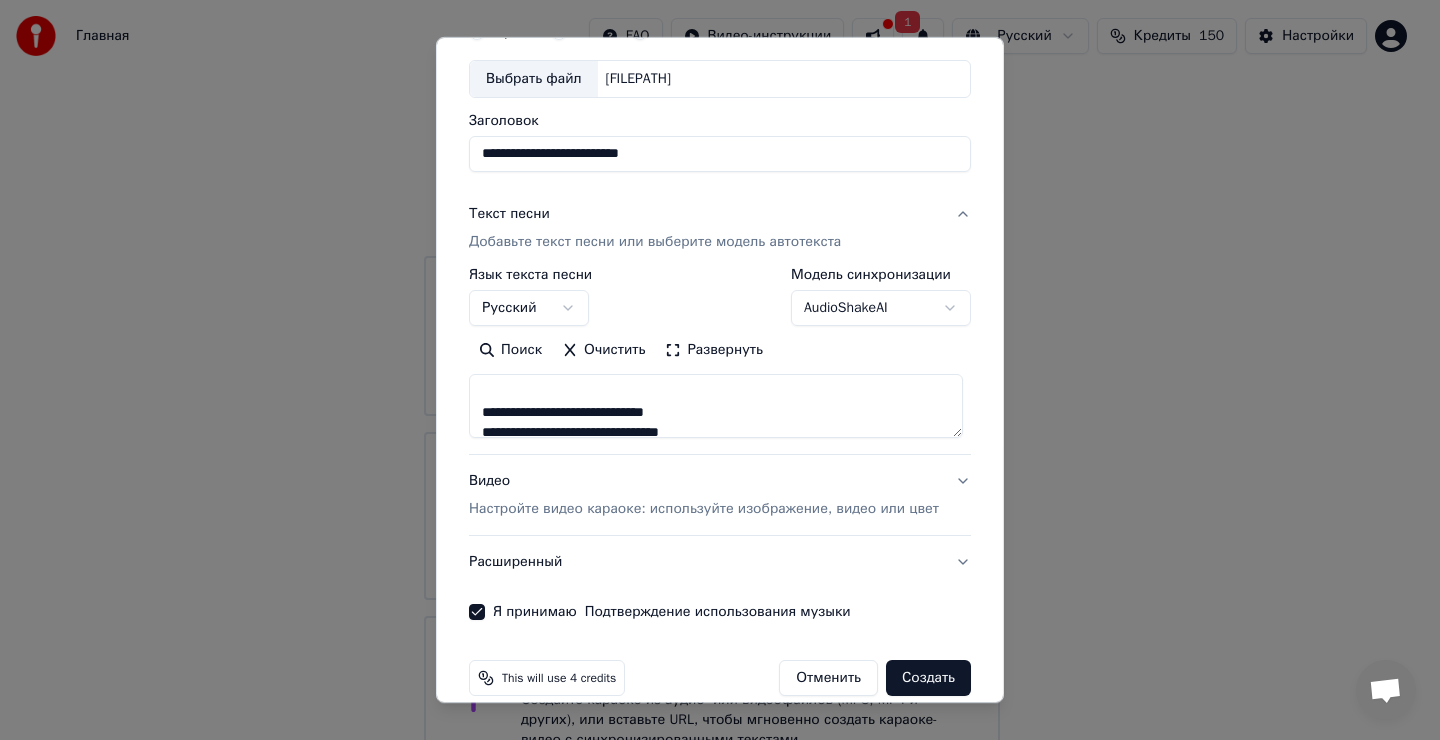 type on "**********" 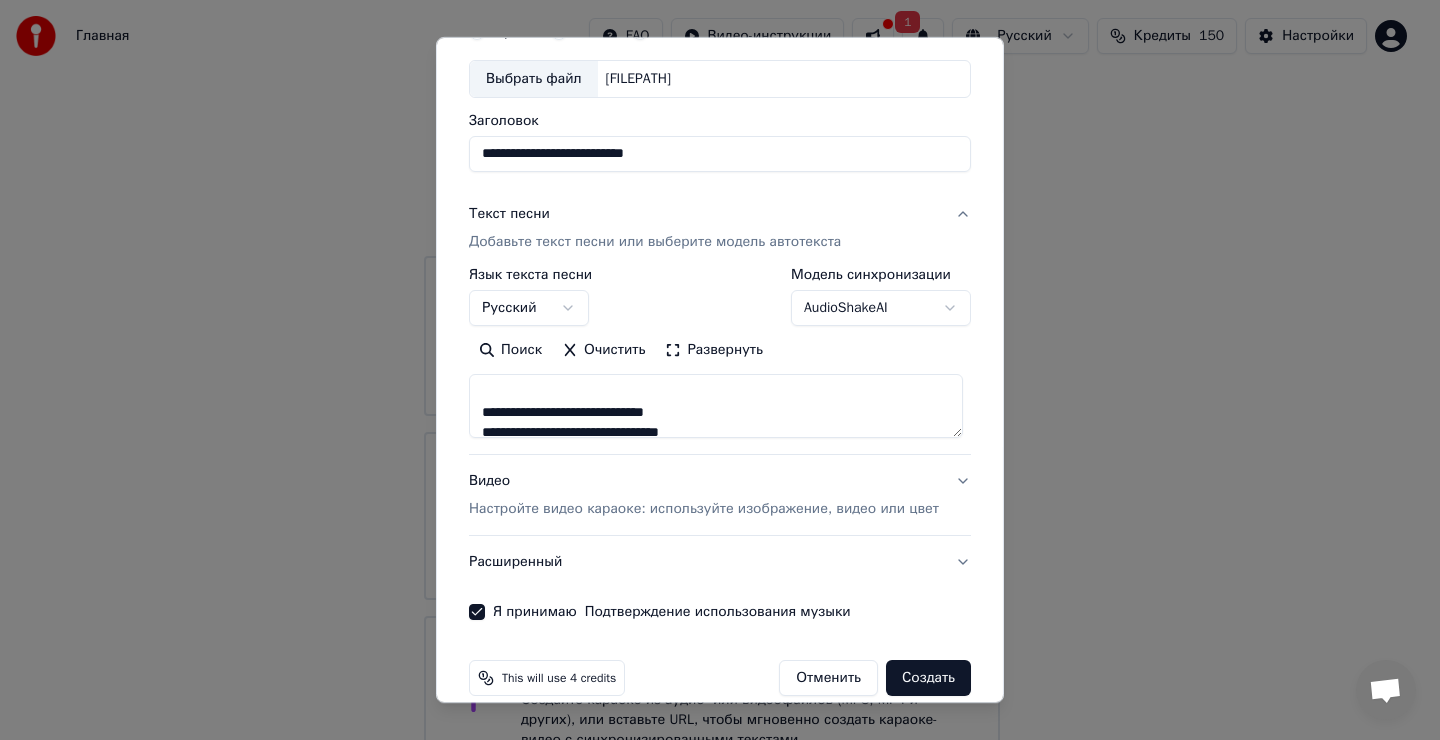 type on "**********" 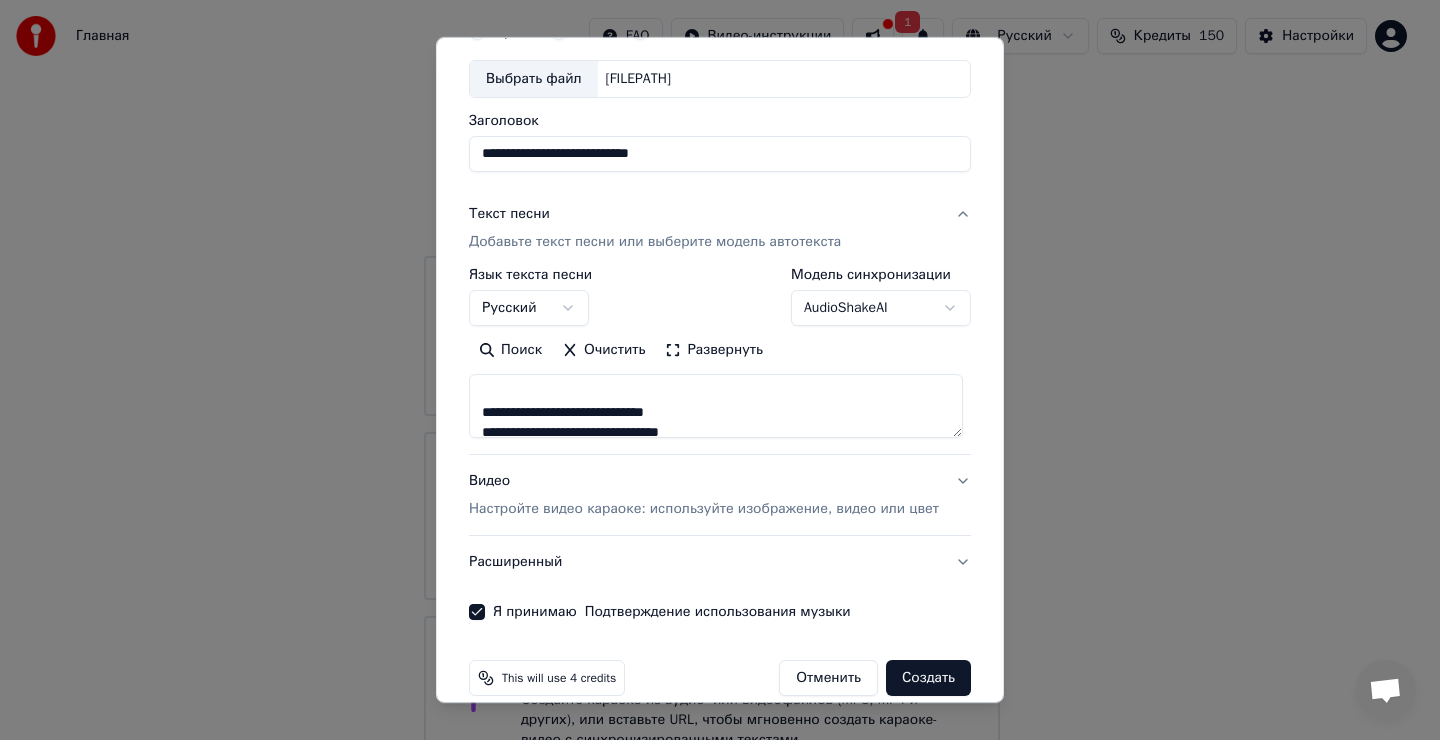 type on "**********" 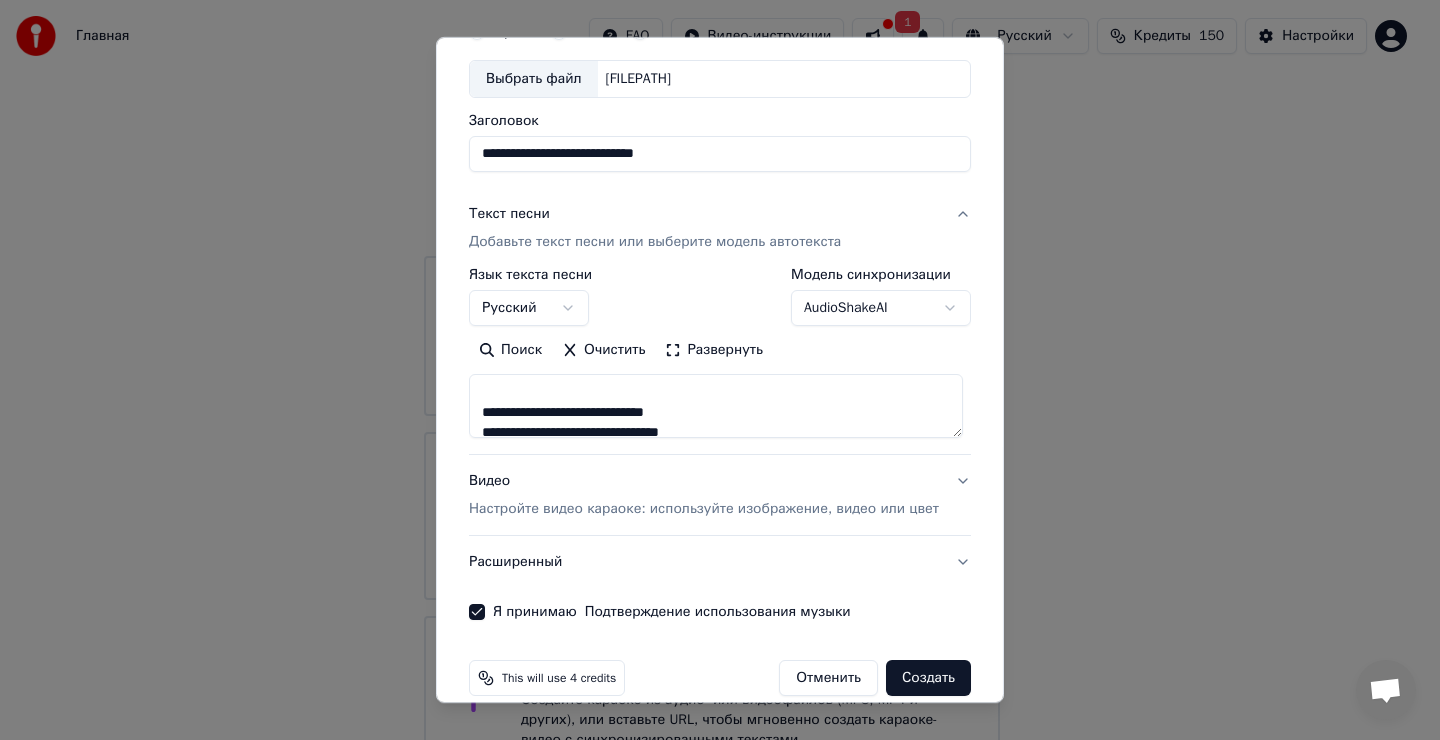 type on "**********" 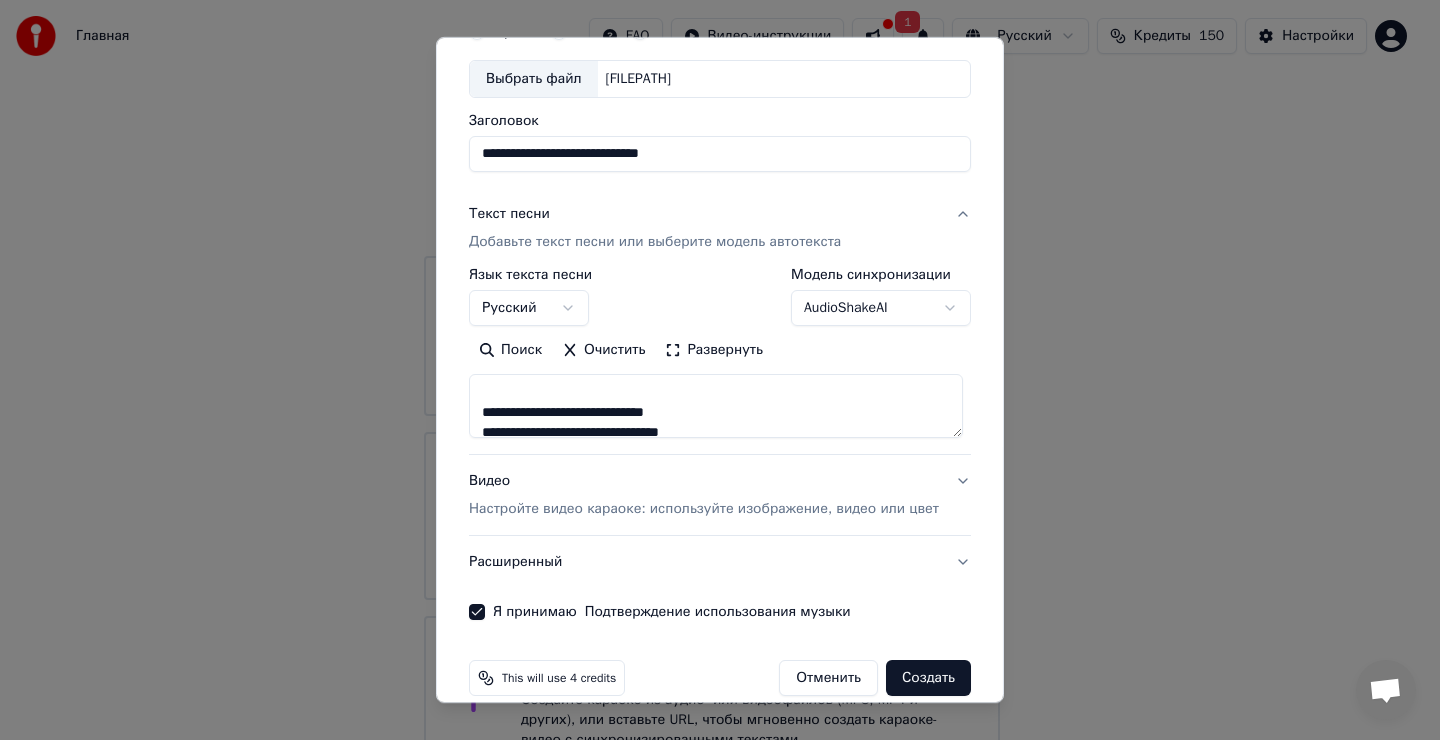 type on "**********" 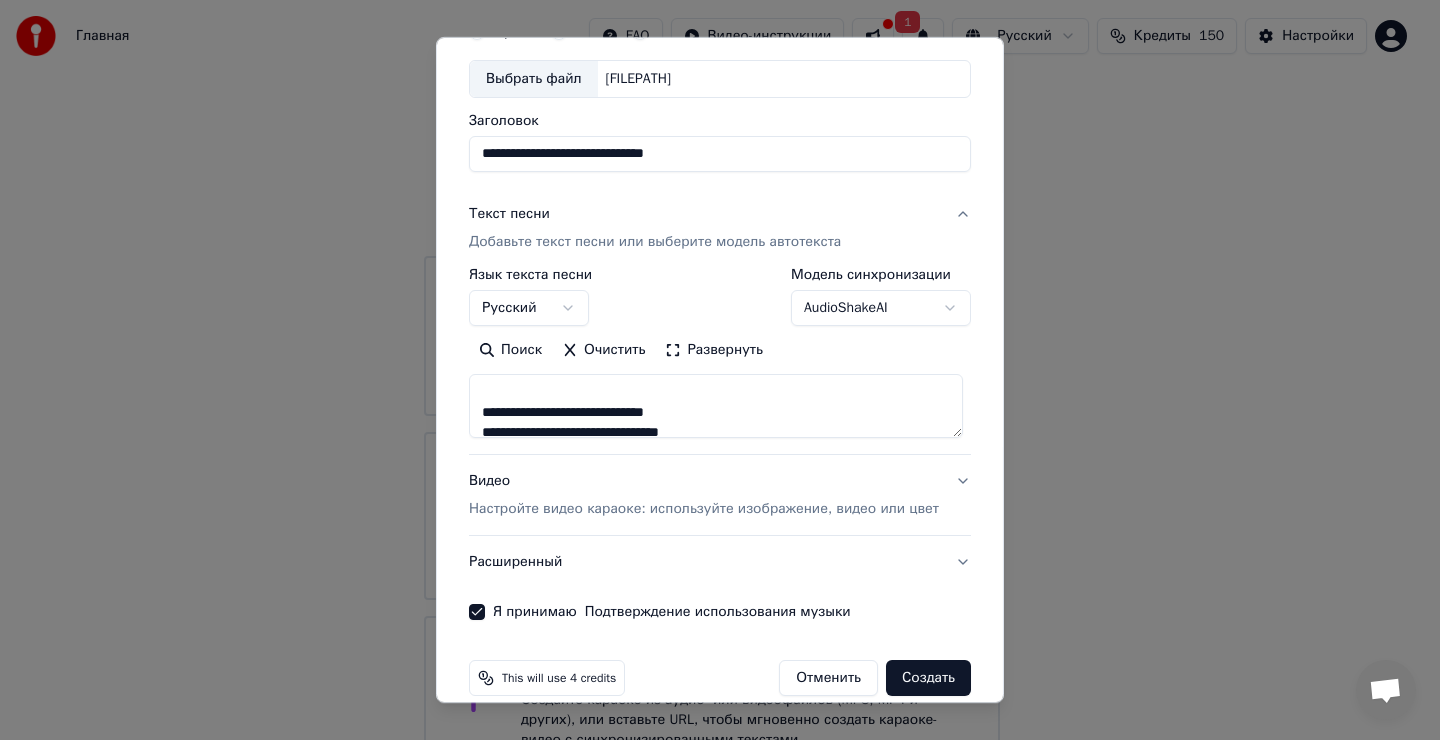 type on "**********" 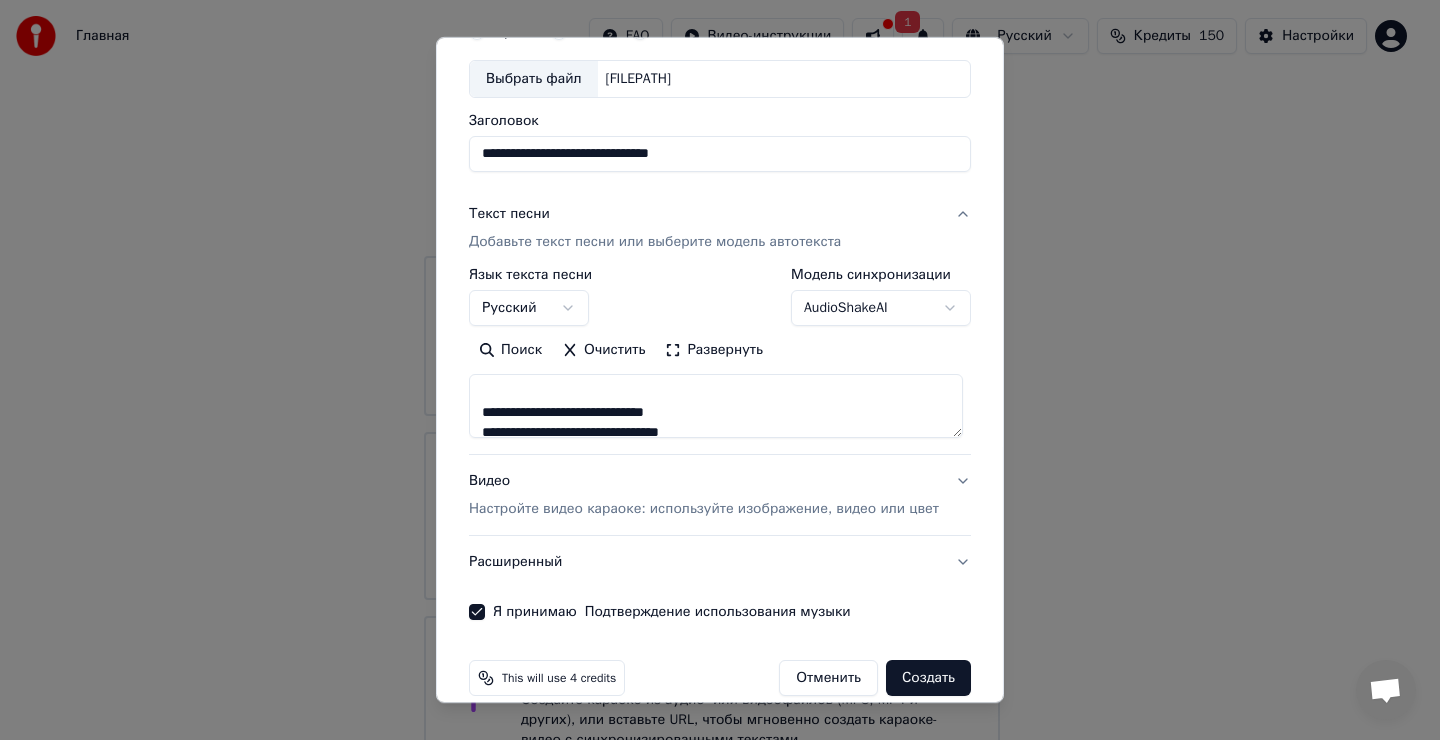 type on "**********" 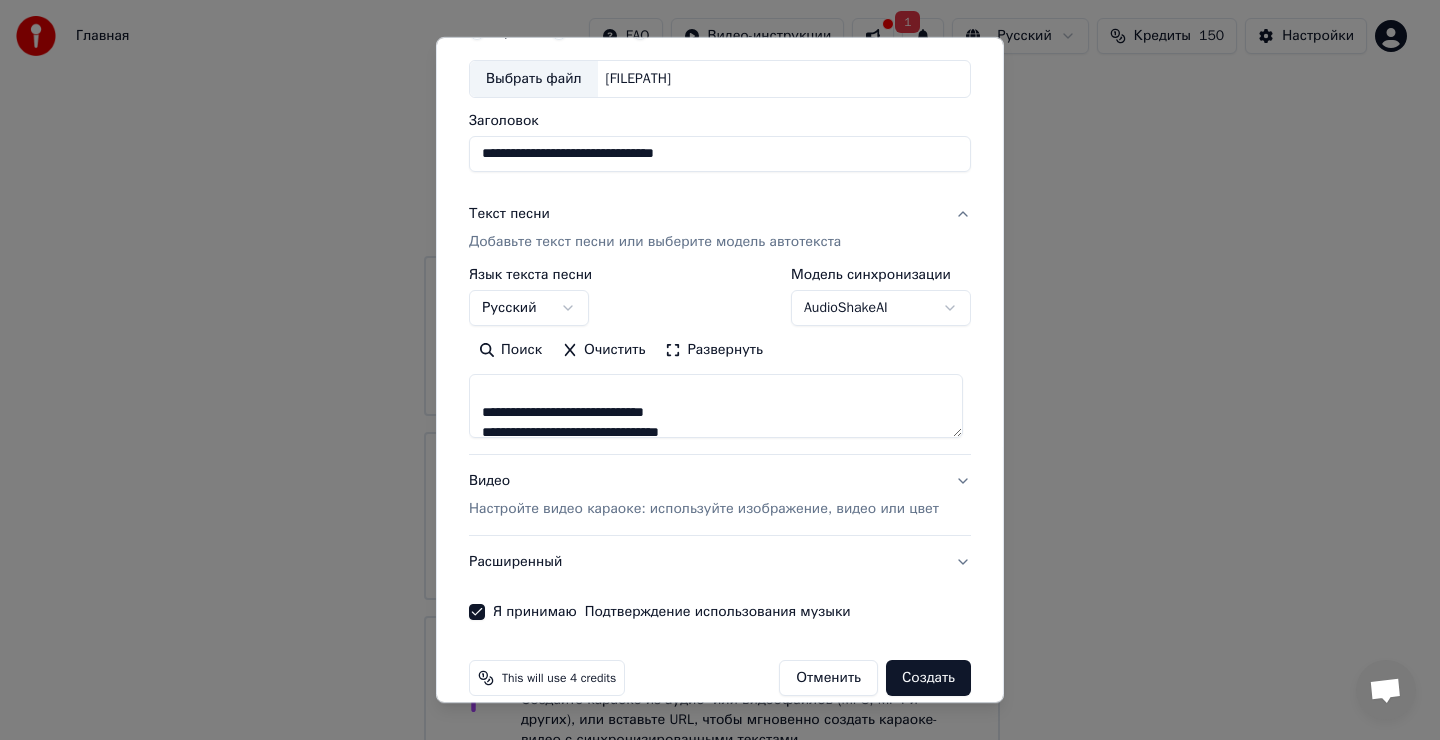 type on "**********" 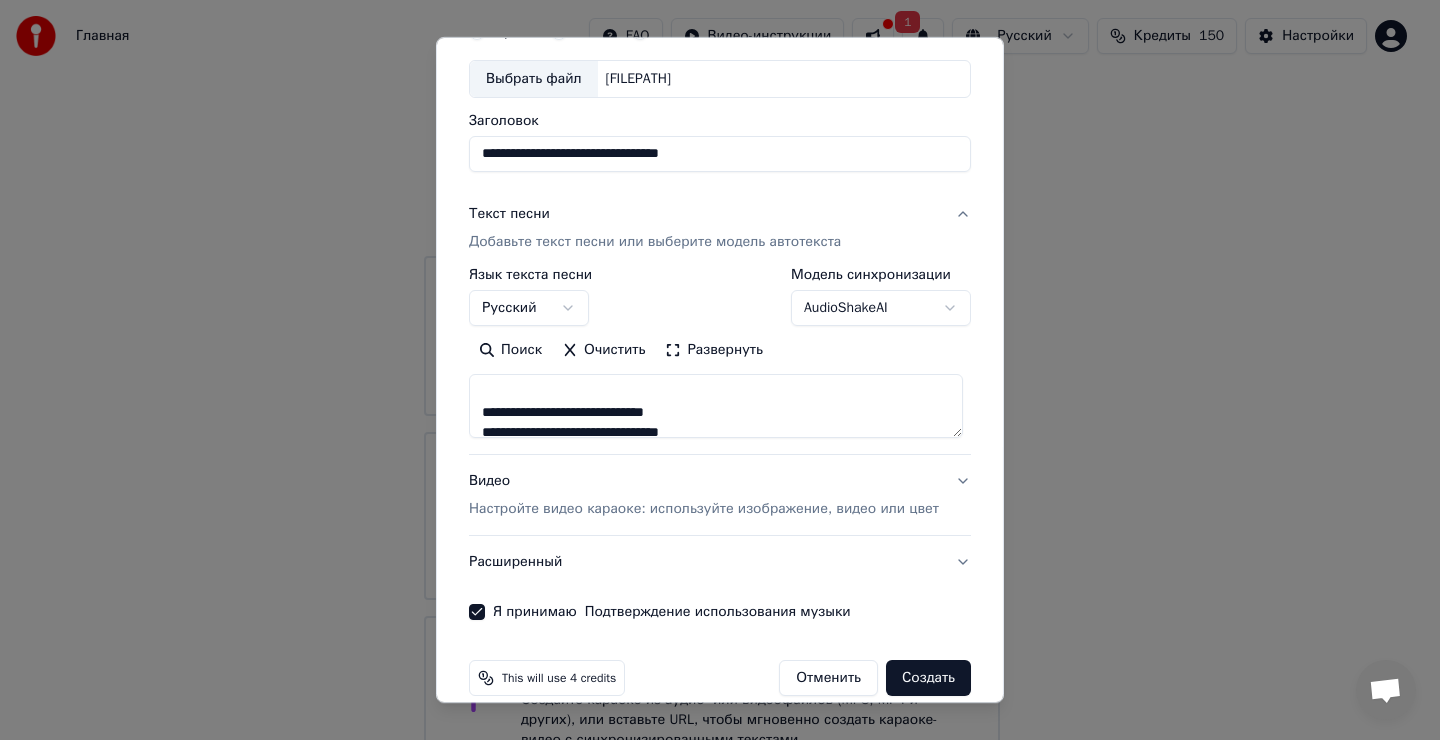 type on "**********" 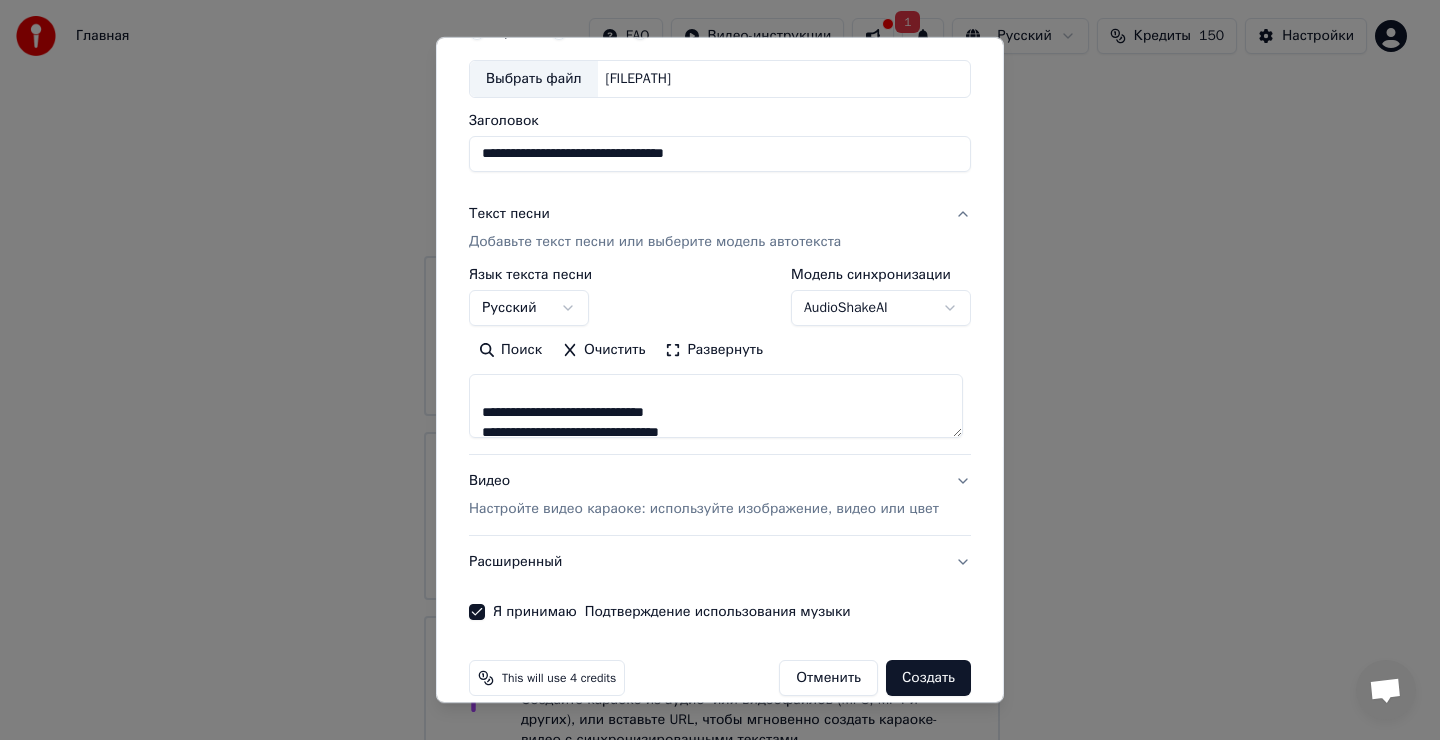 type on "**********" 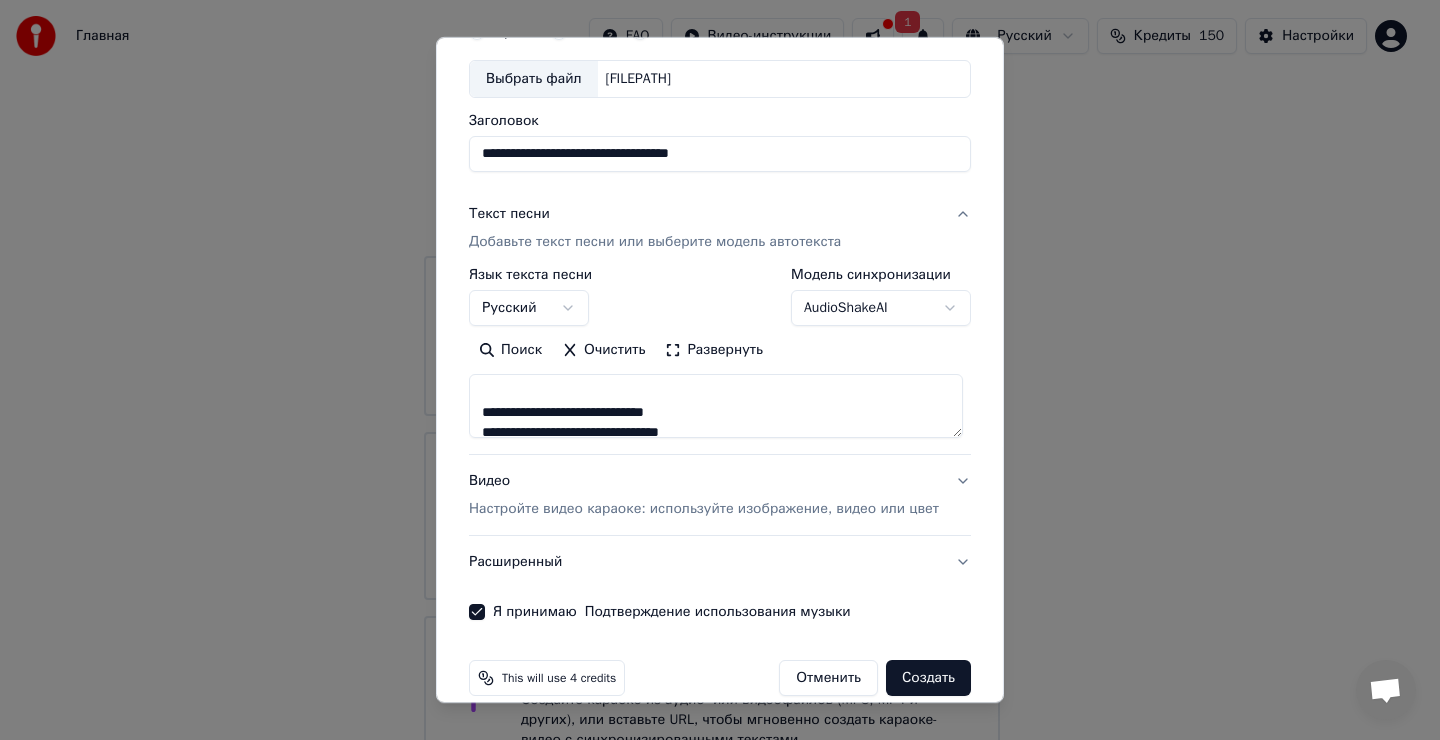 type on "**********" 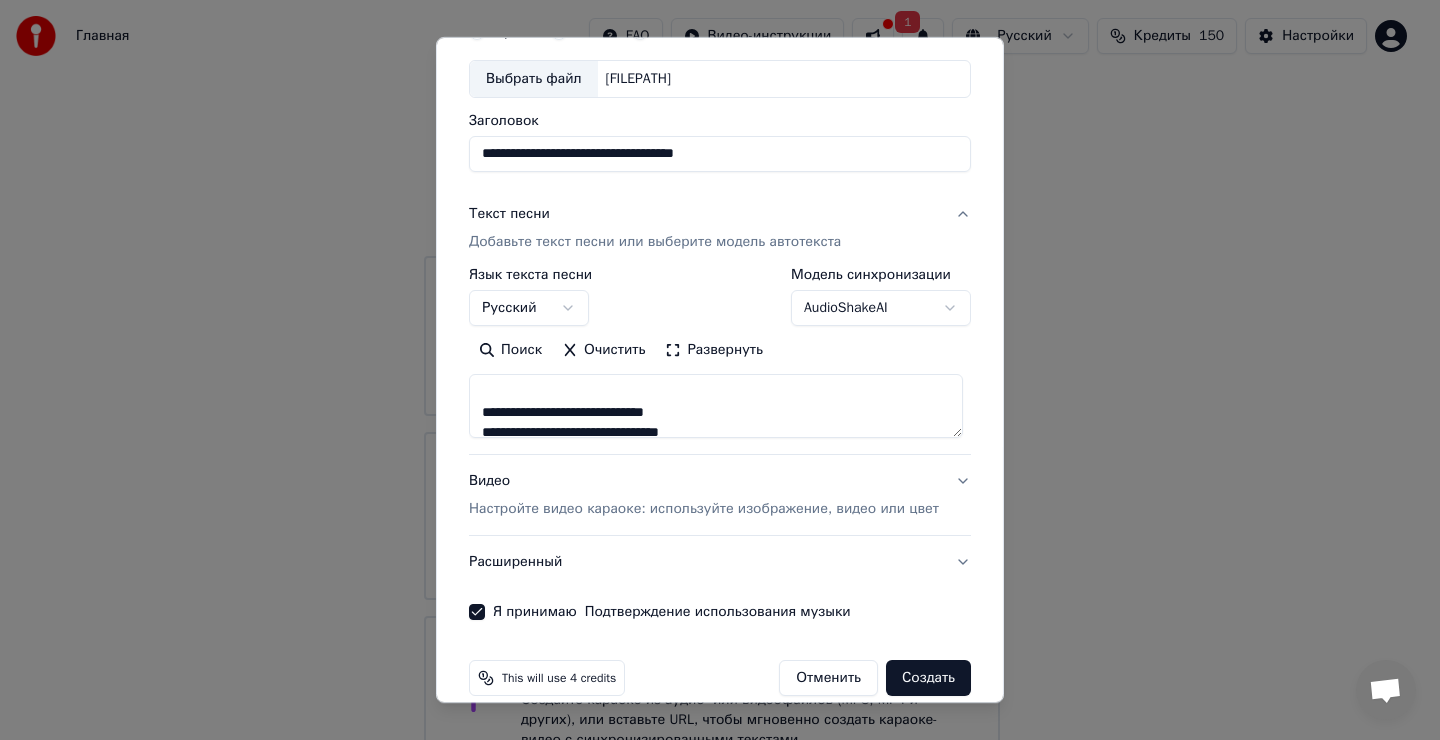 type on "**********" 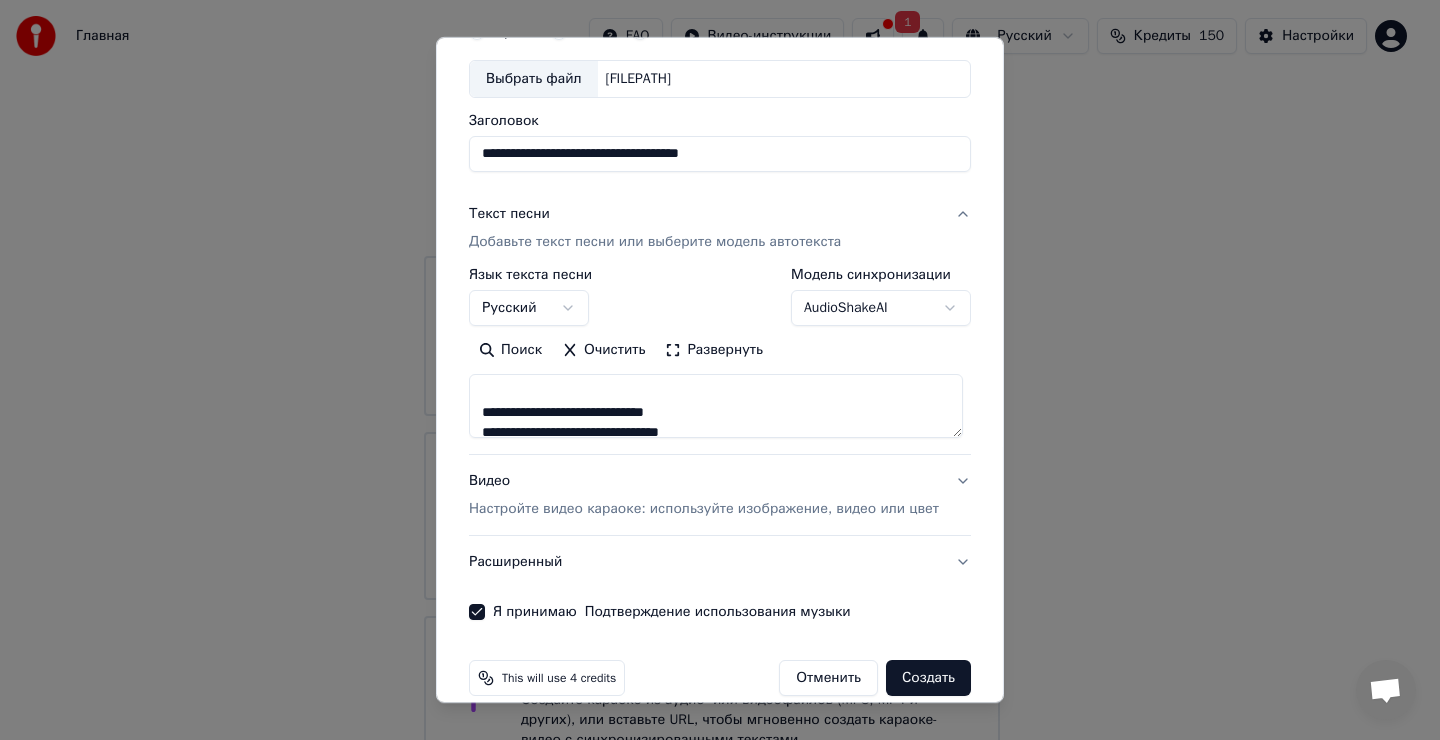 type on "**********" 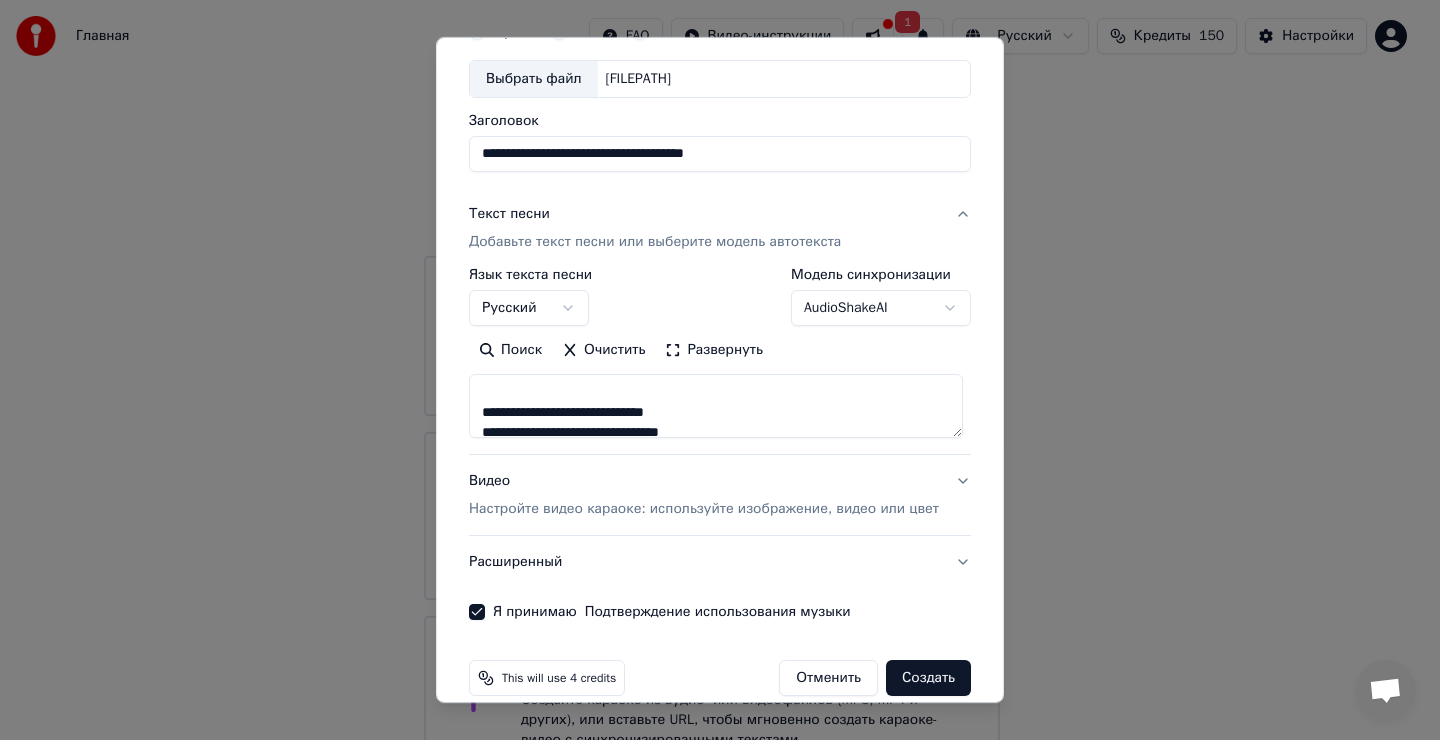 type on "**********" 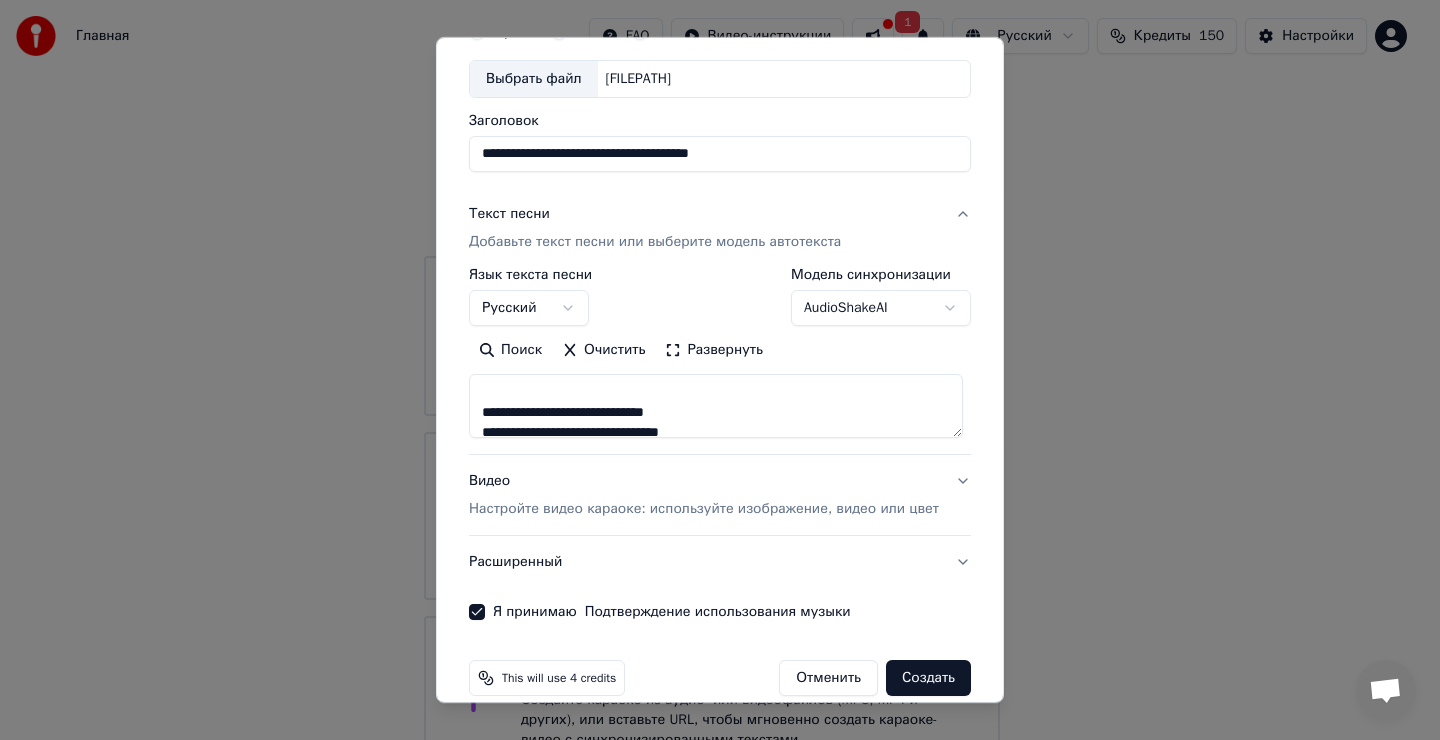 type on "**********" 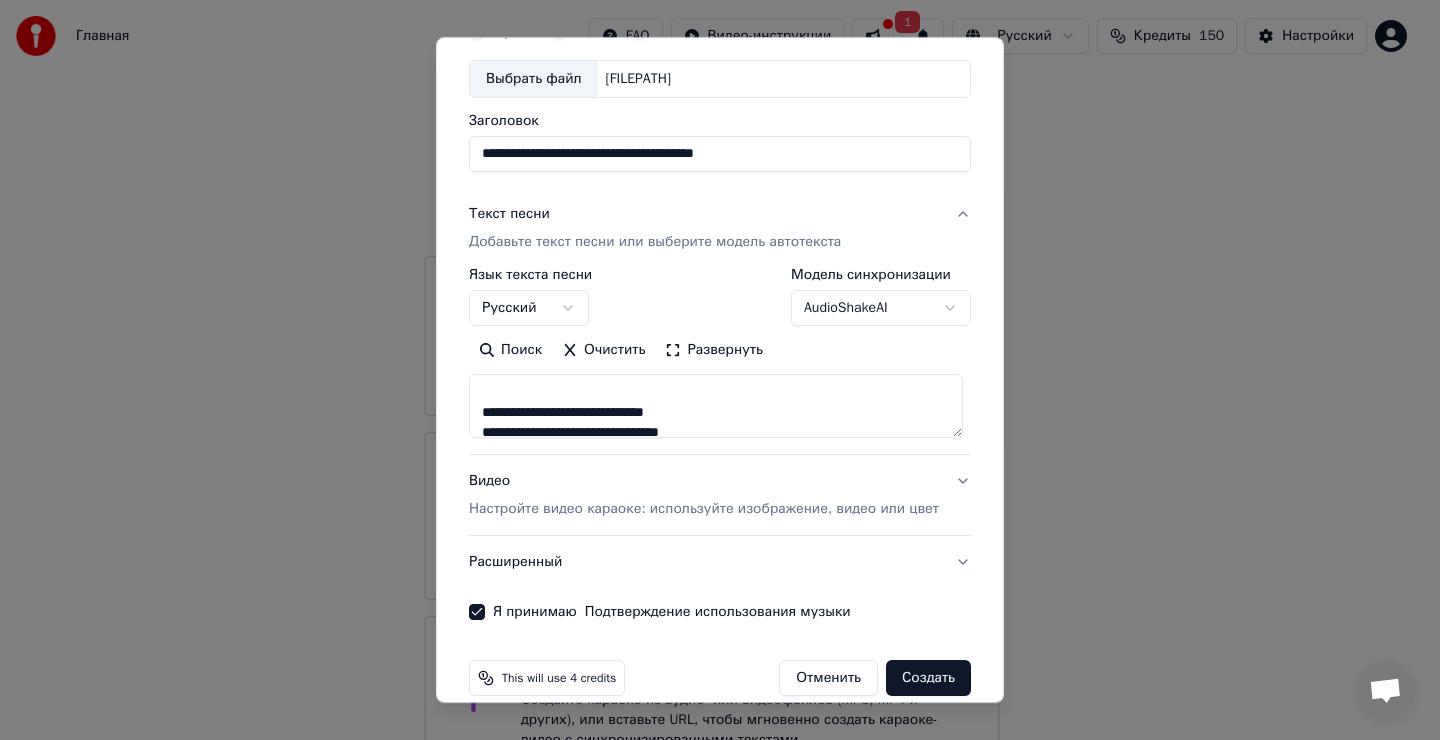 type on "**********" 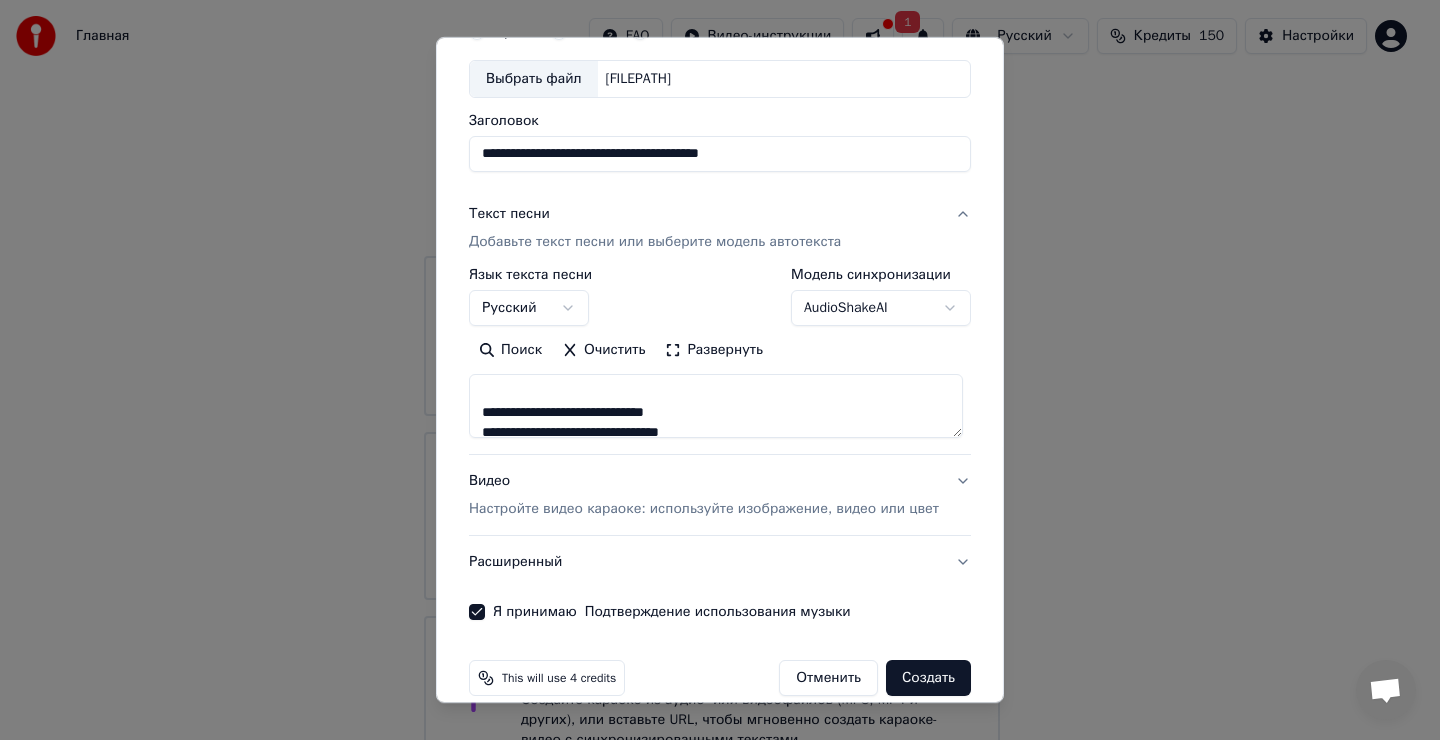 type on "**********" 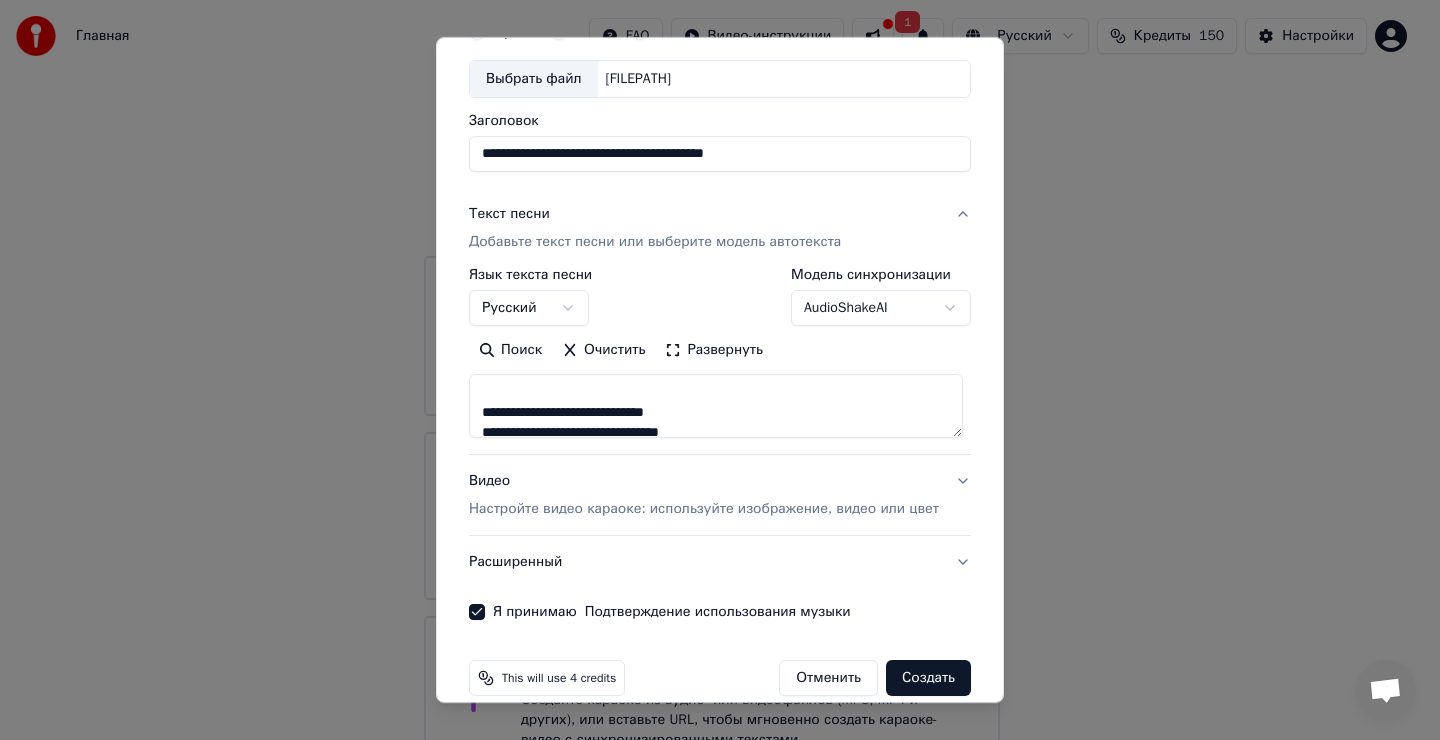 type on "**********" 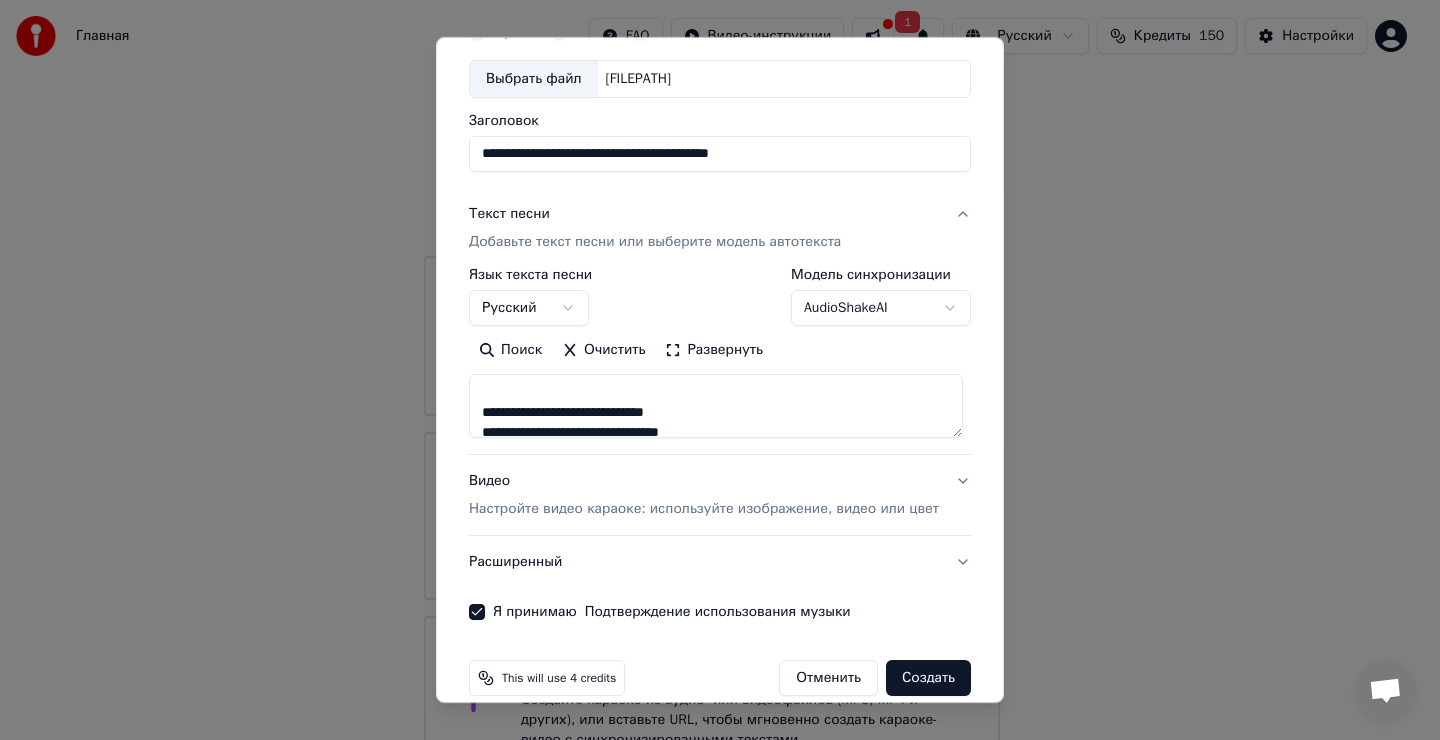 type on "**********" 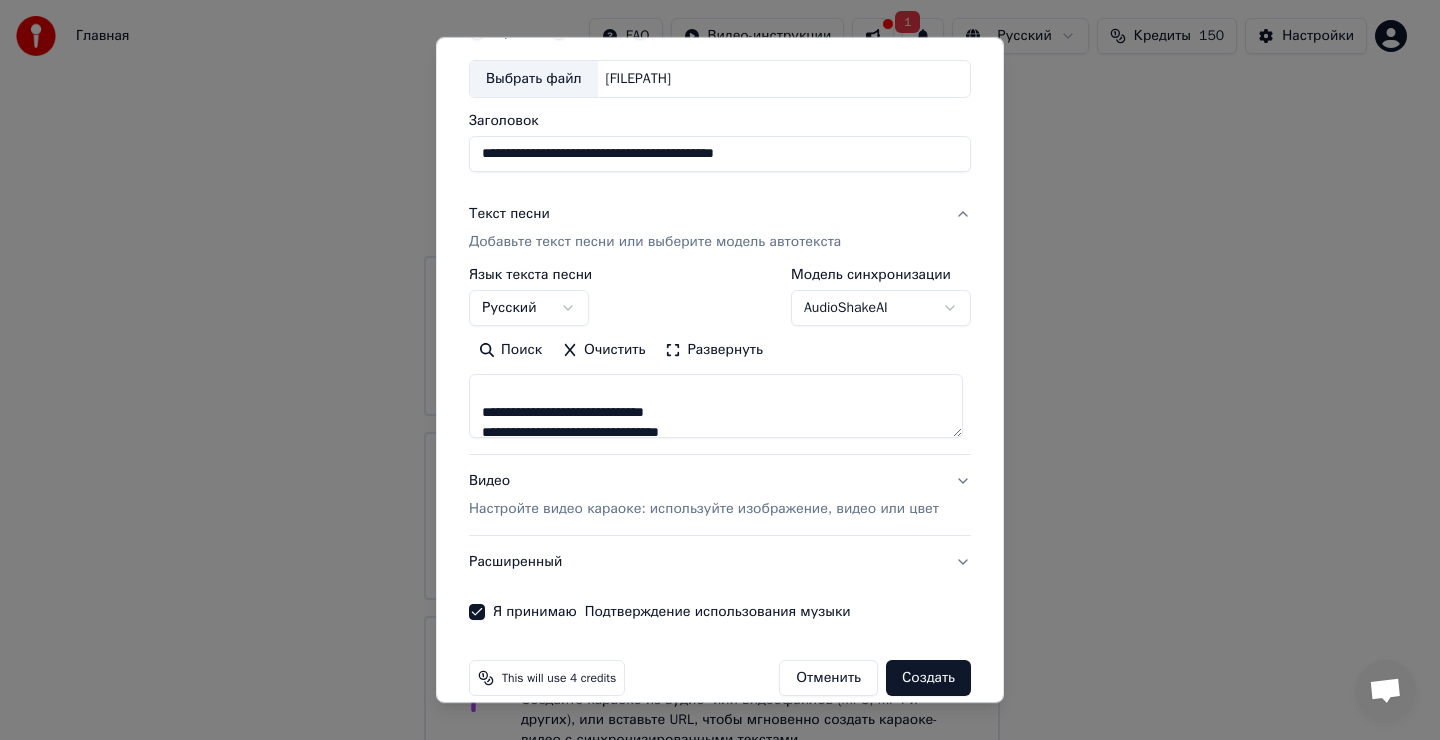 type on "**********" 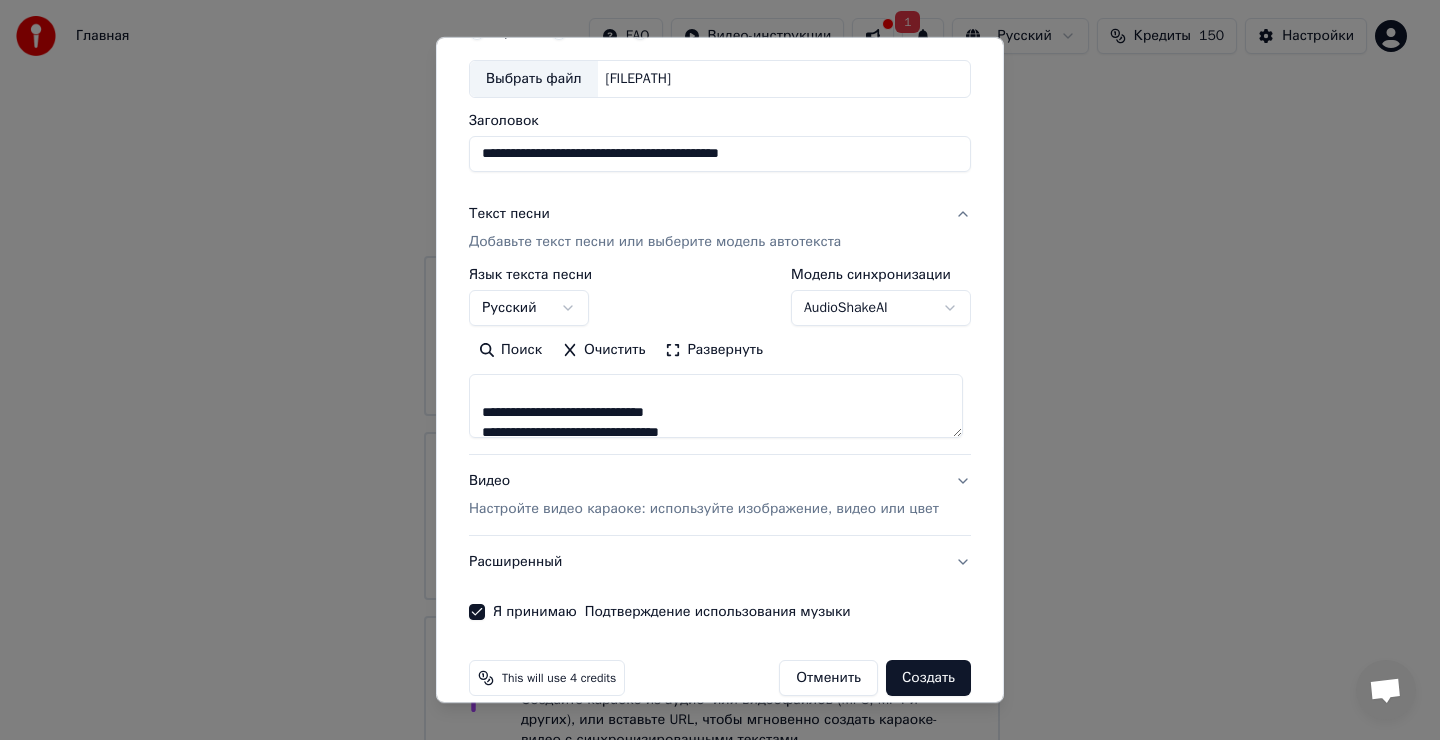 type on "**********" 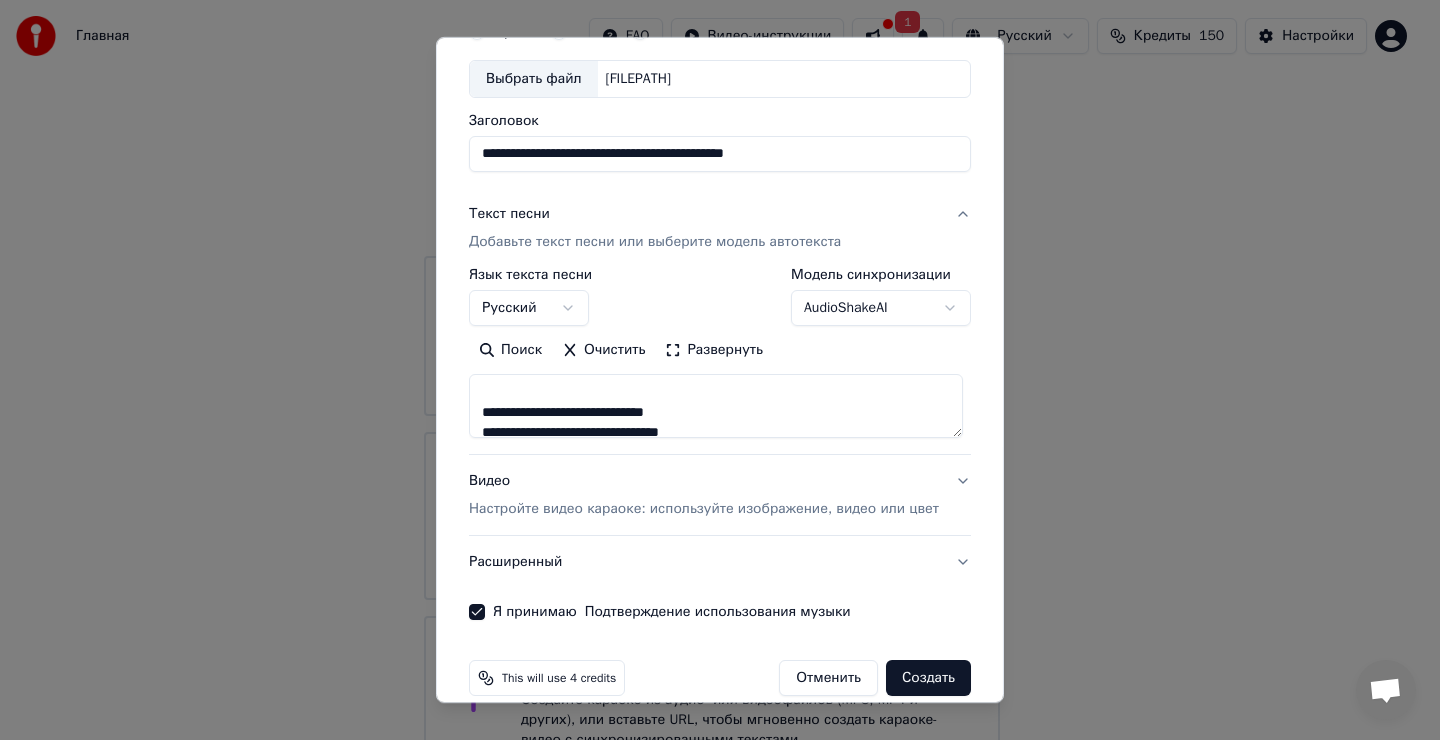 type on "**********" 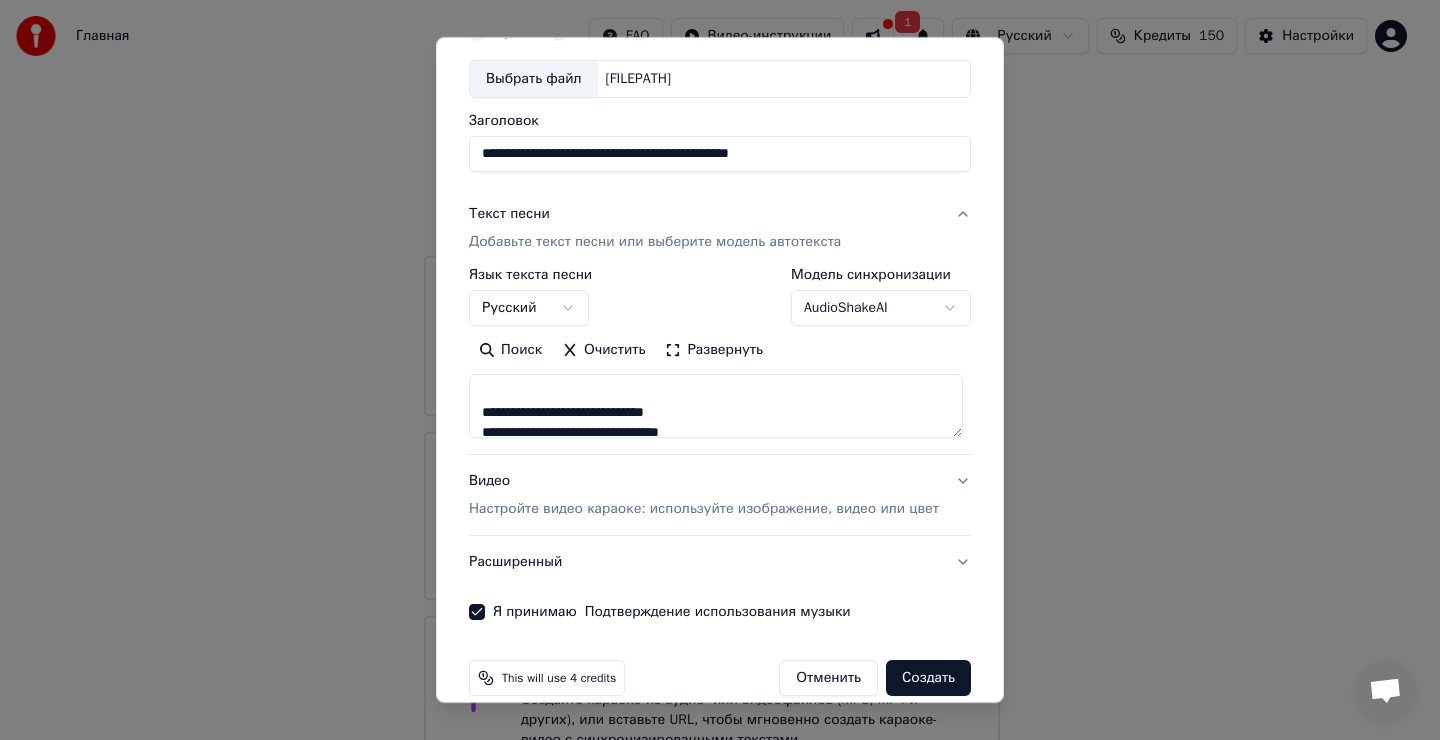 type on "**********" 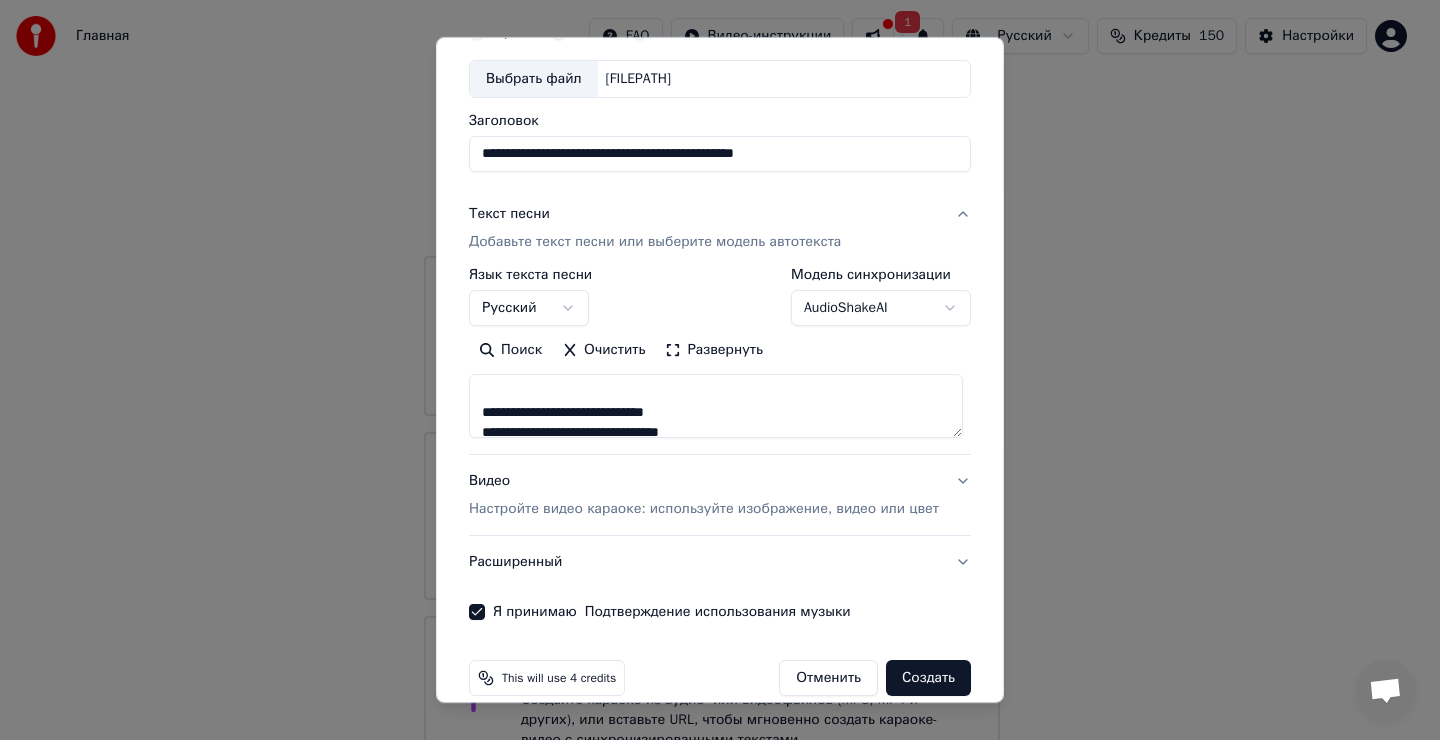 type on "**********" 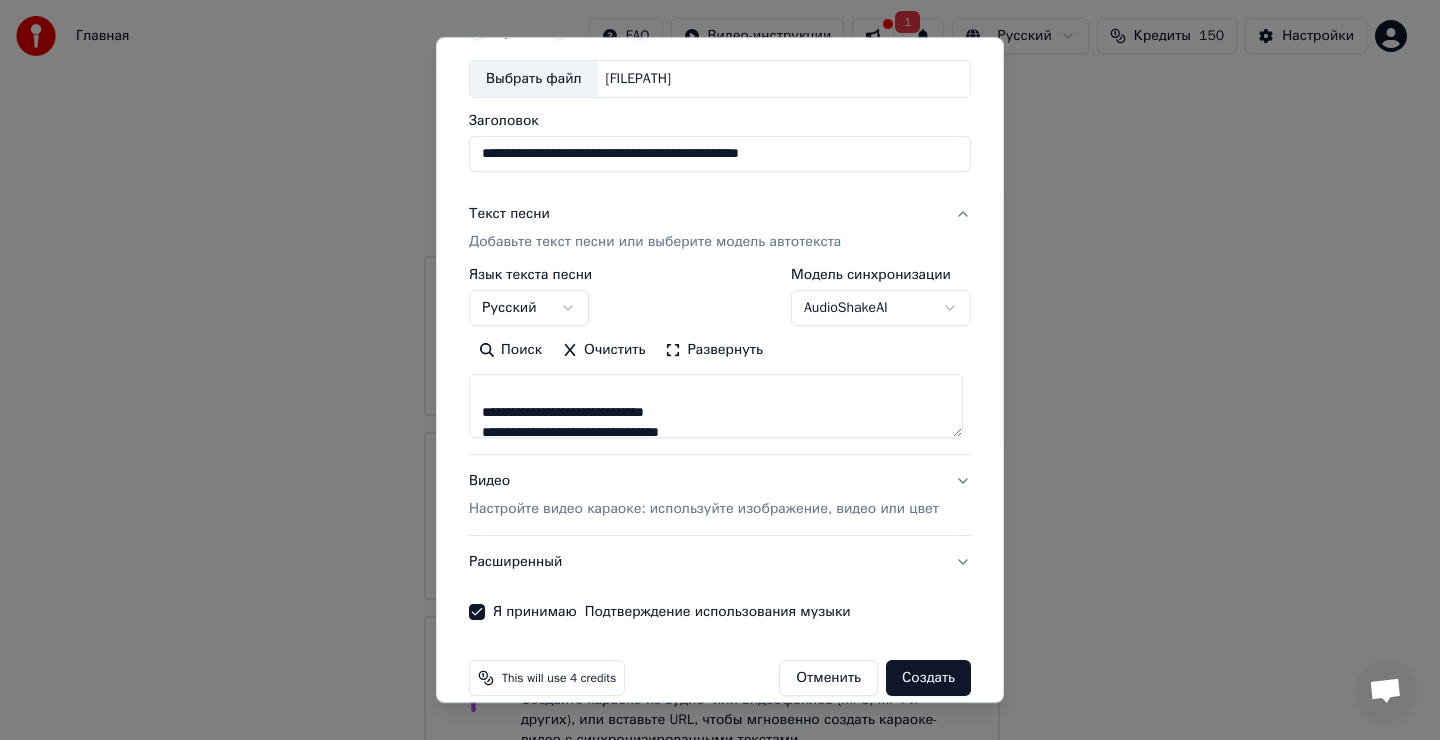 type on "**********" 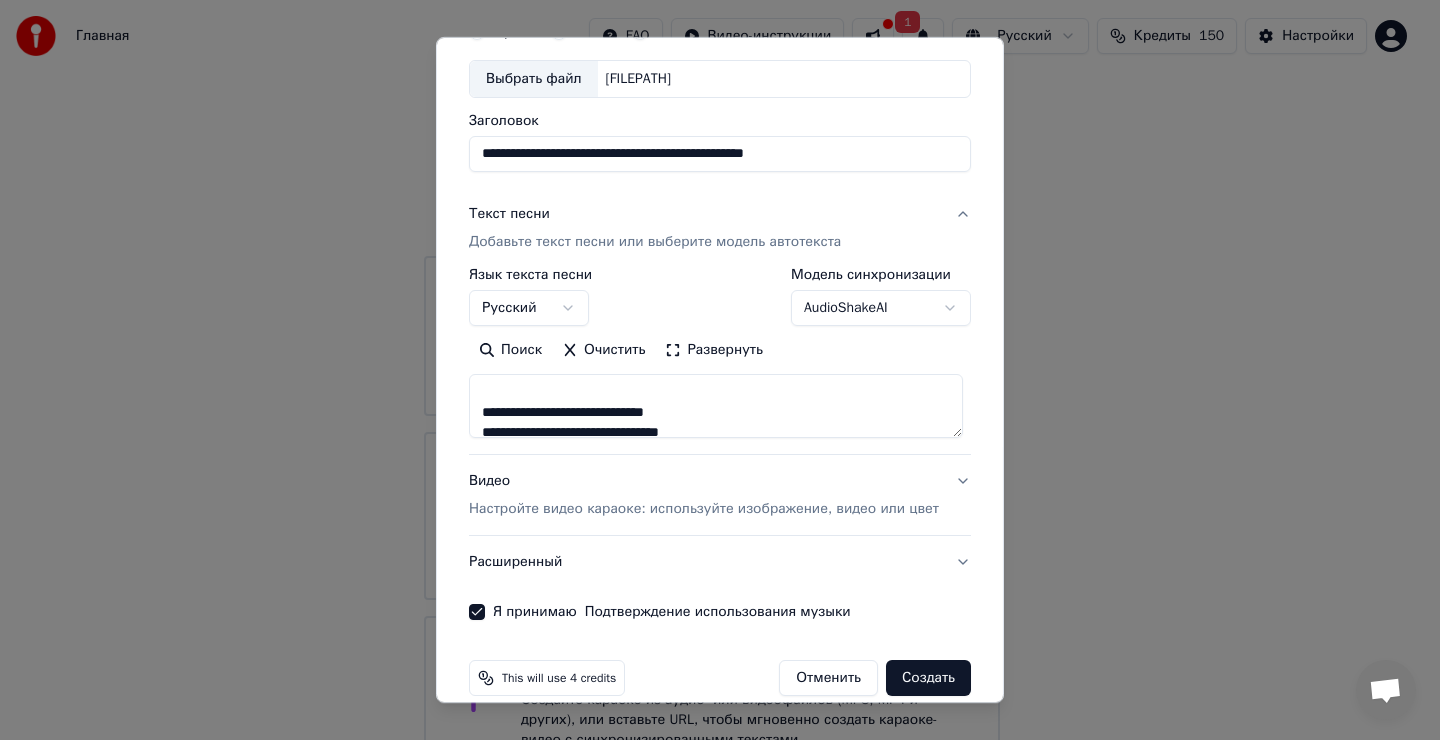 type on "**********" 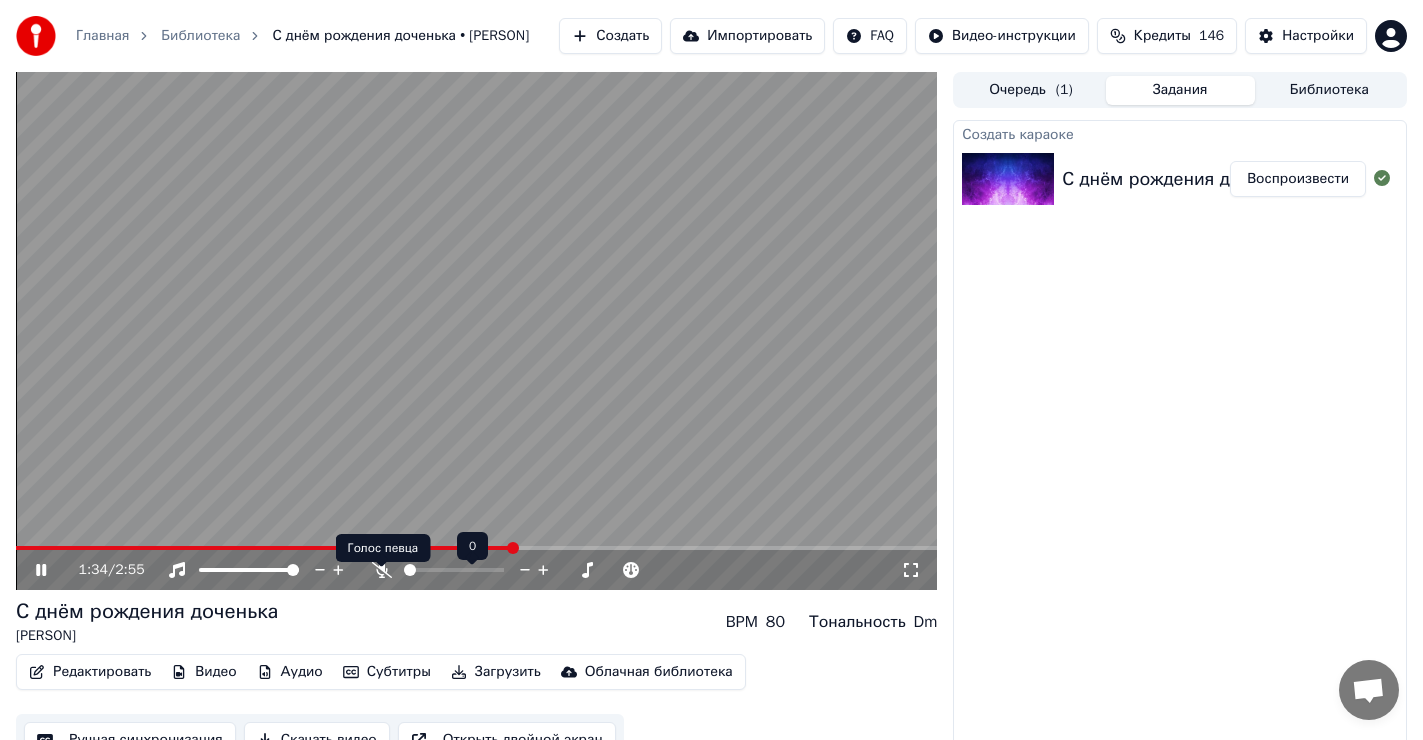 click 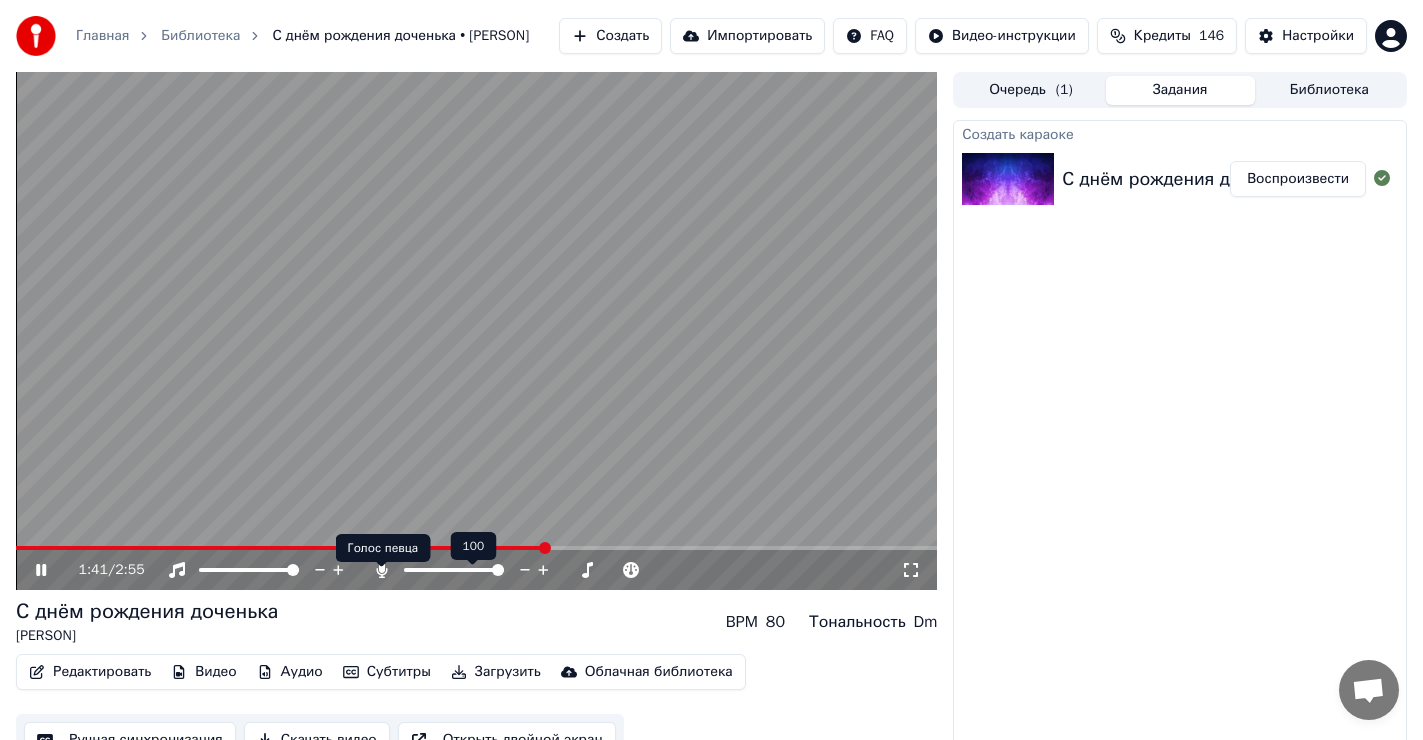 click 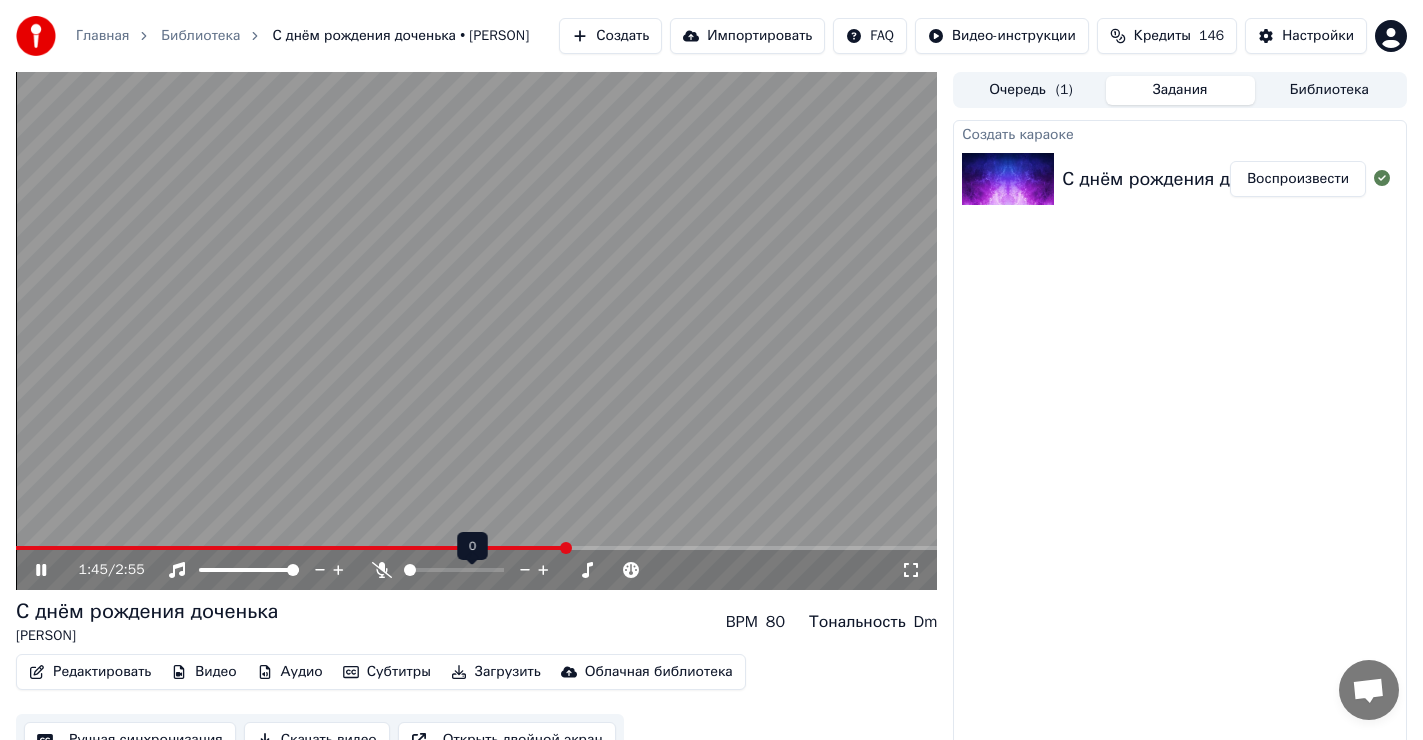 click 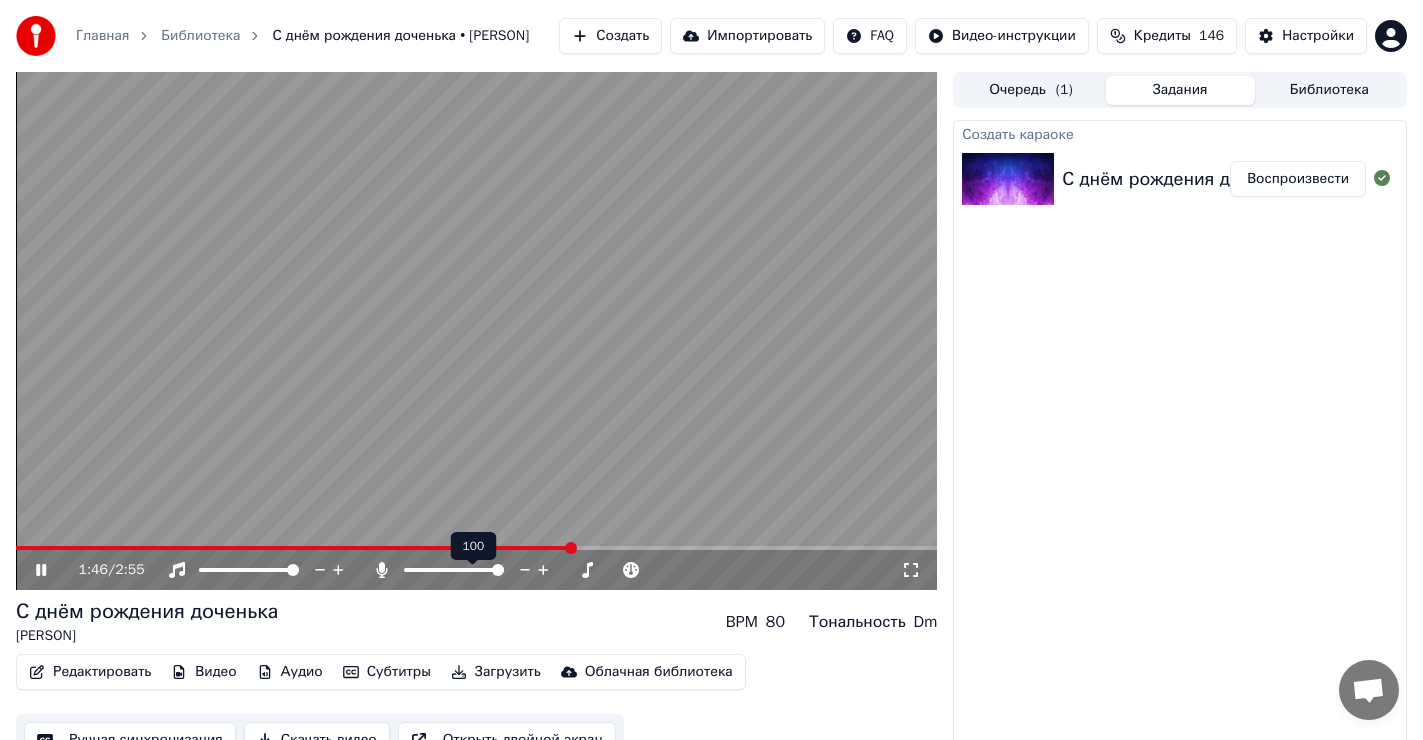 click 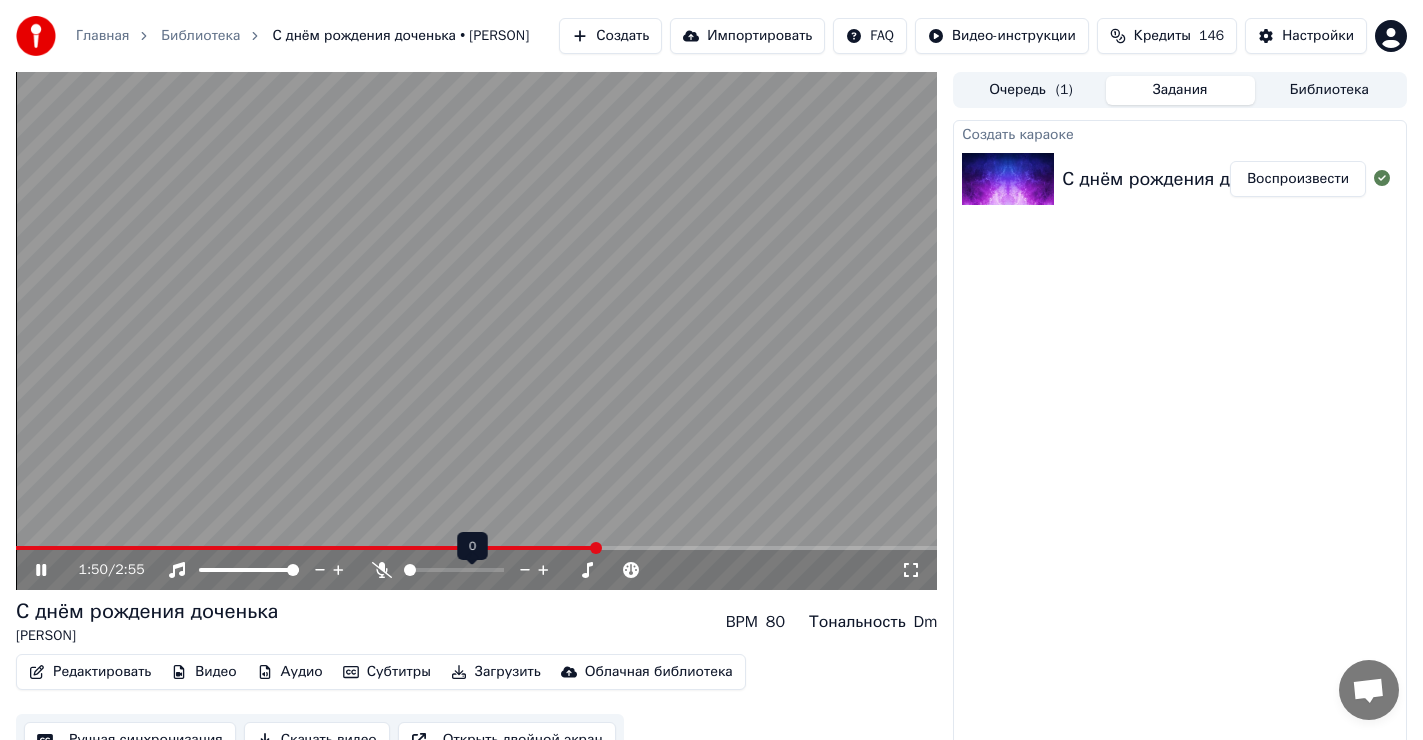 click 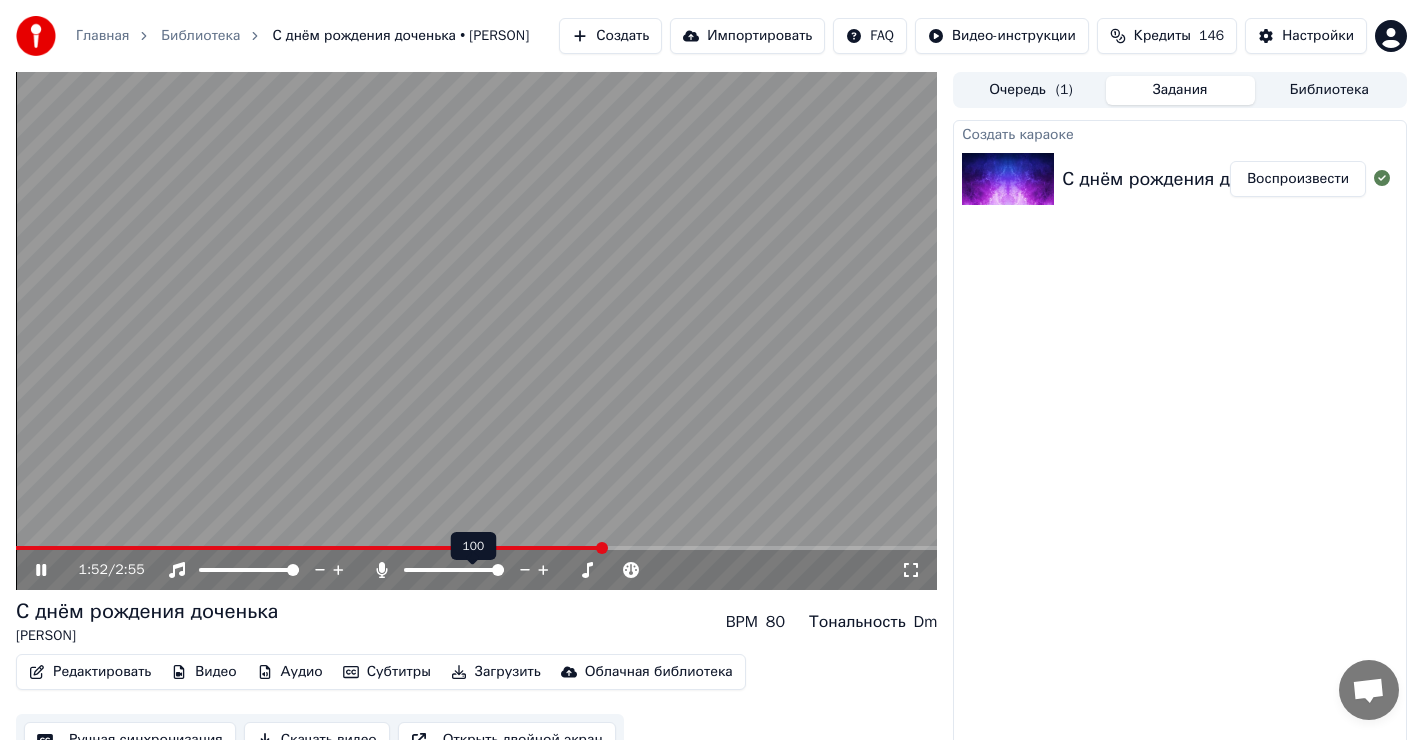 click 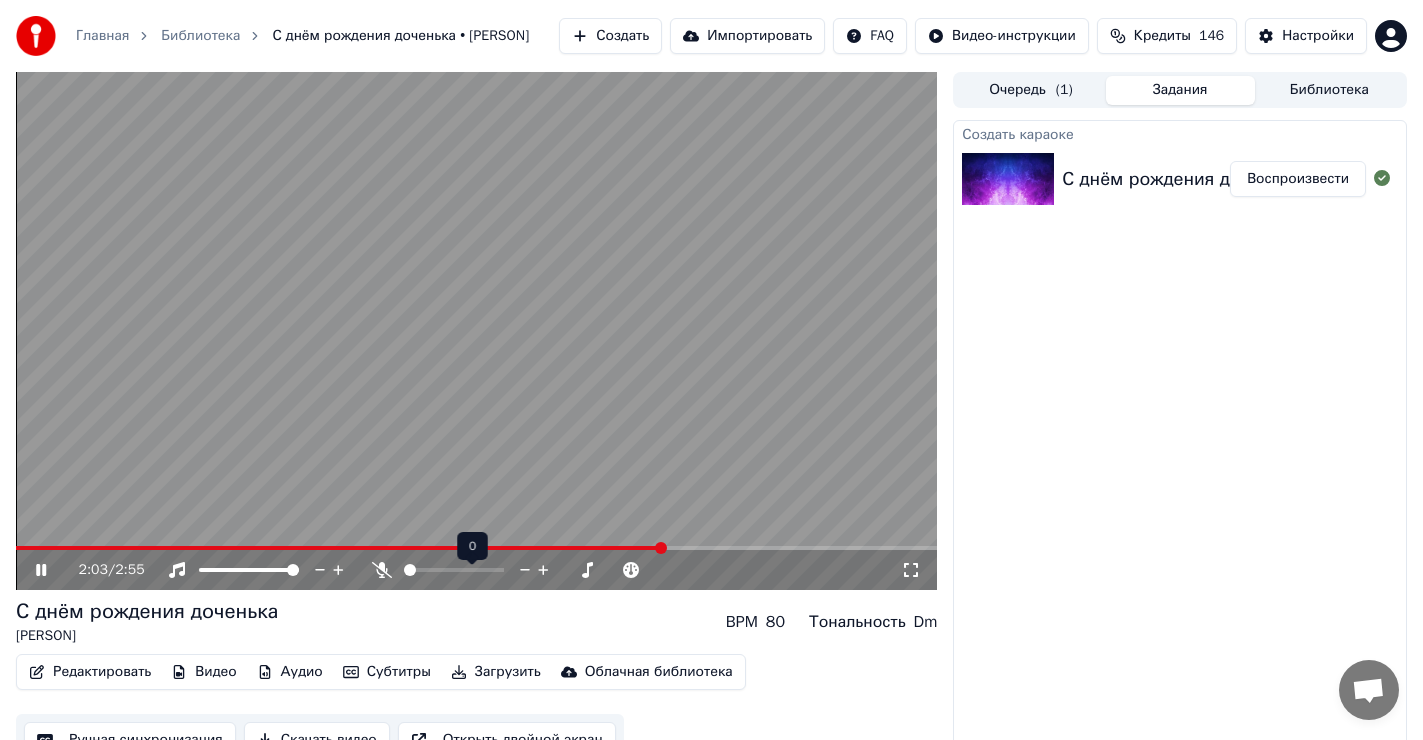 click 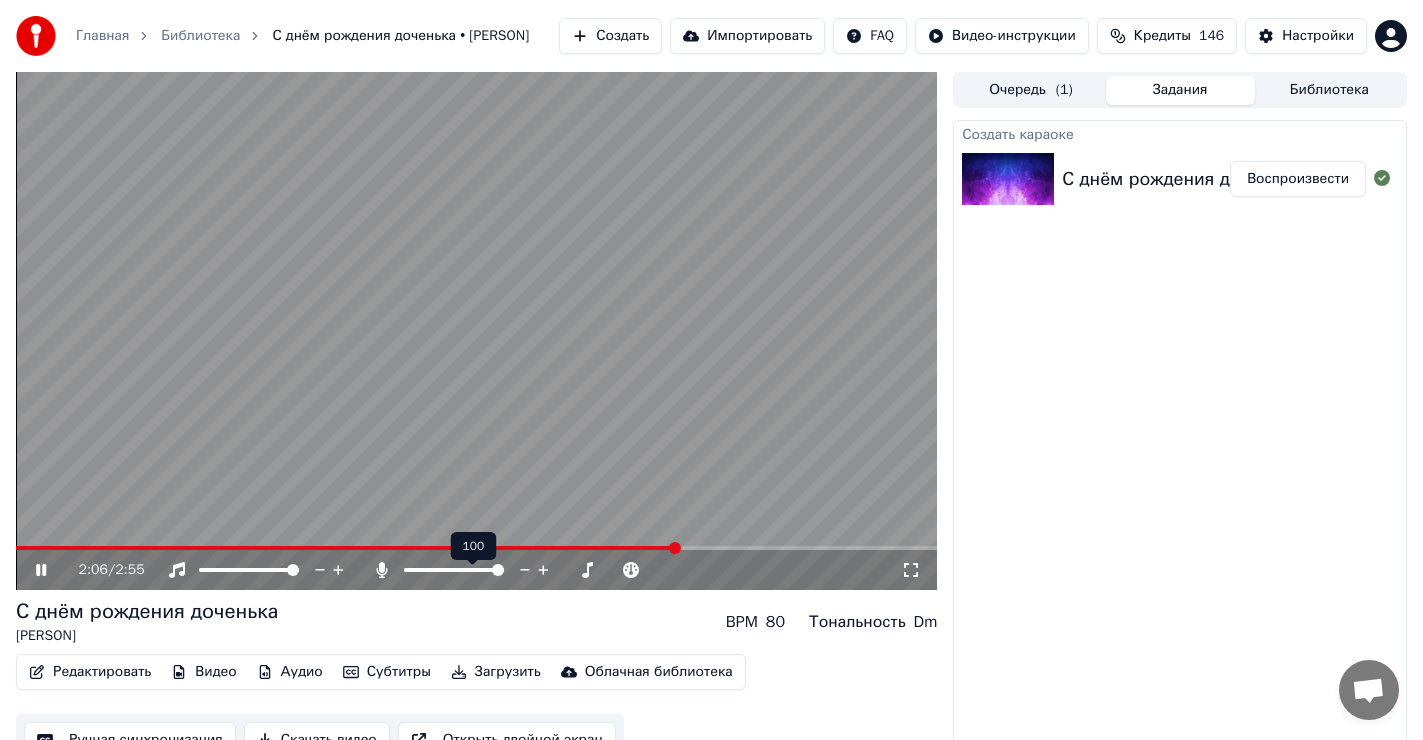 click 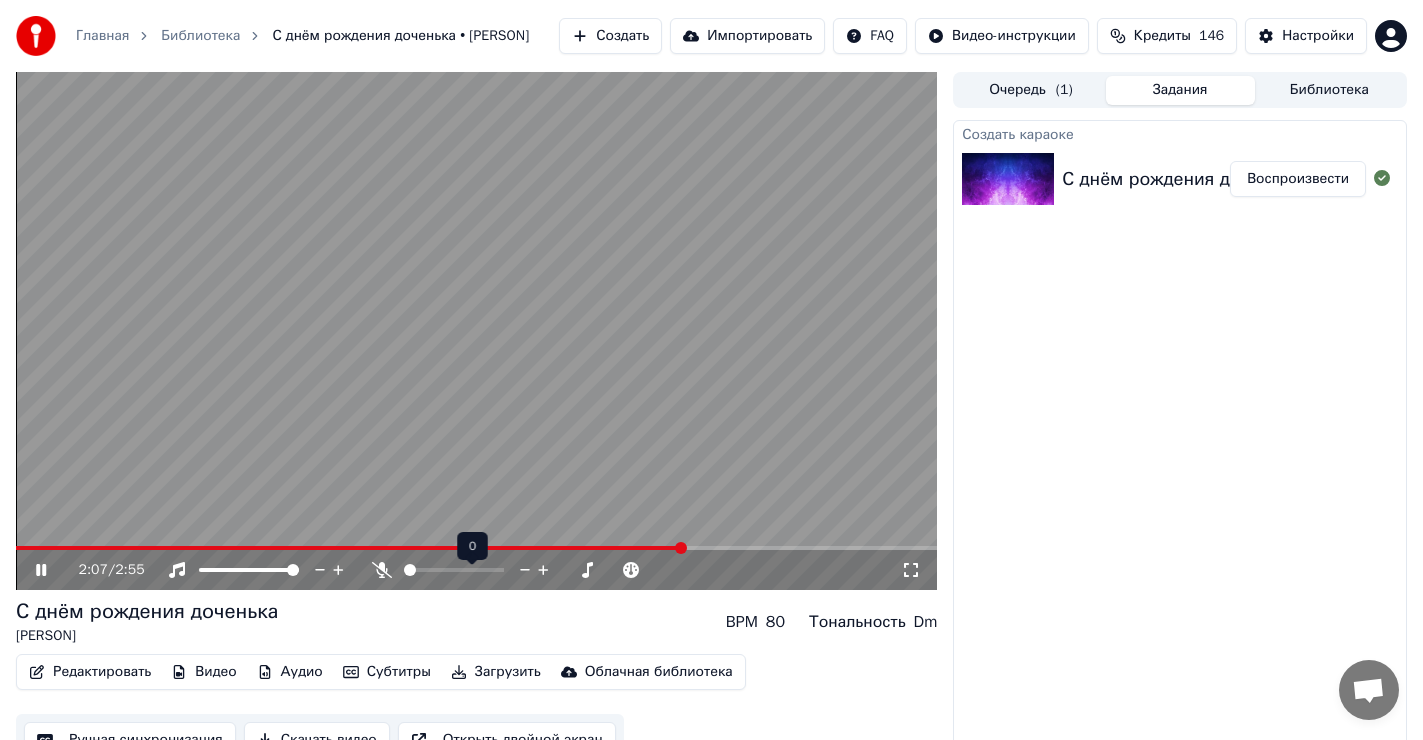 click 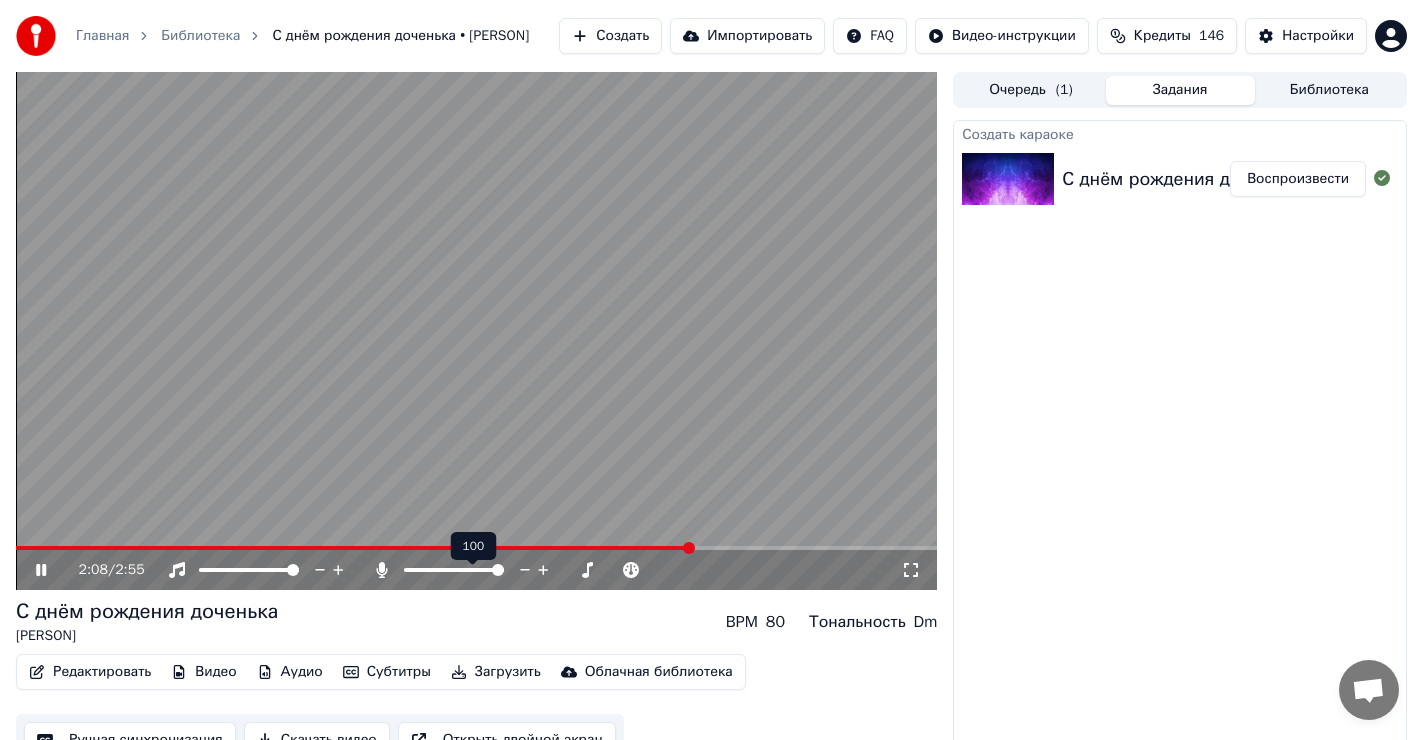 click 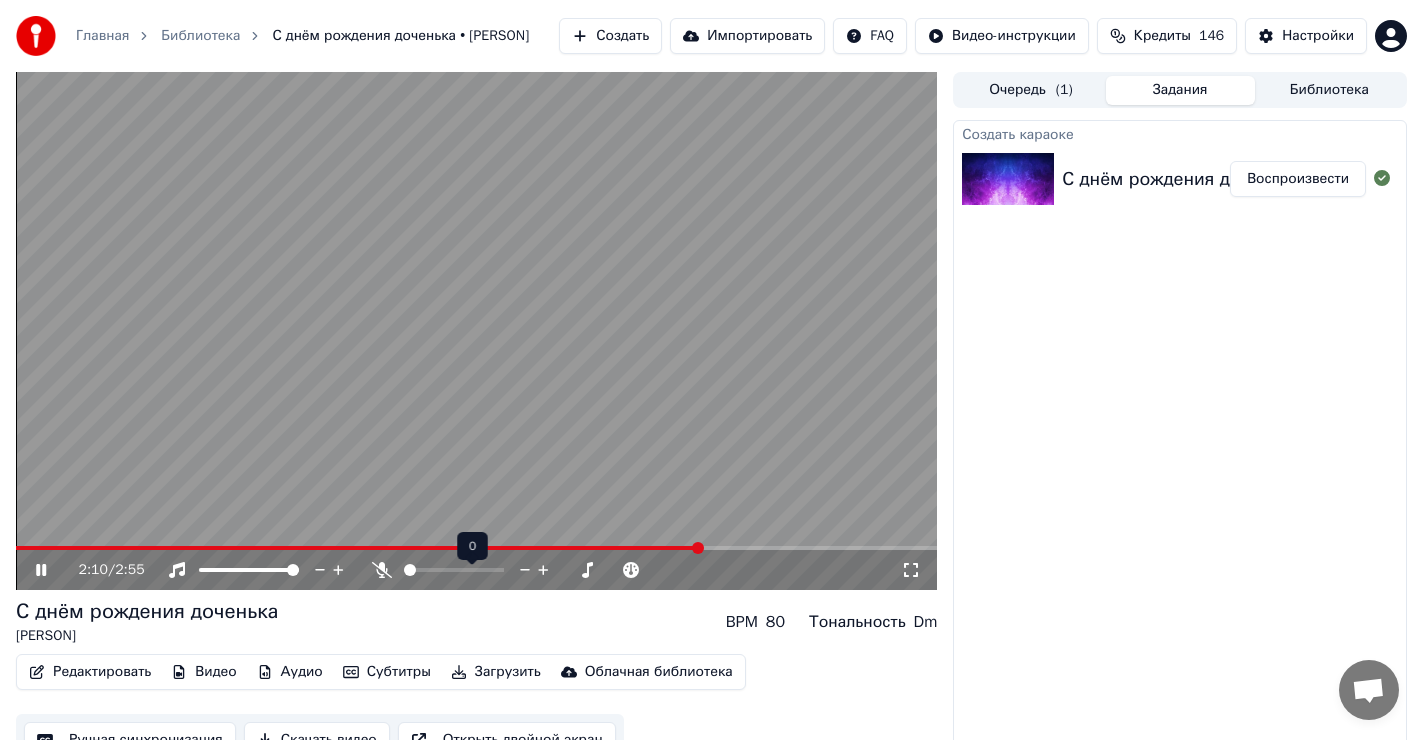 click 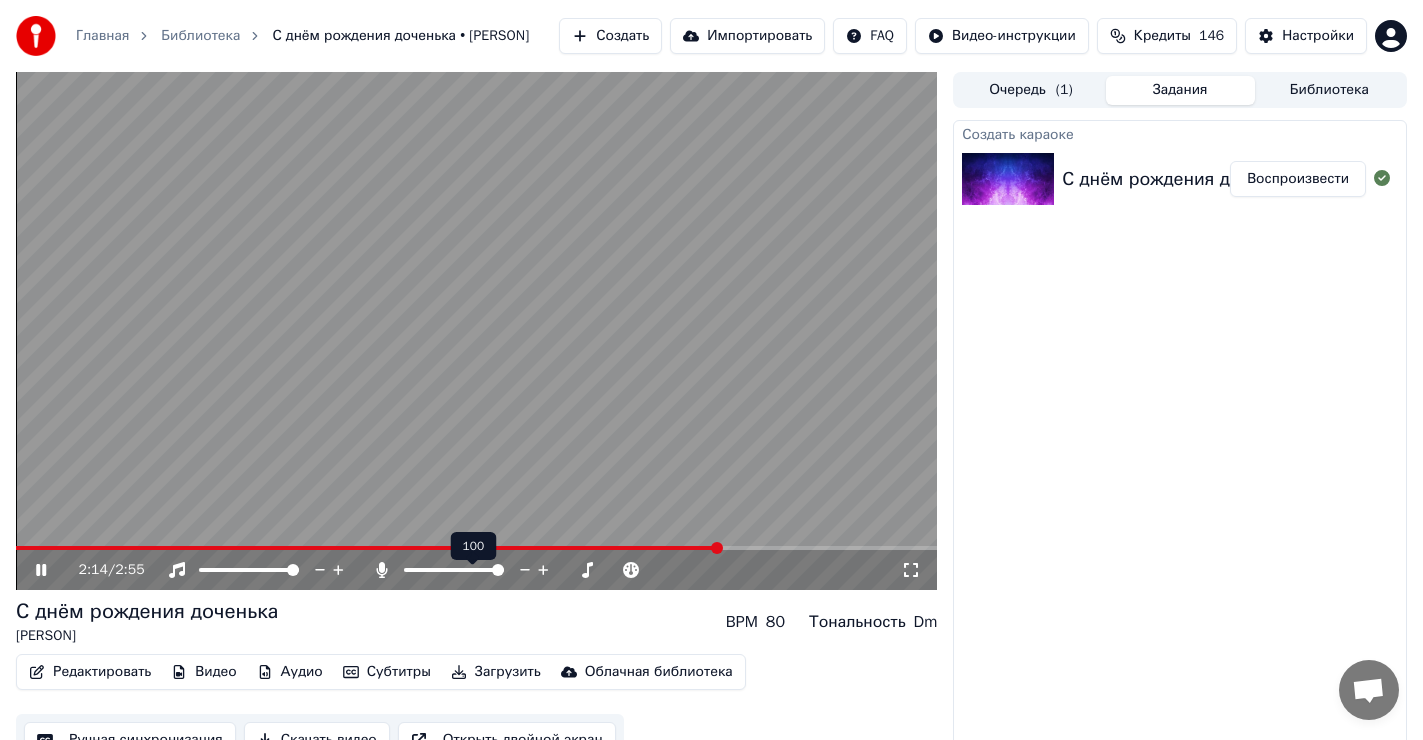 click 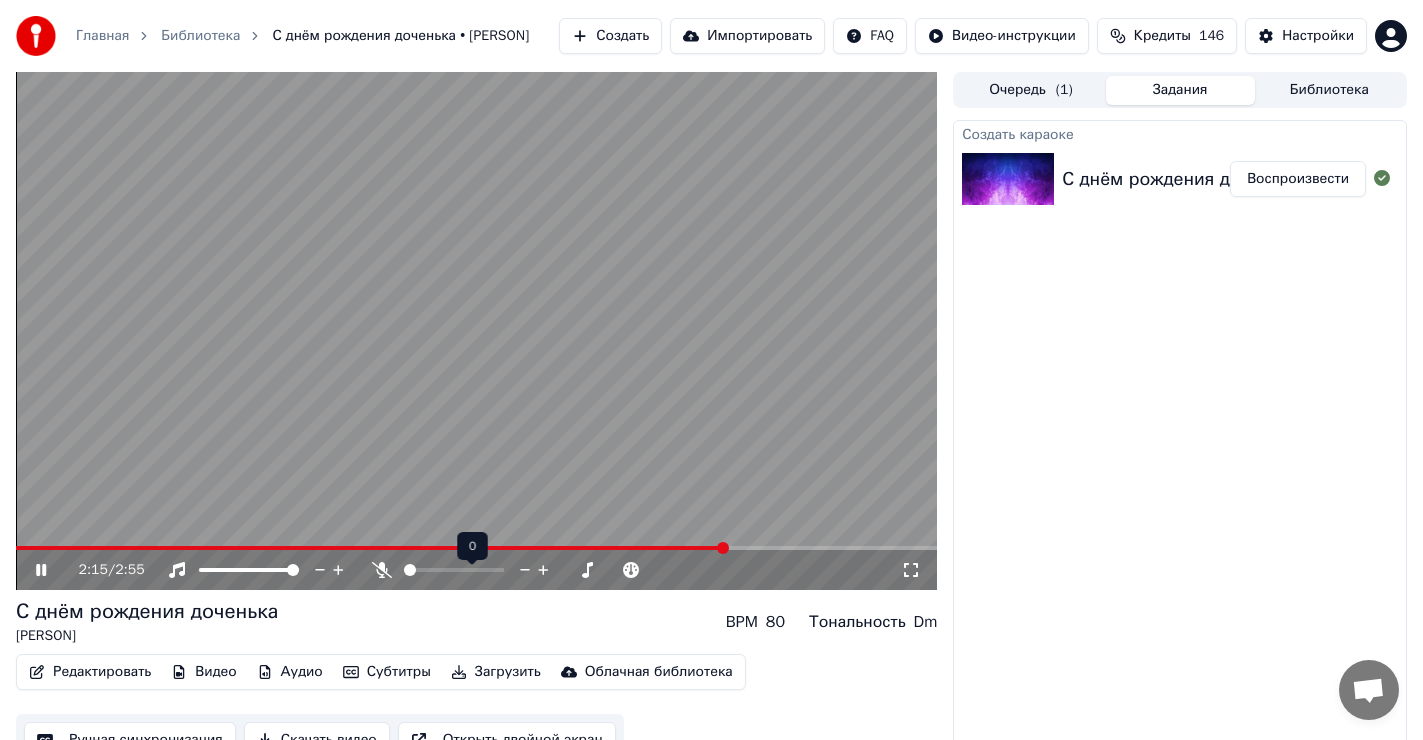 click 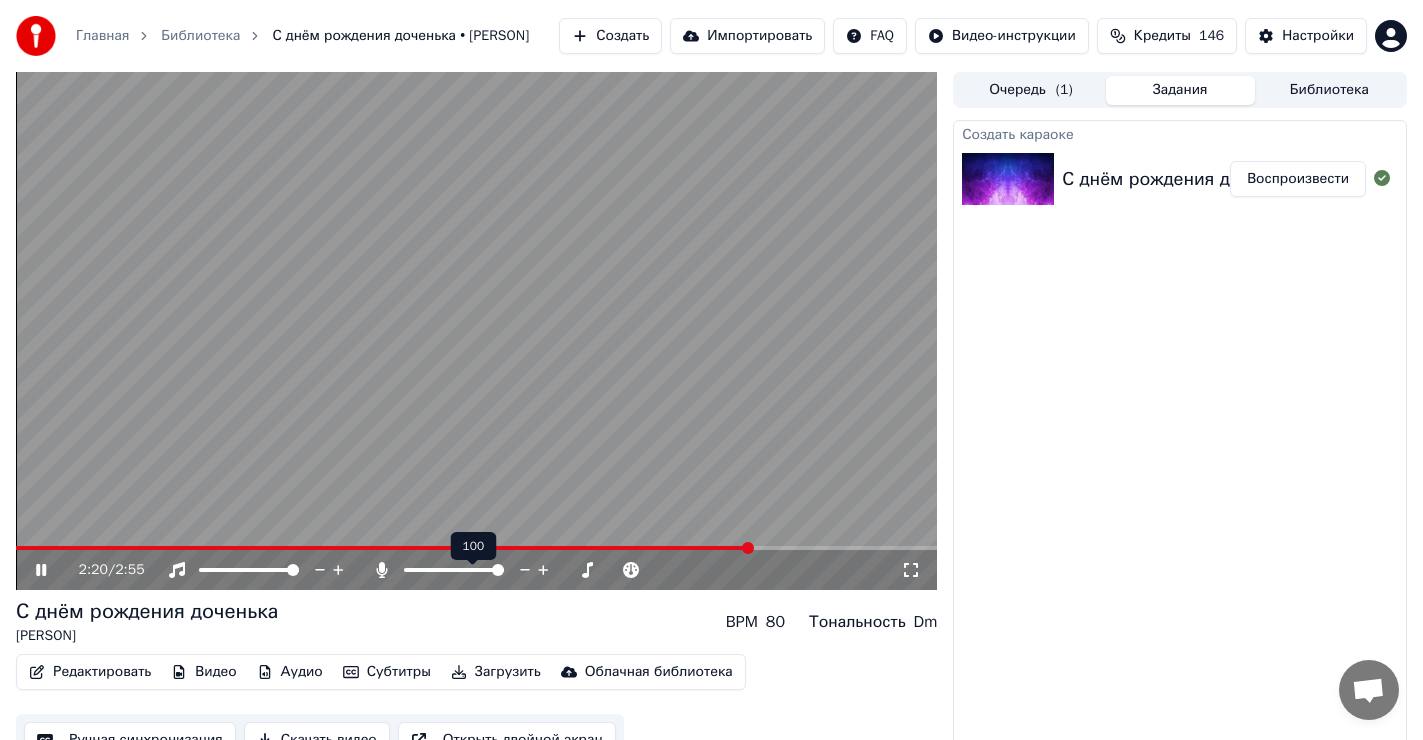click 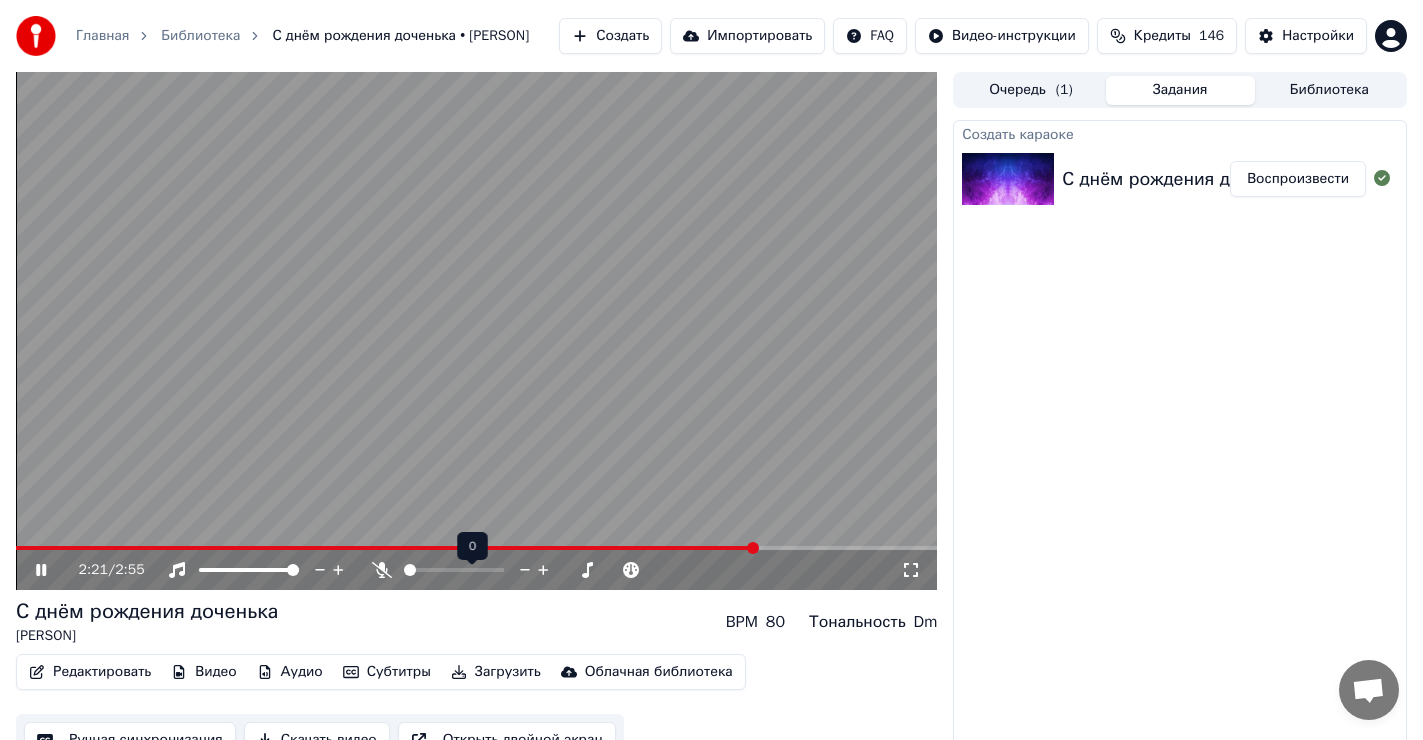 click 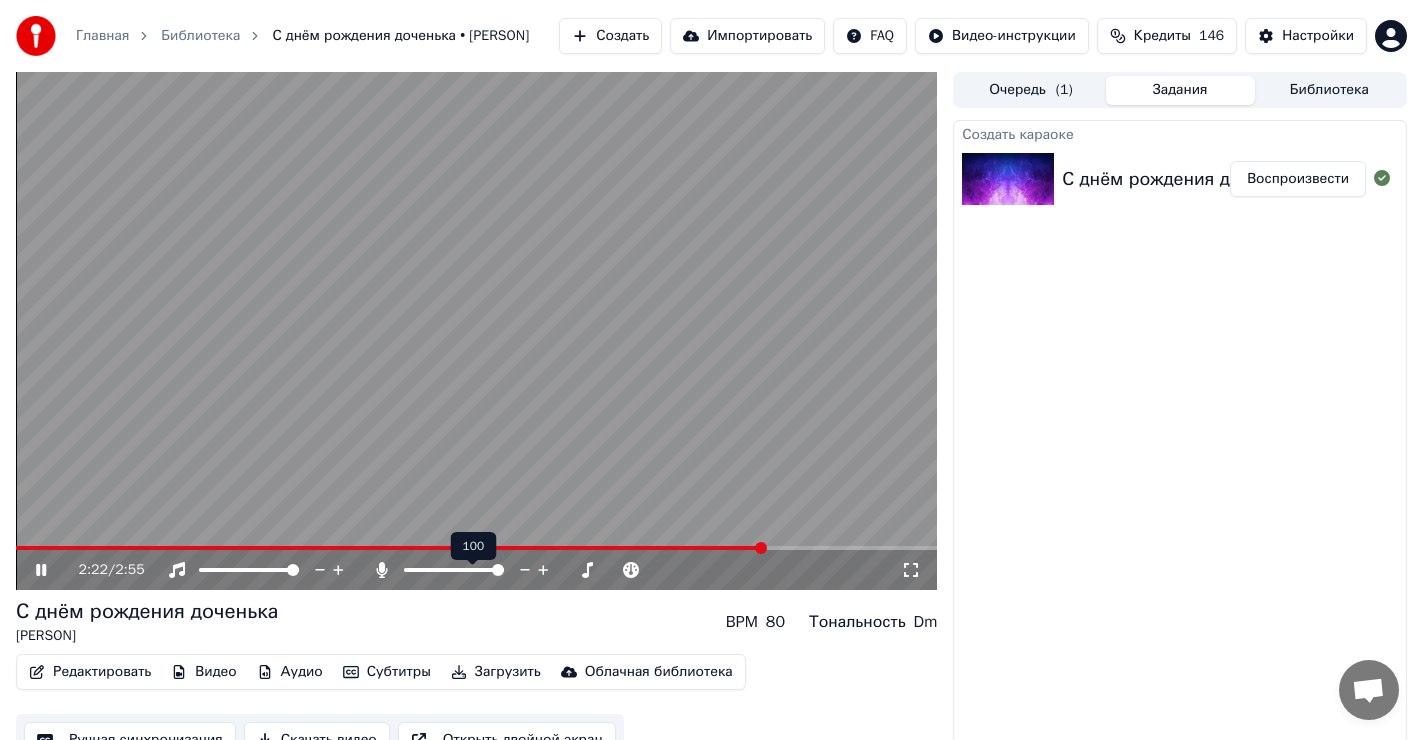 click 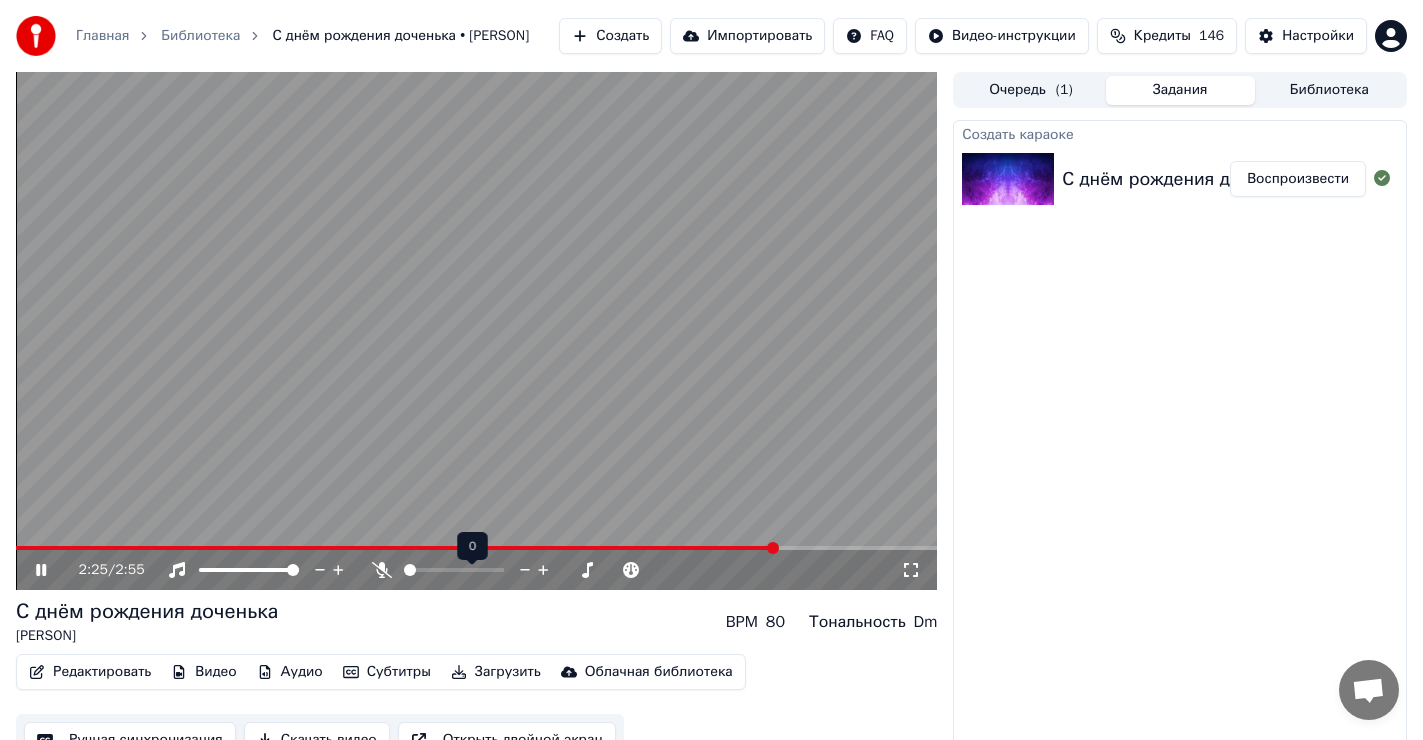 click 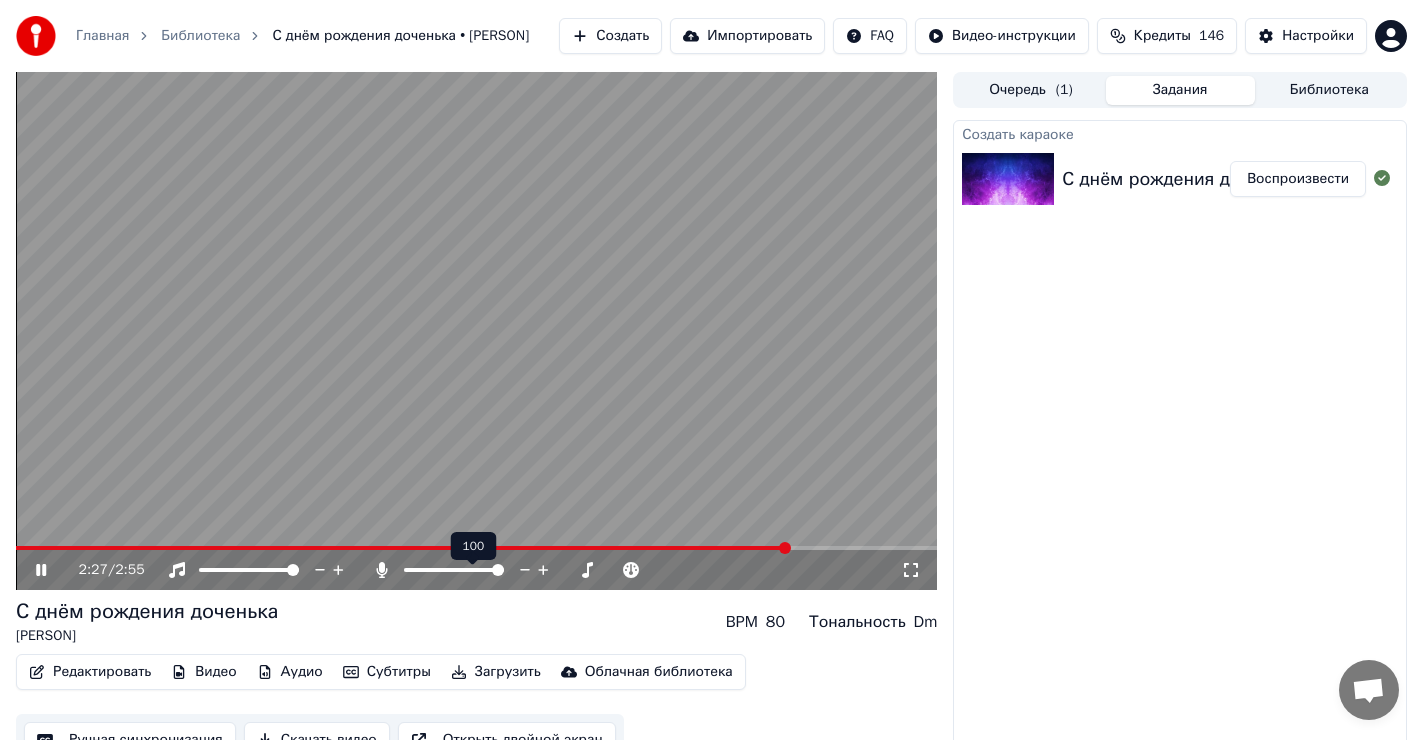click 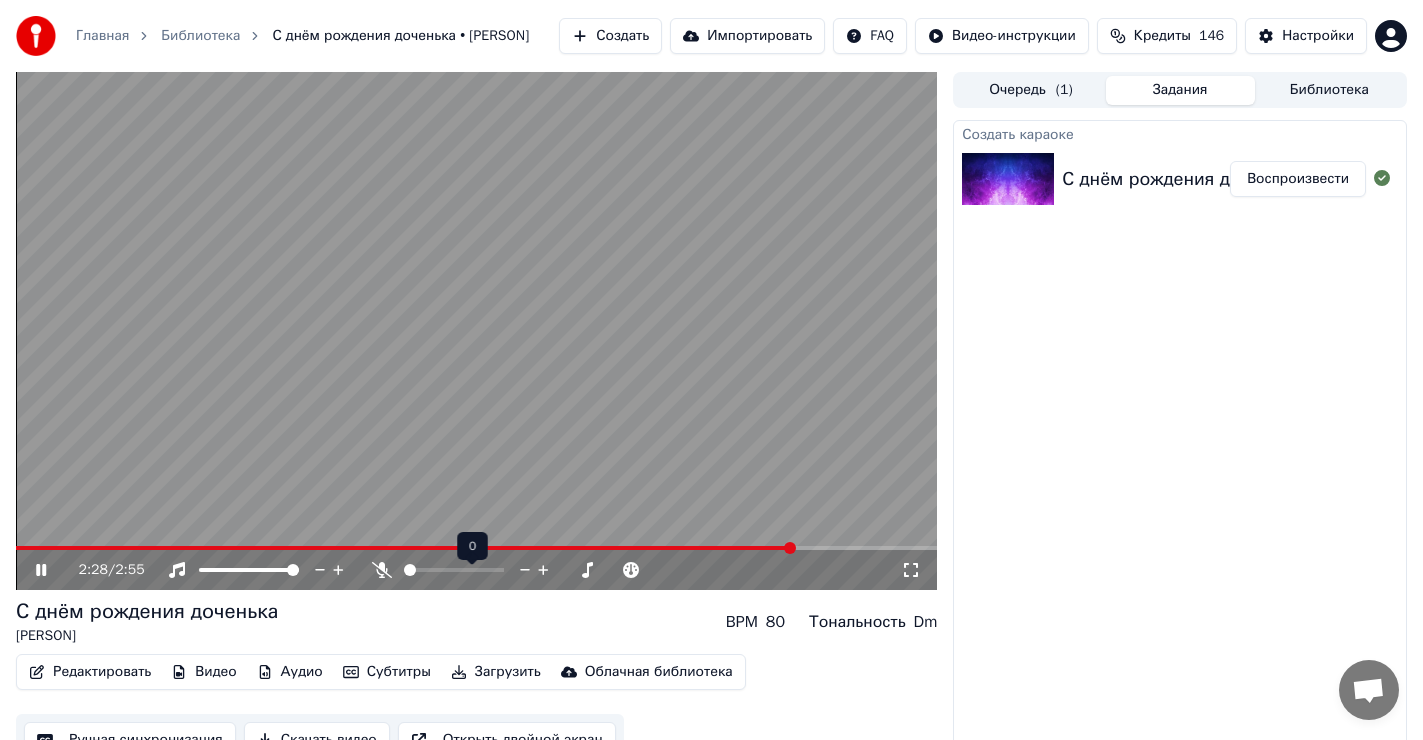 click 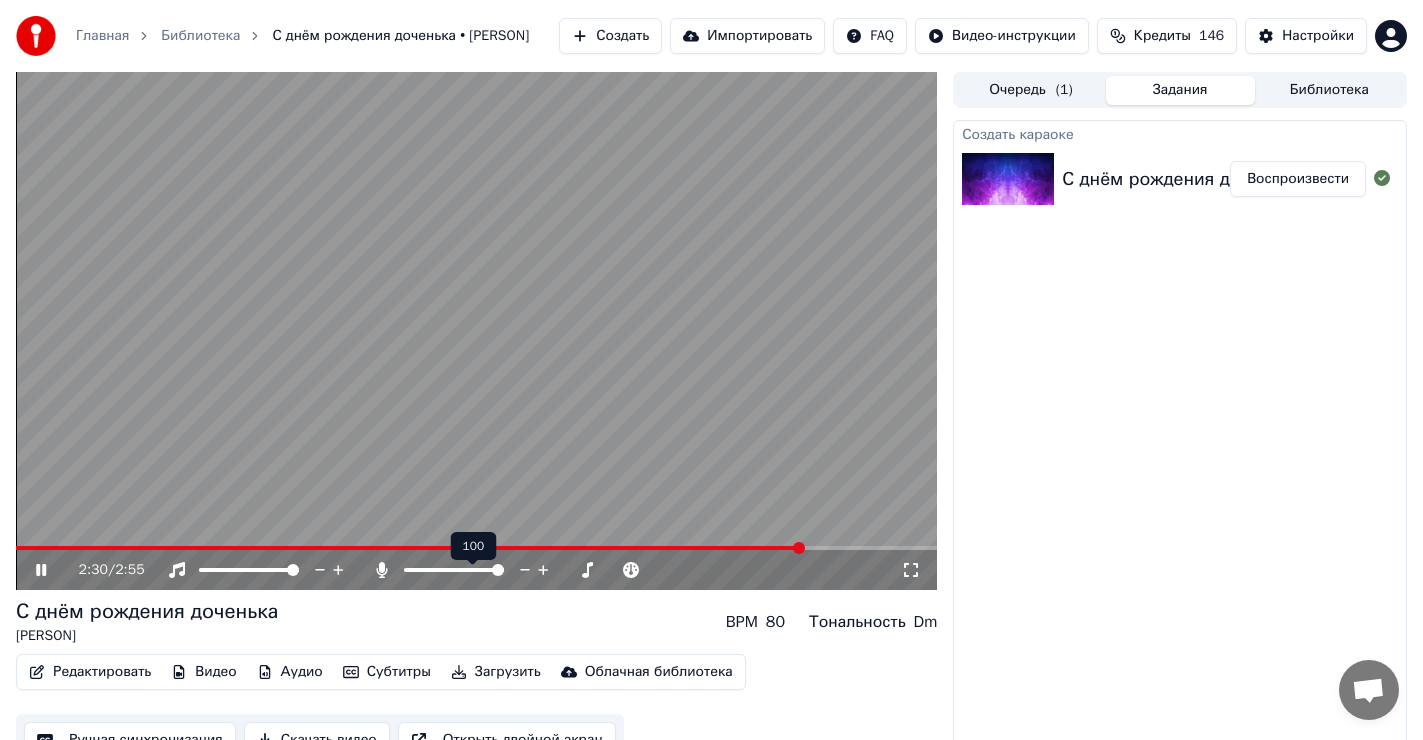 click 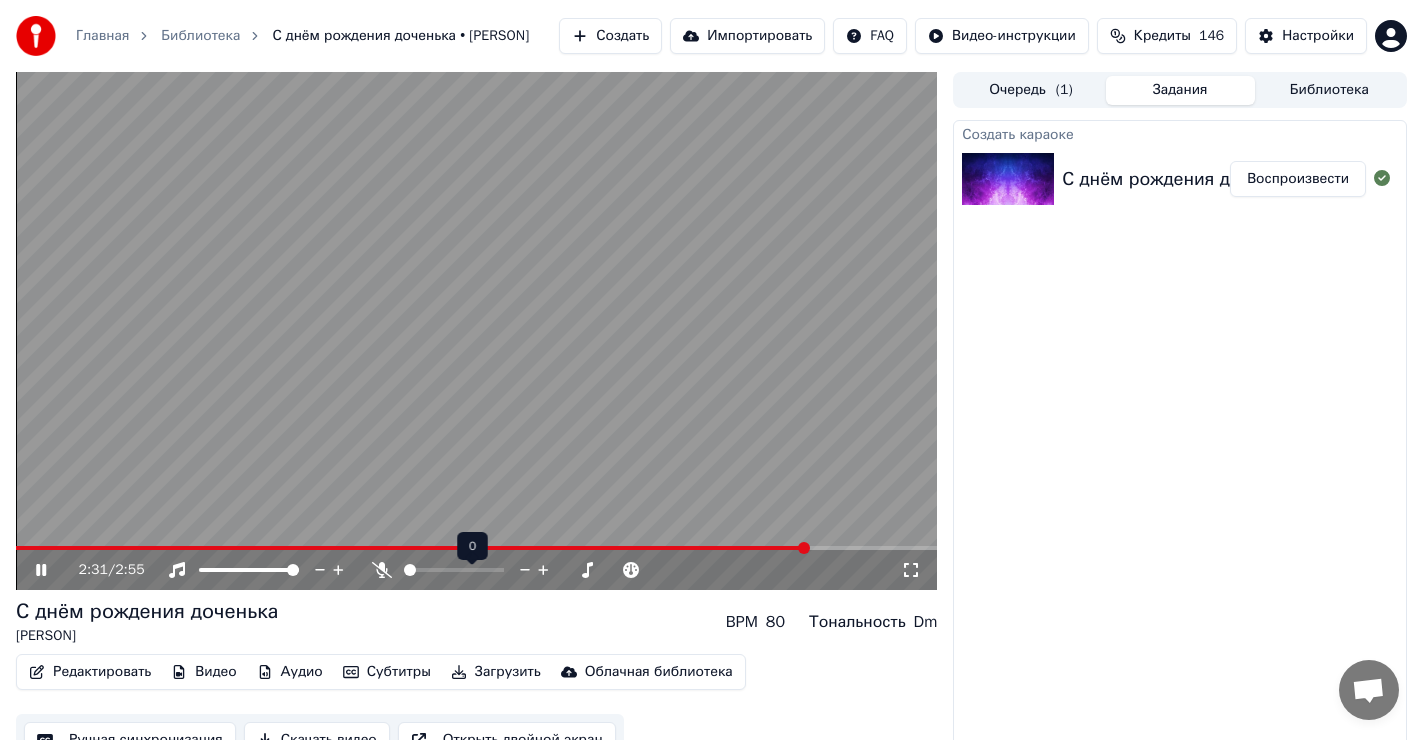click 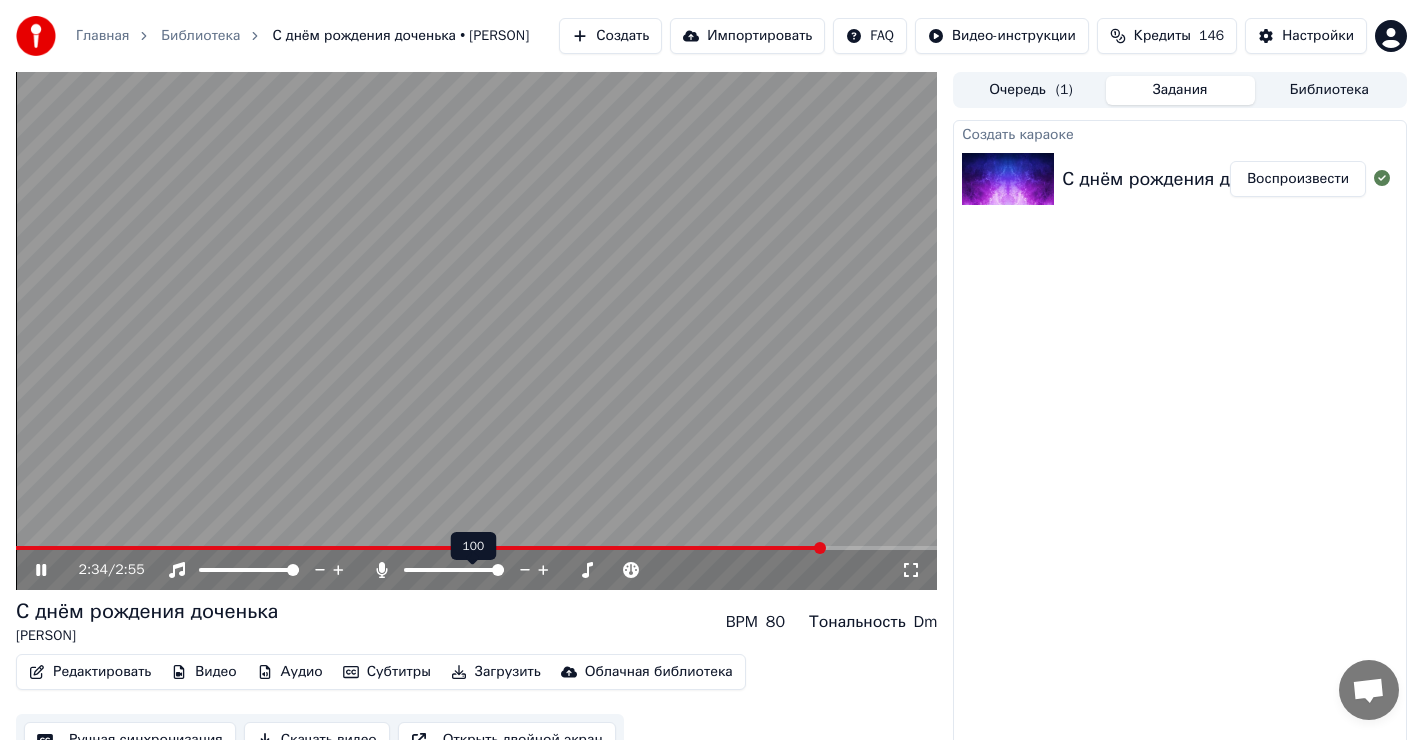 click 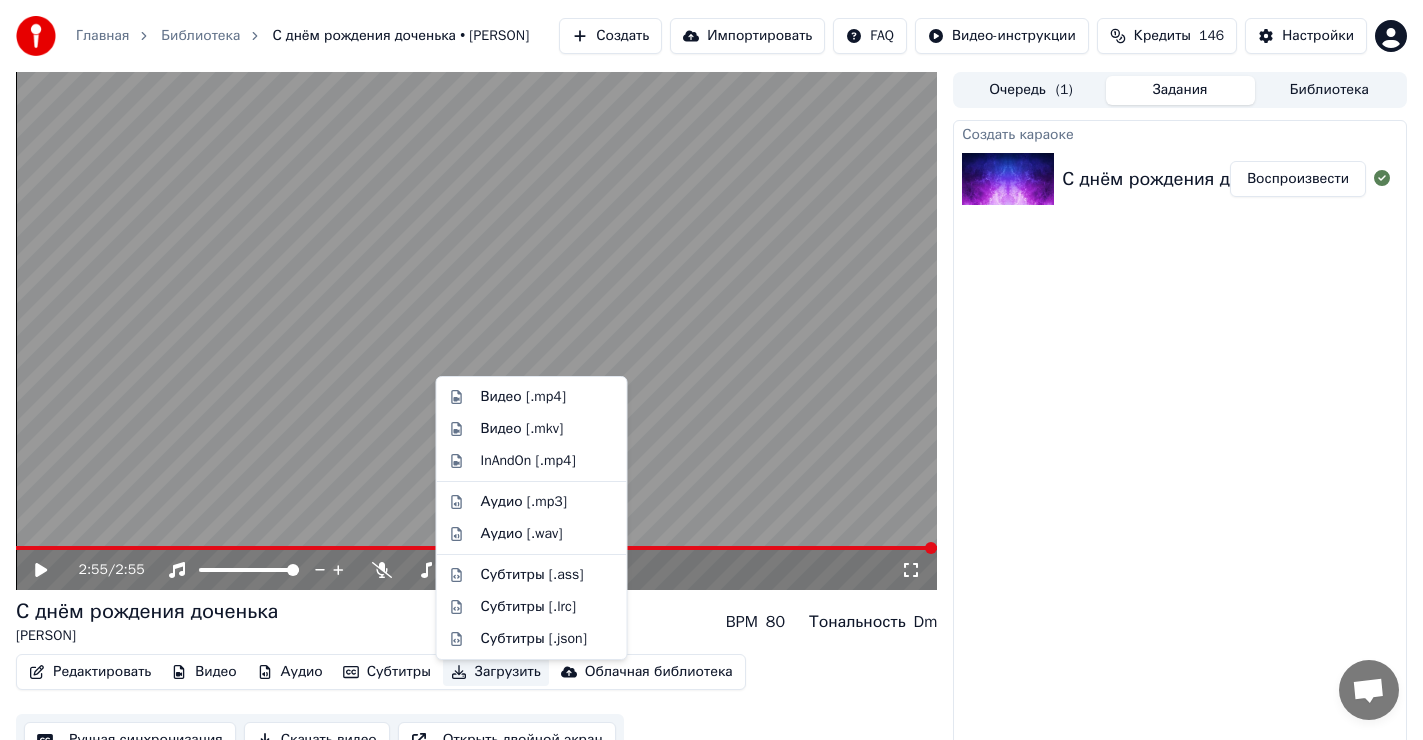 click on "Загрузить" at bounding box center (496, 672) 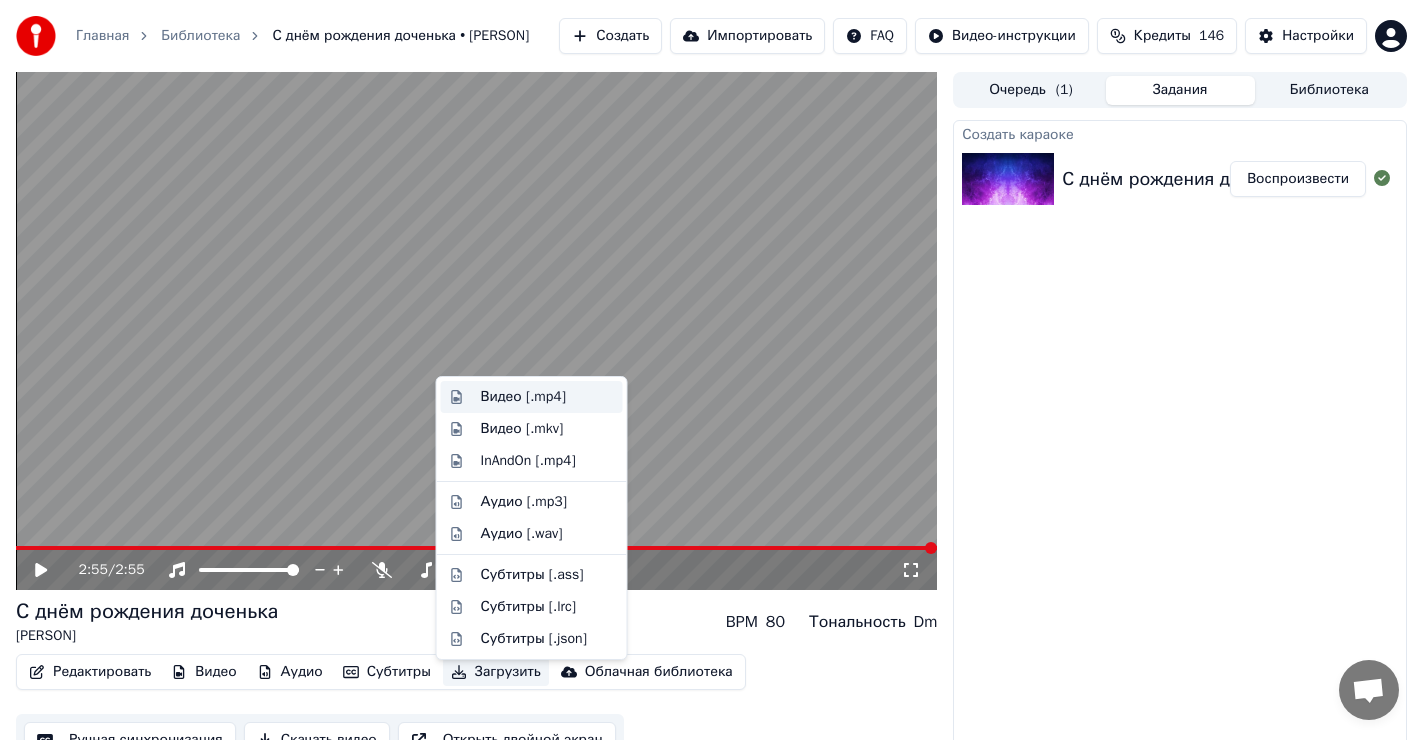click on "Видео [.mp4]" at bounding box center (523, 397) 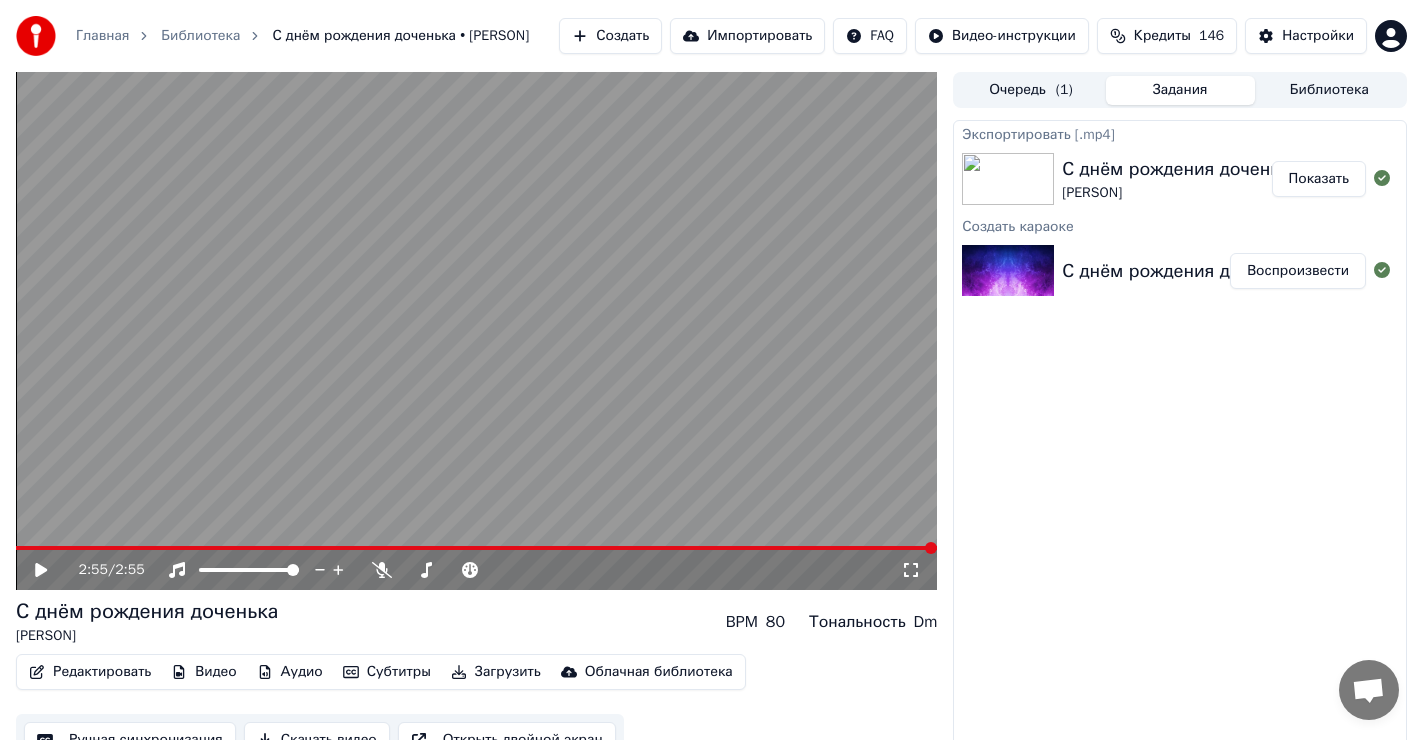 click on "Показать" at bounding box center [1319, 179] 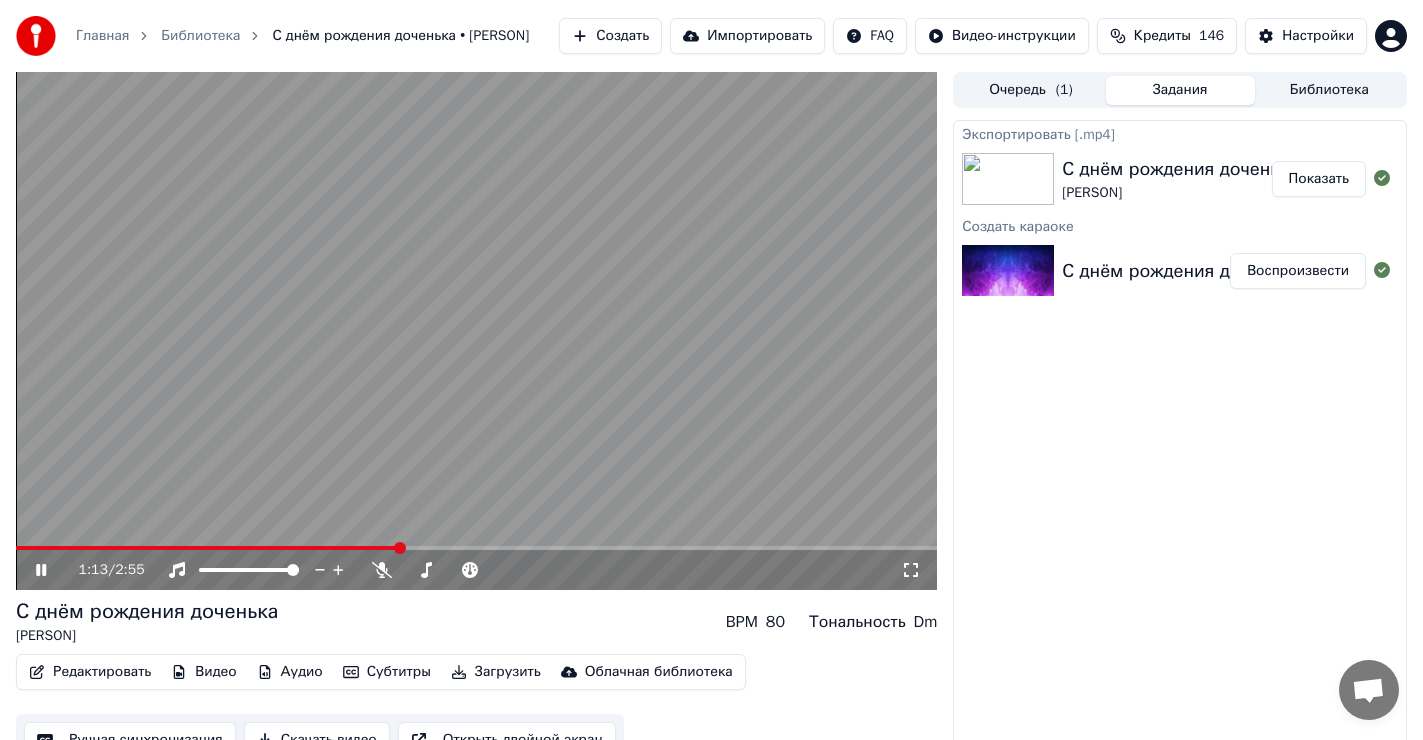 click at bounding box center (476, 548) 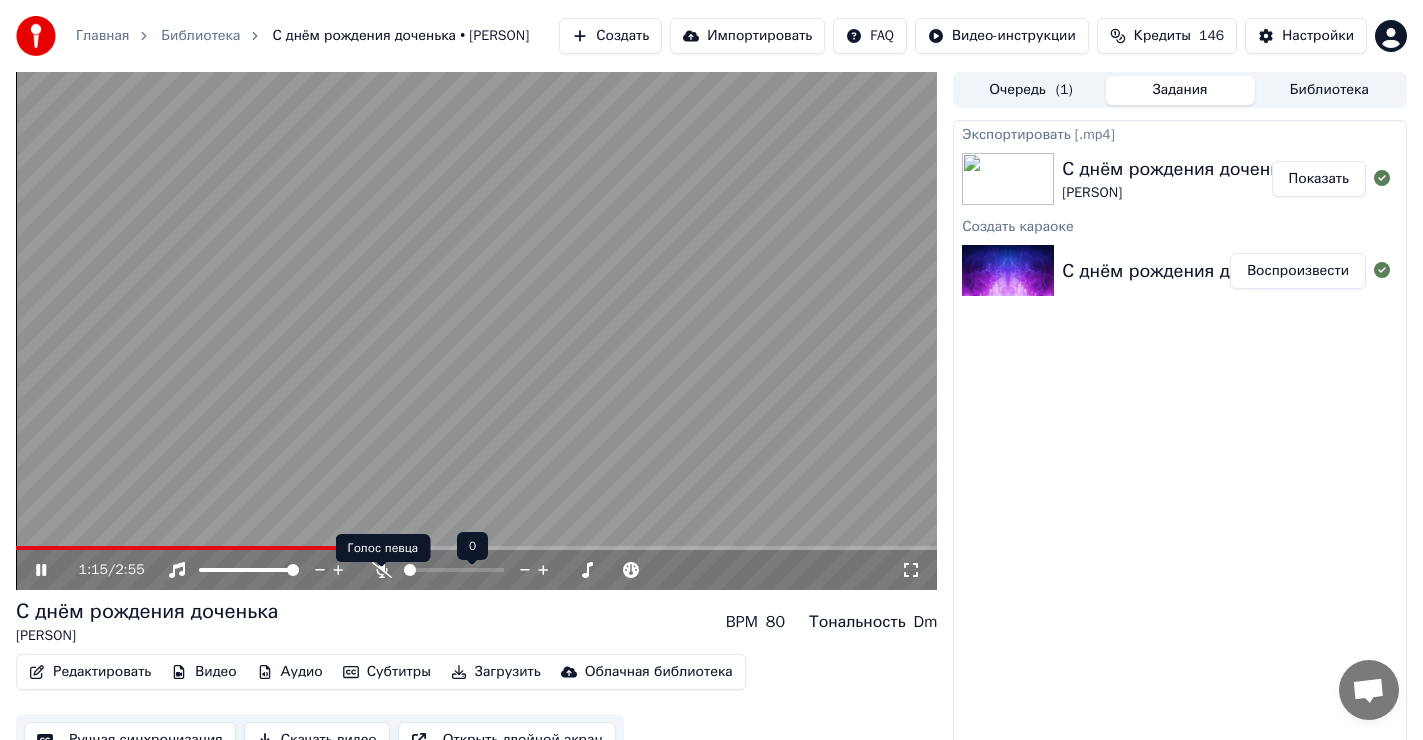 click 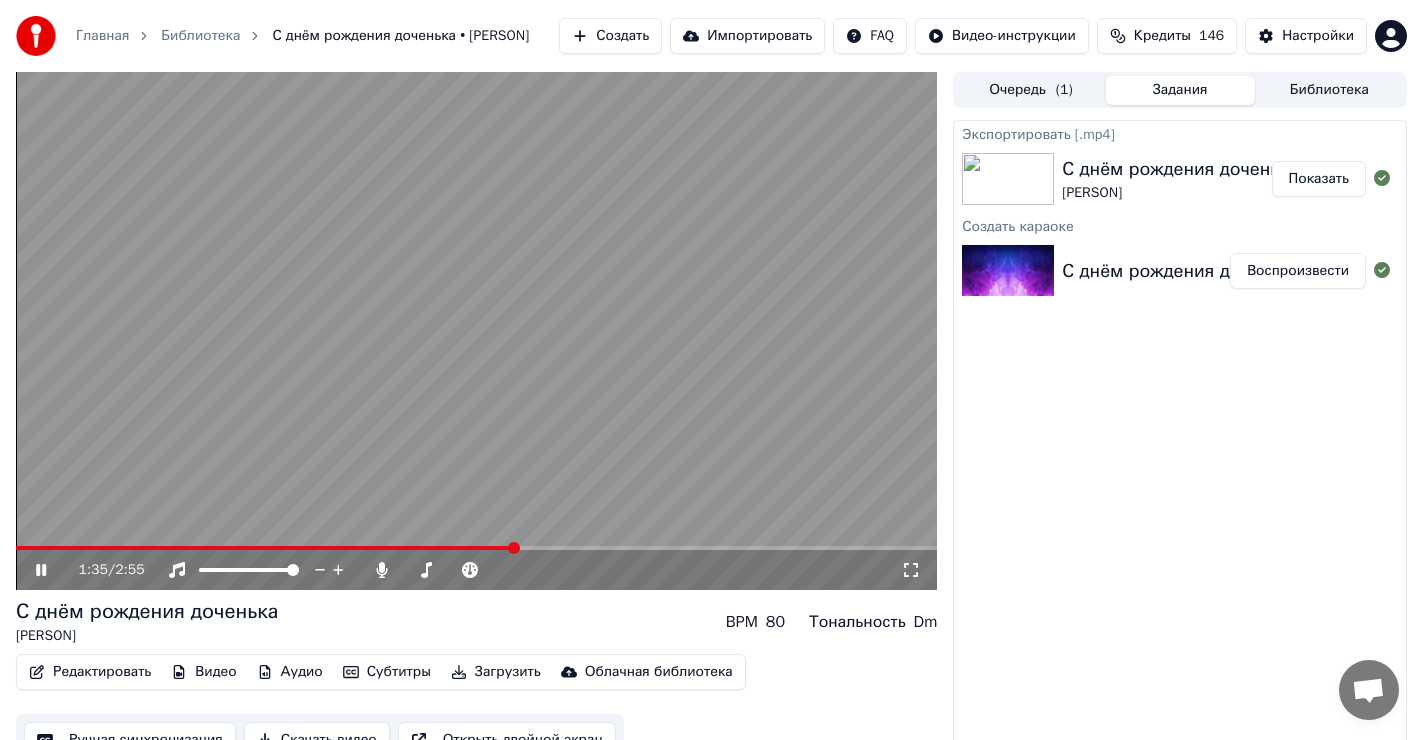 click at bounding box center (476, 548) 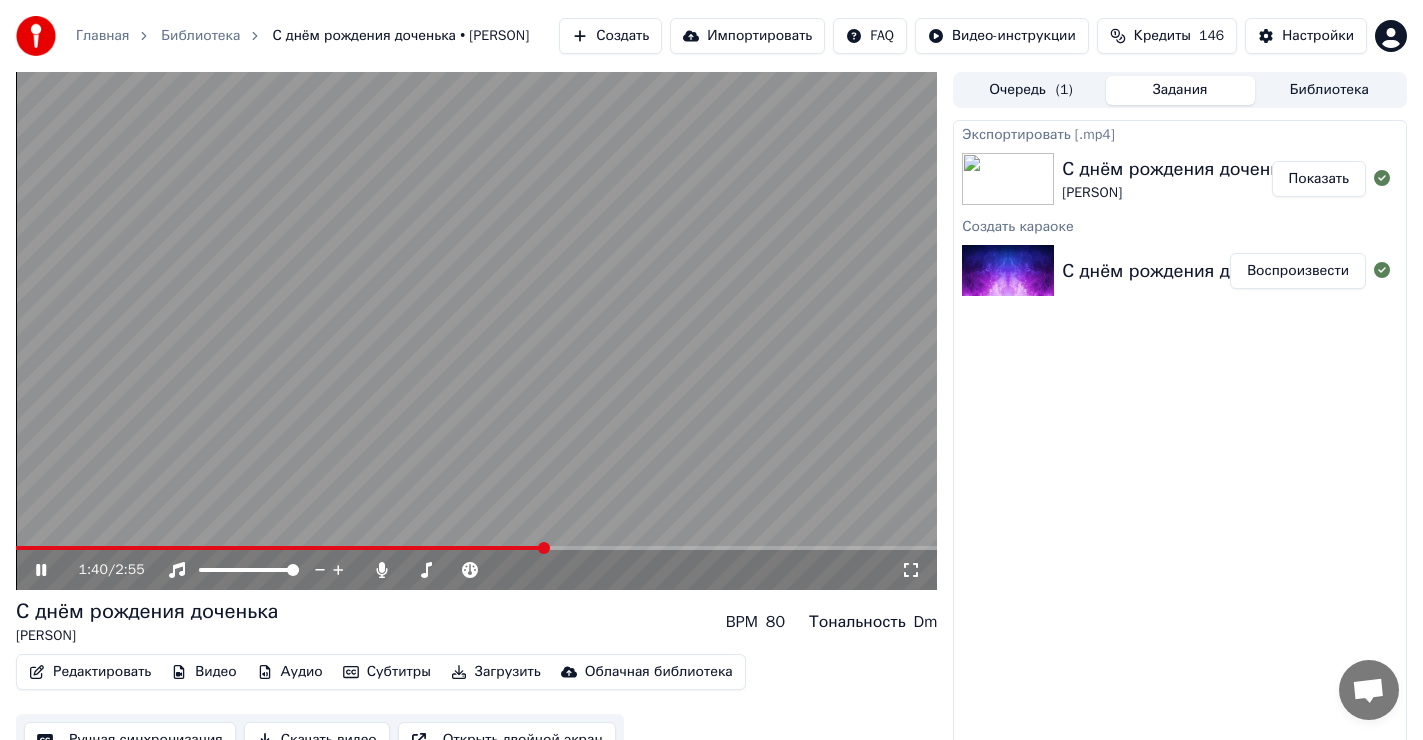 click at bounding box center [476, 548] 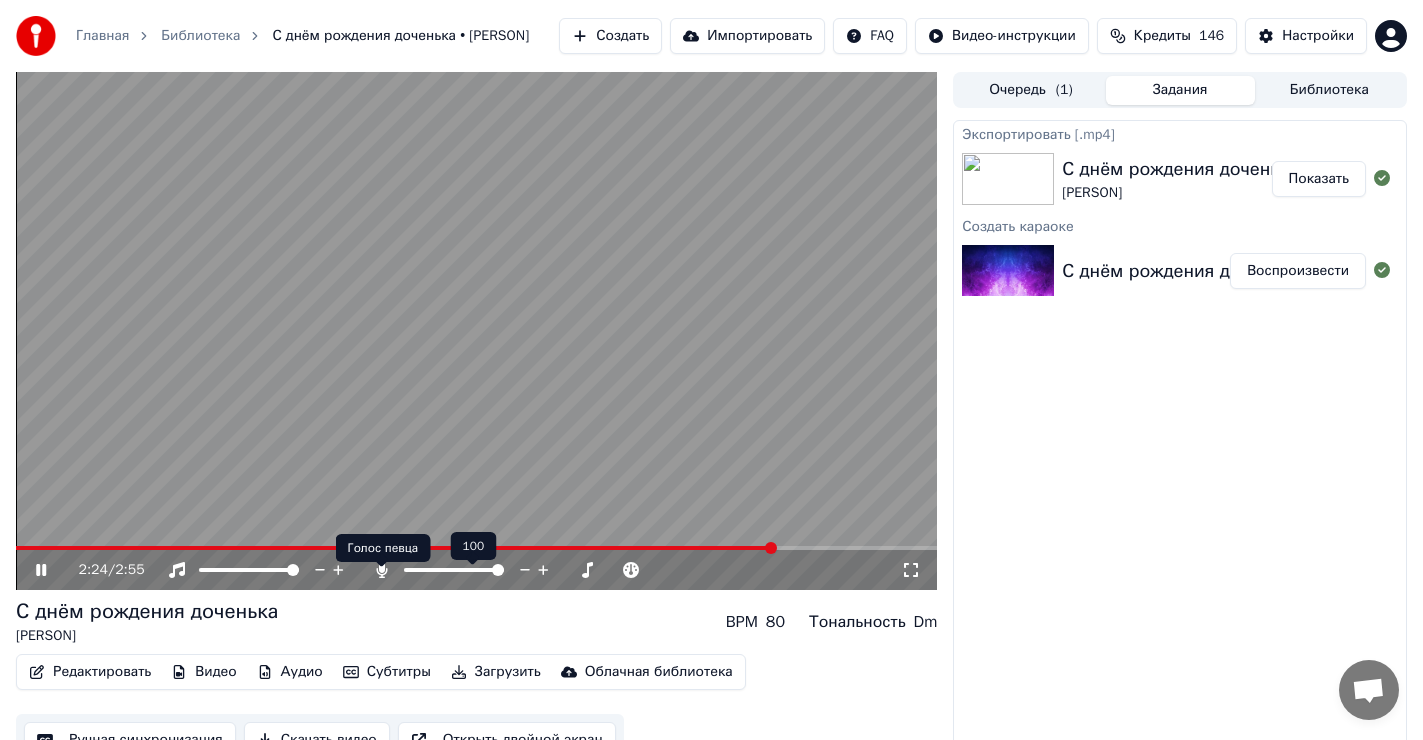 click 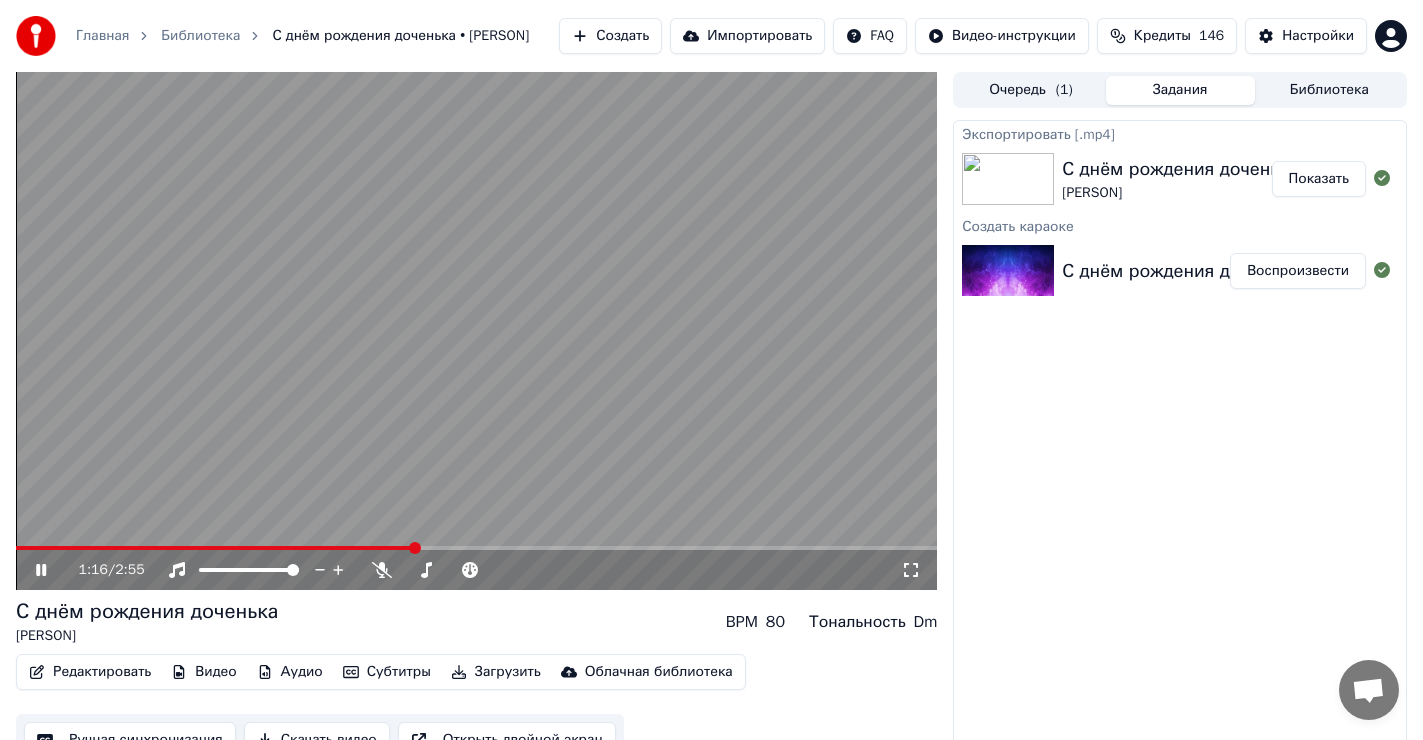 click at bounding box center (215, 548) 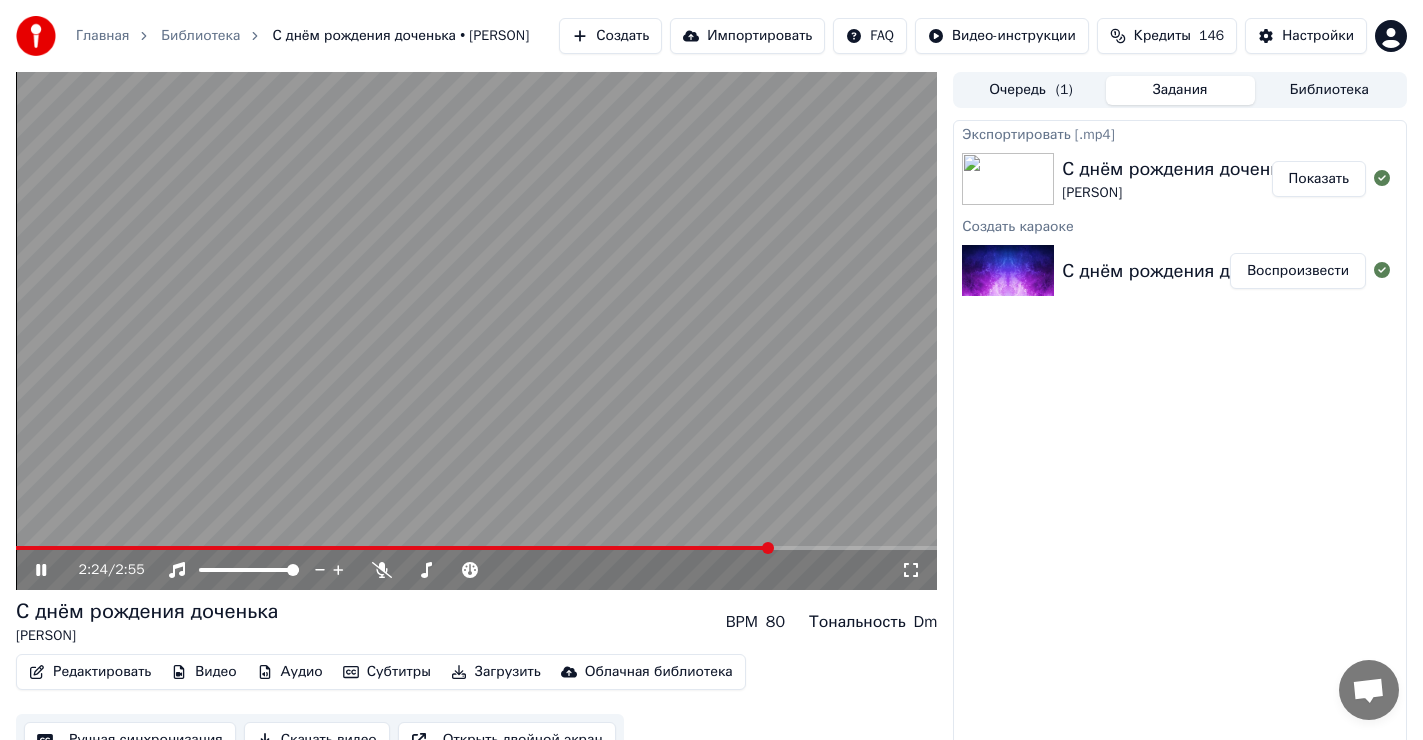 click at bounding box center [394, 548] 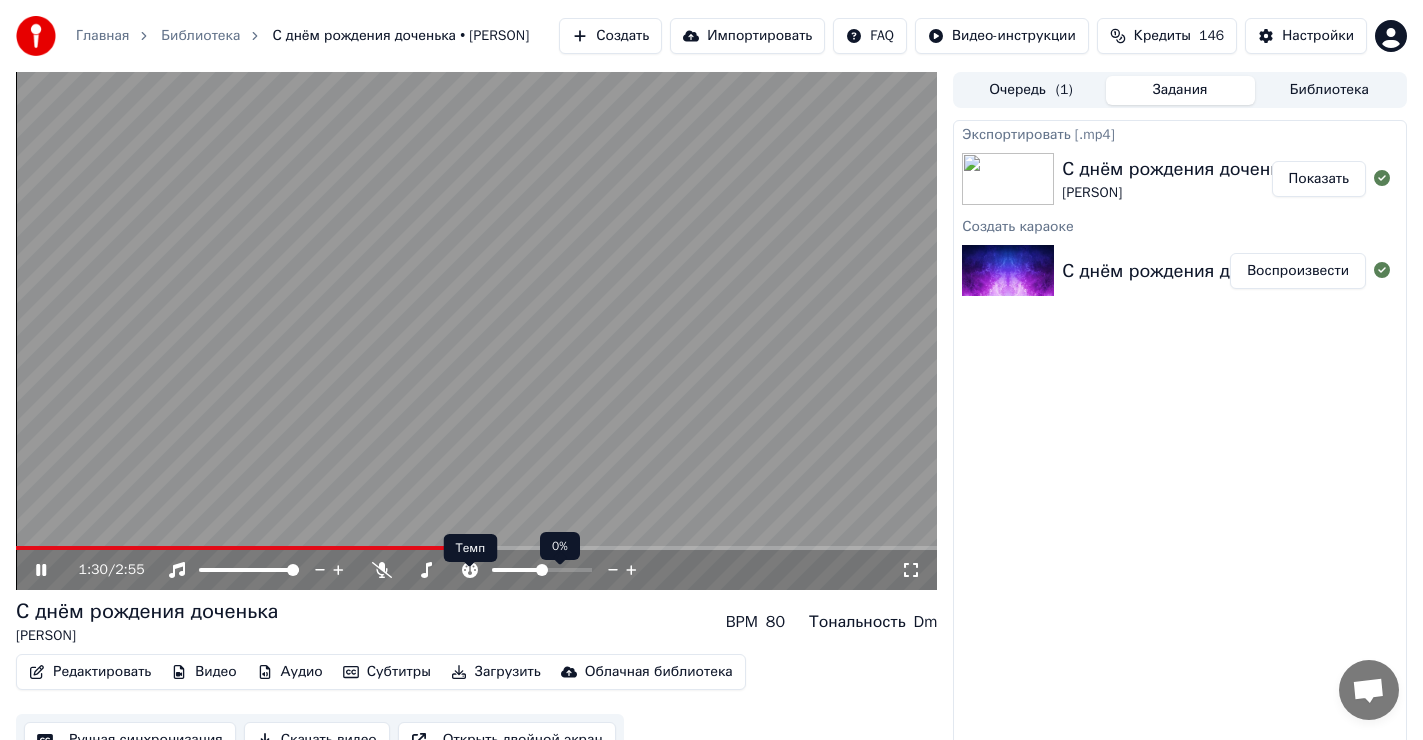 click 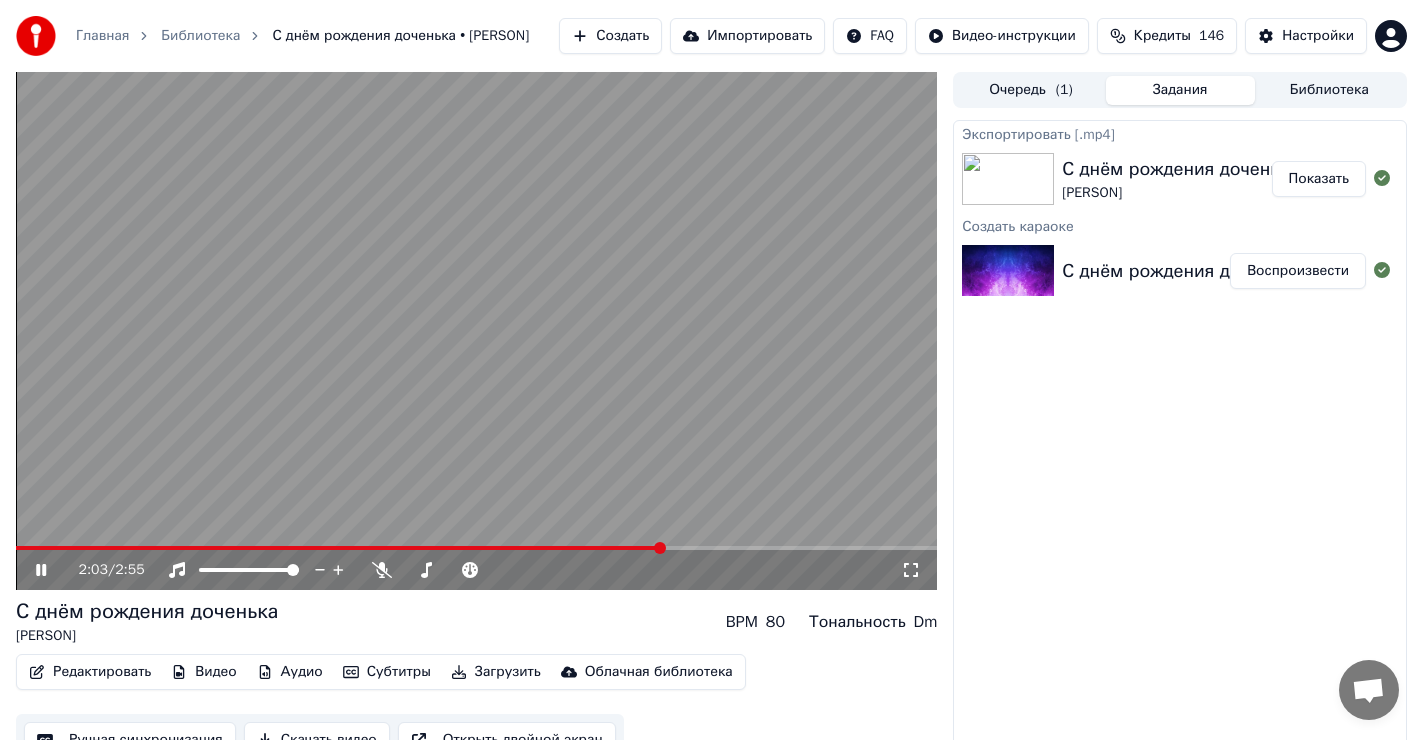 click at bounding box center (339, 548) 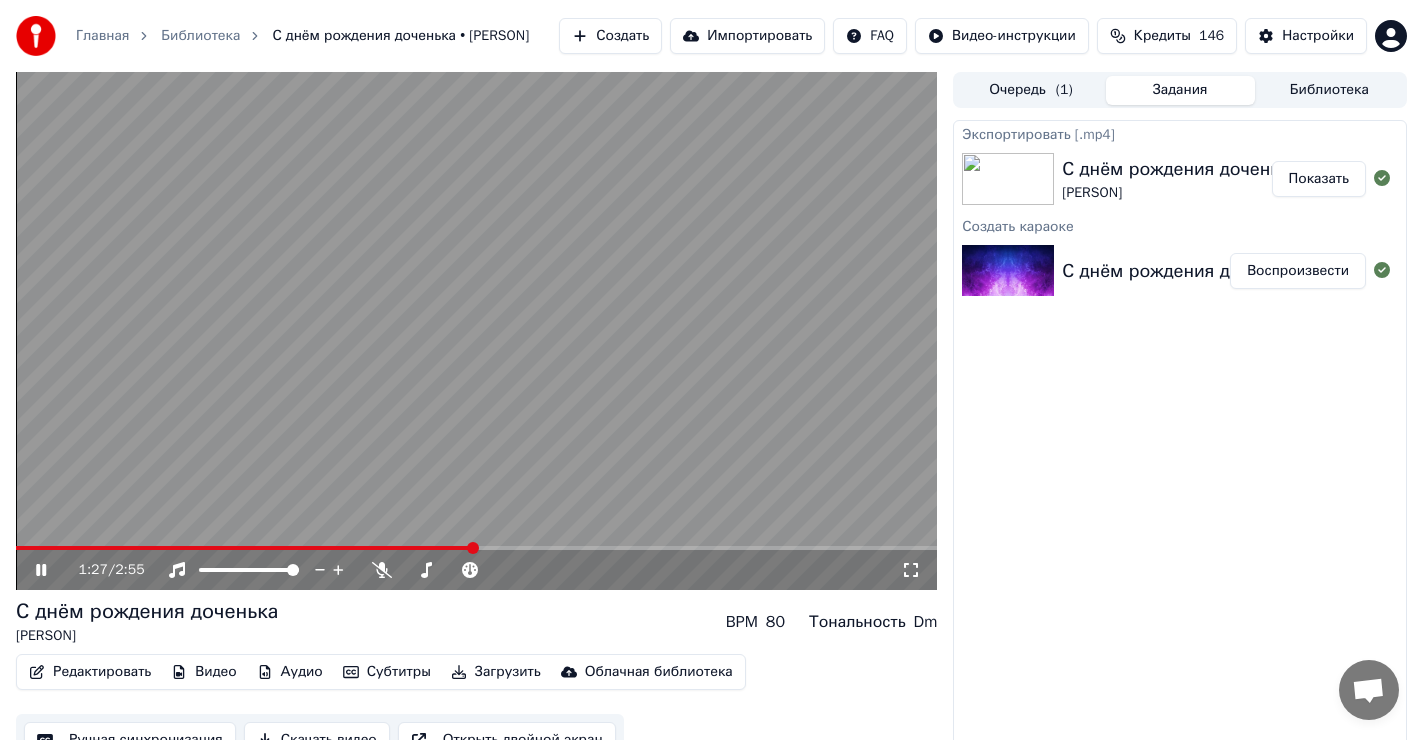 click on "1:27  /  2:55" at bounding box center [476, 570] 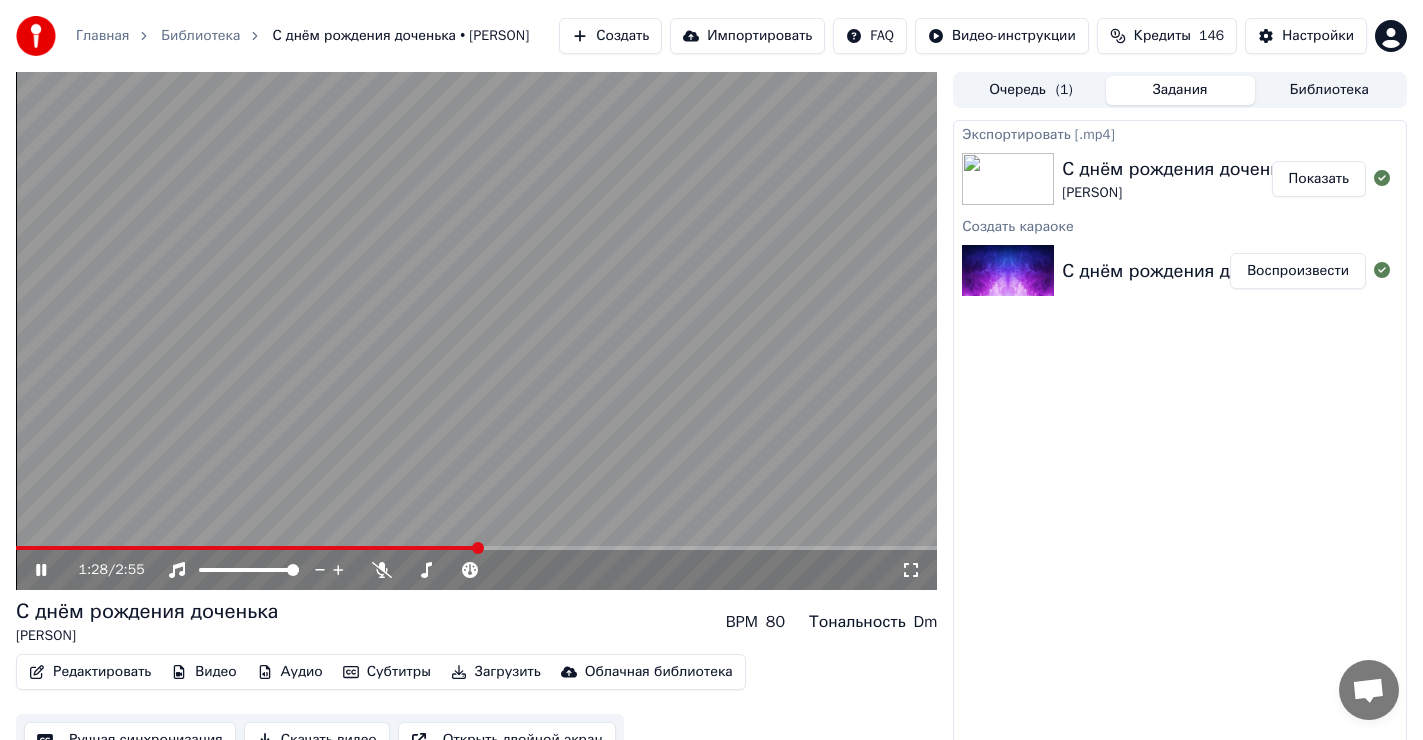 click at bounding box center [247, 548] 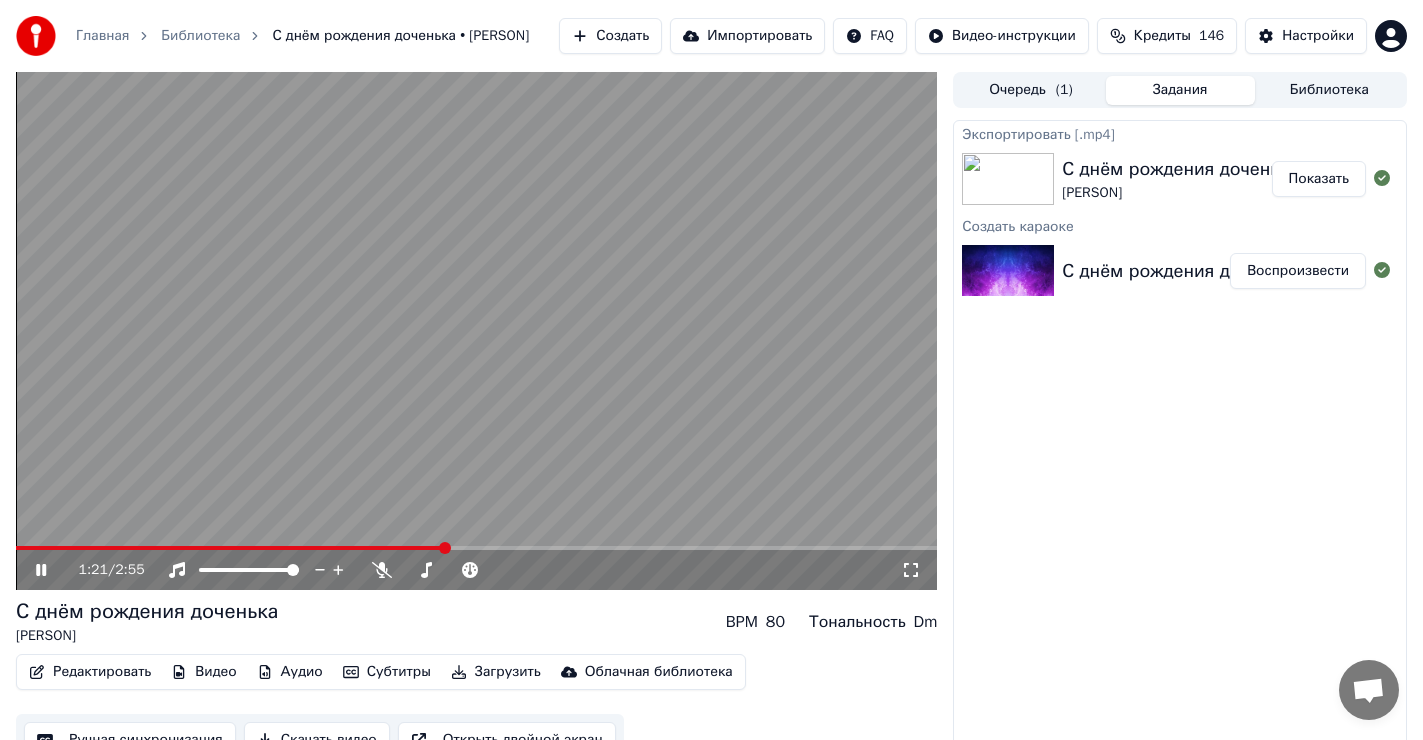 click at bounding box center (476, 331) 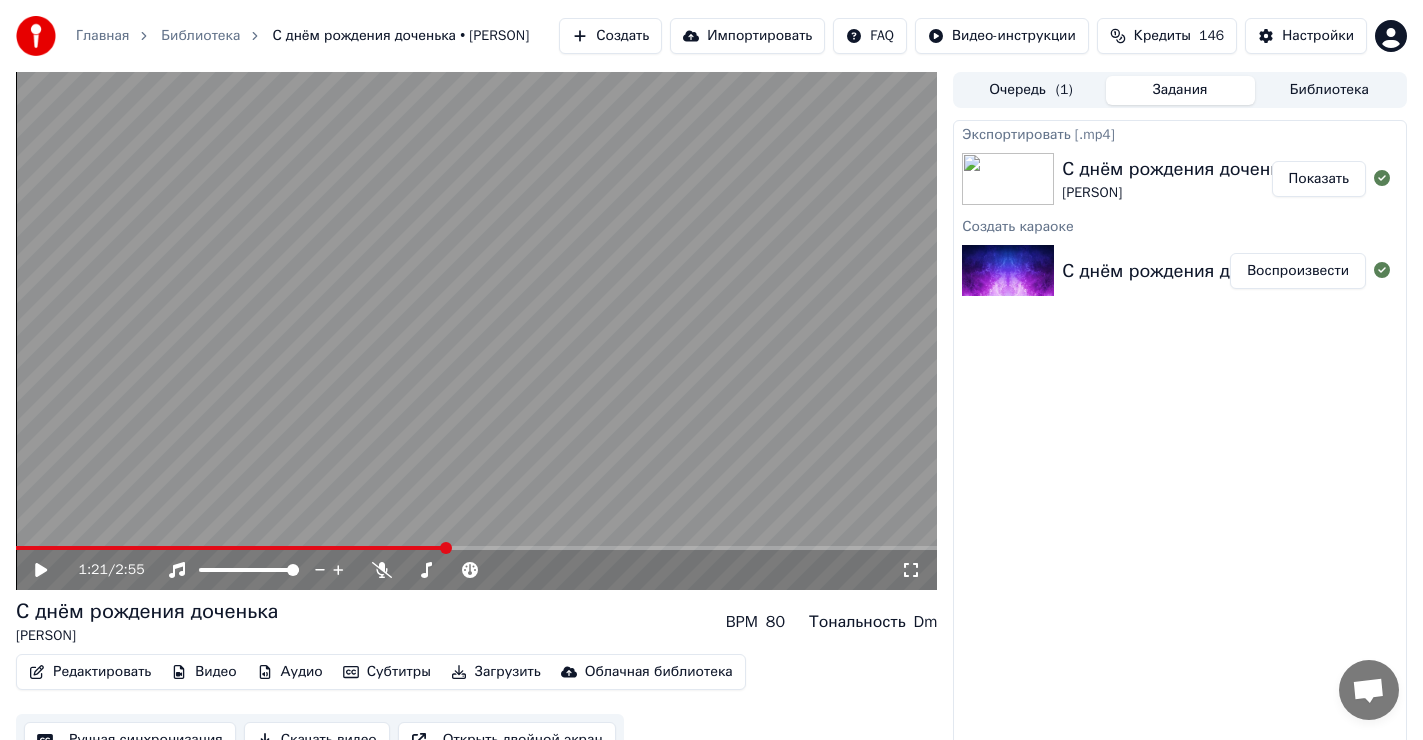 click 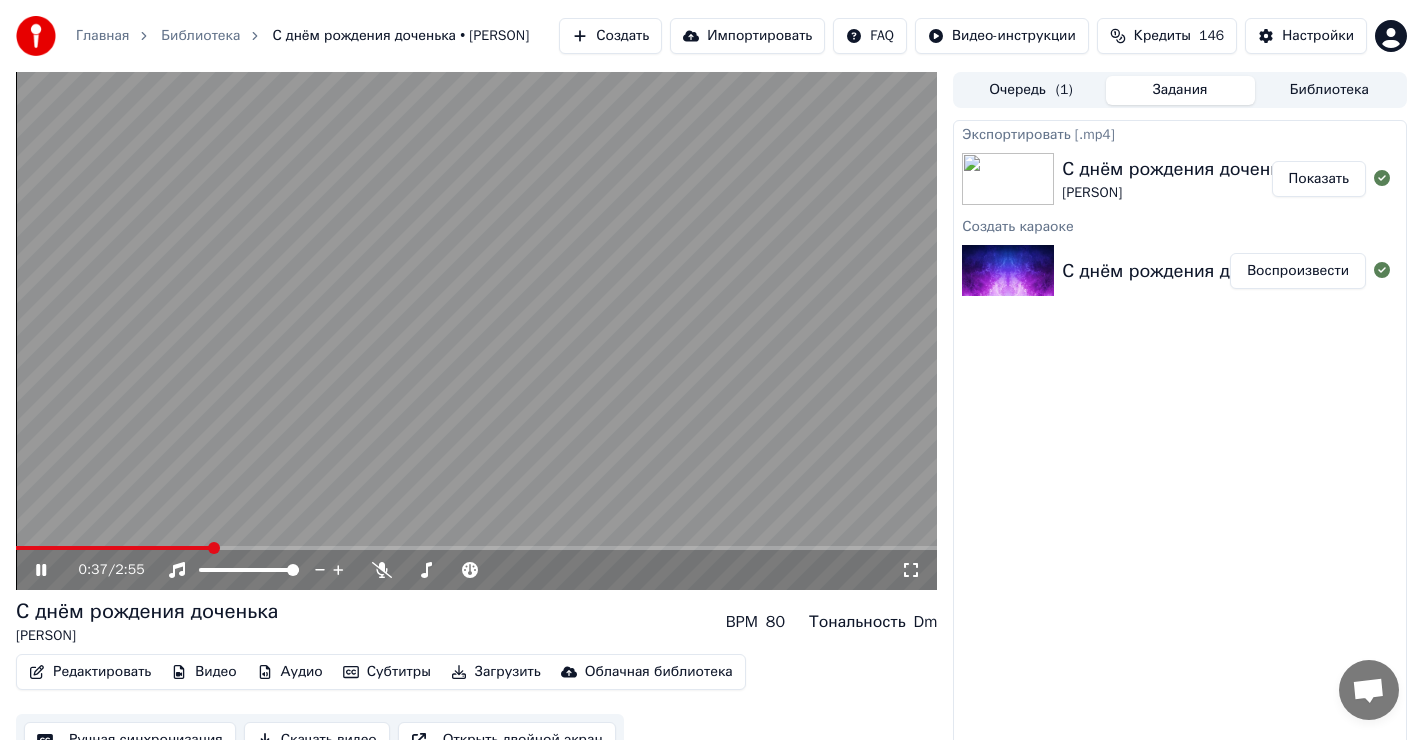 click at bounding box center [113, 548] 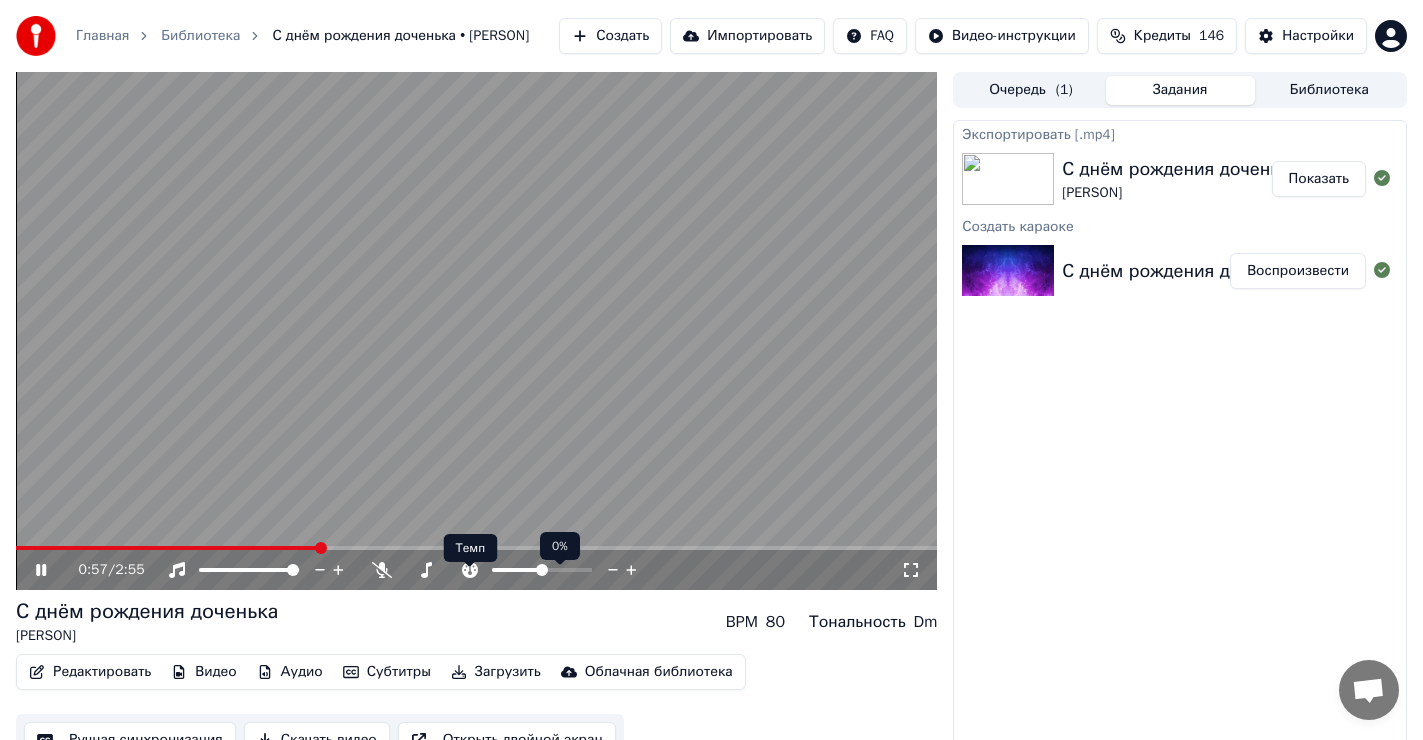 click 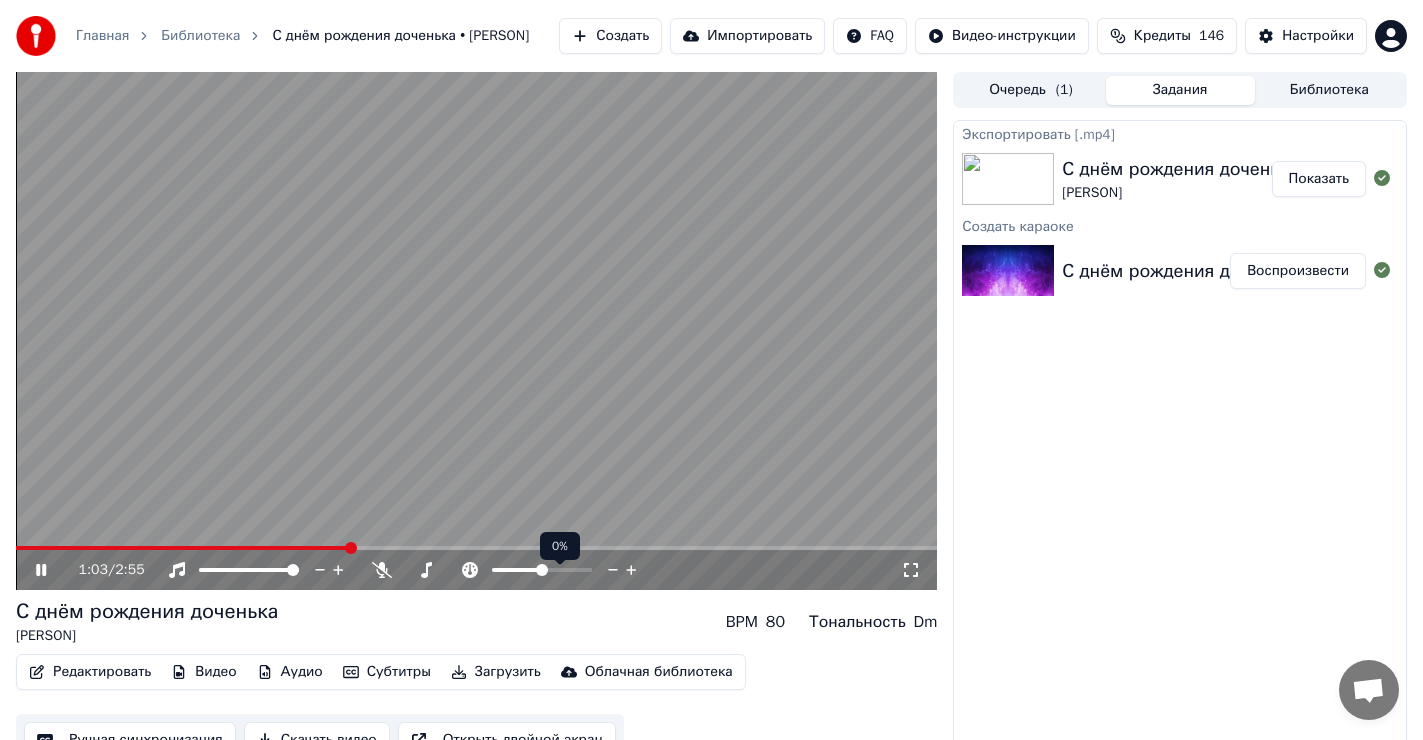 click 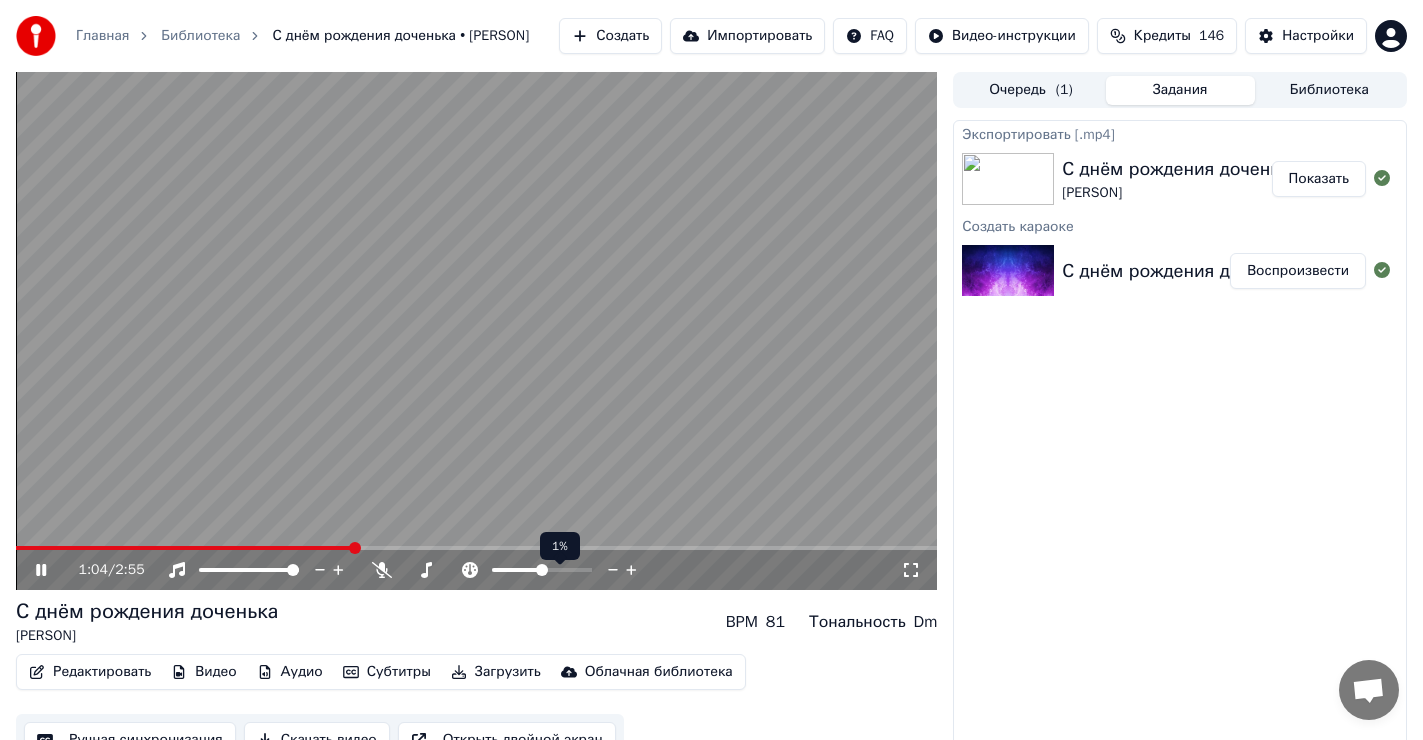 click 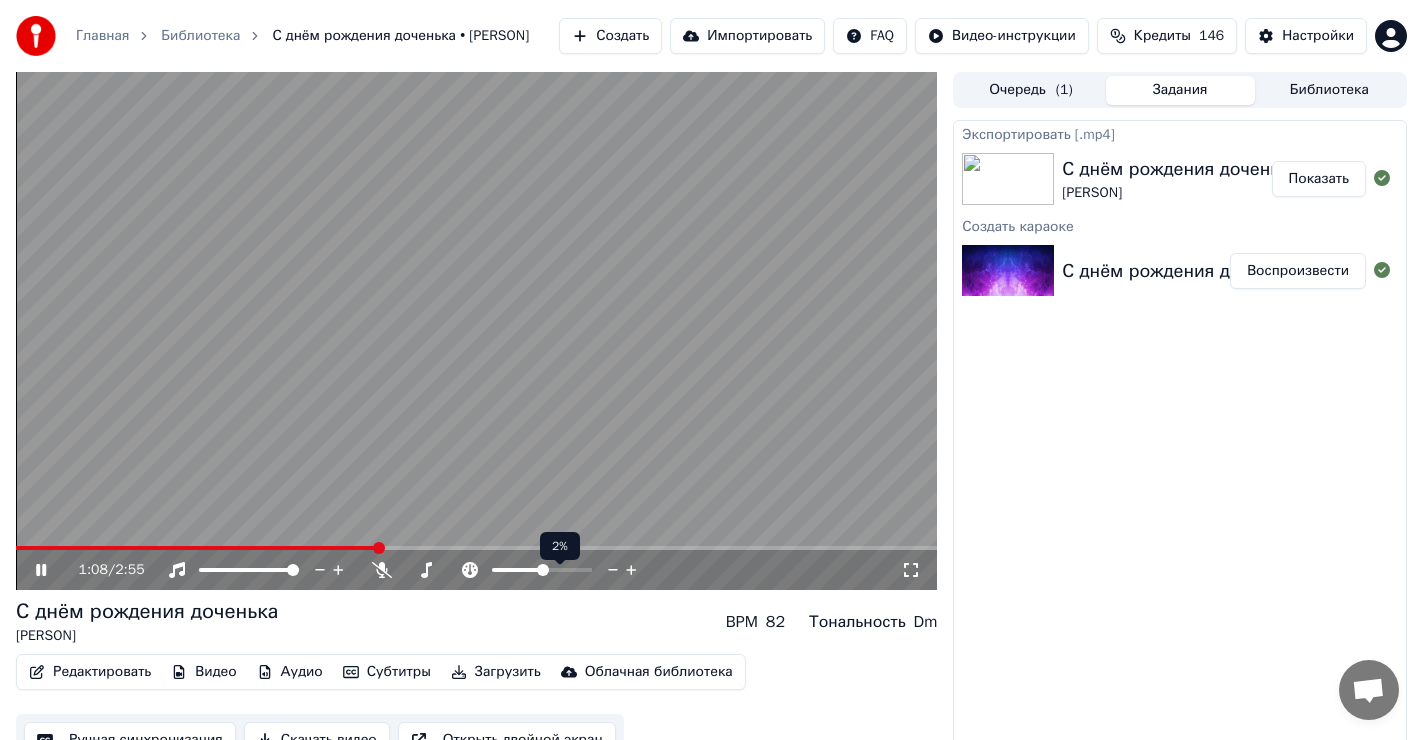 click 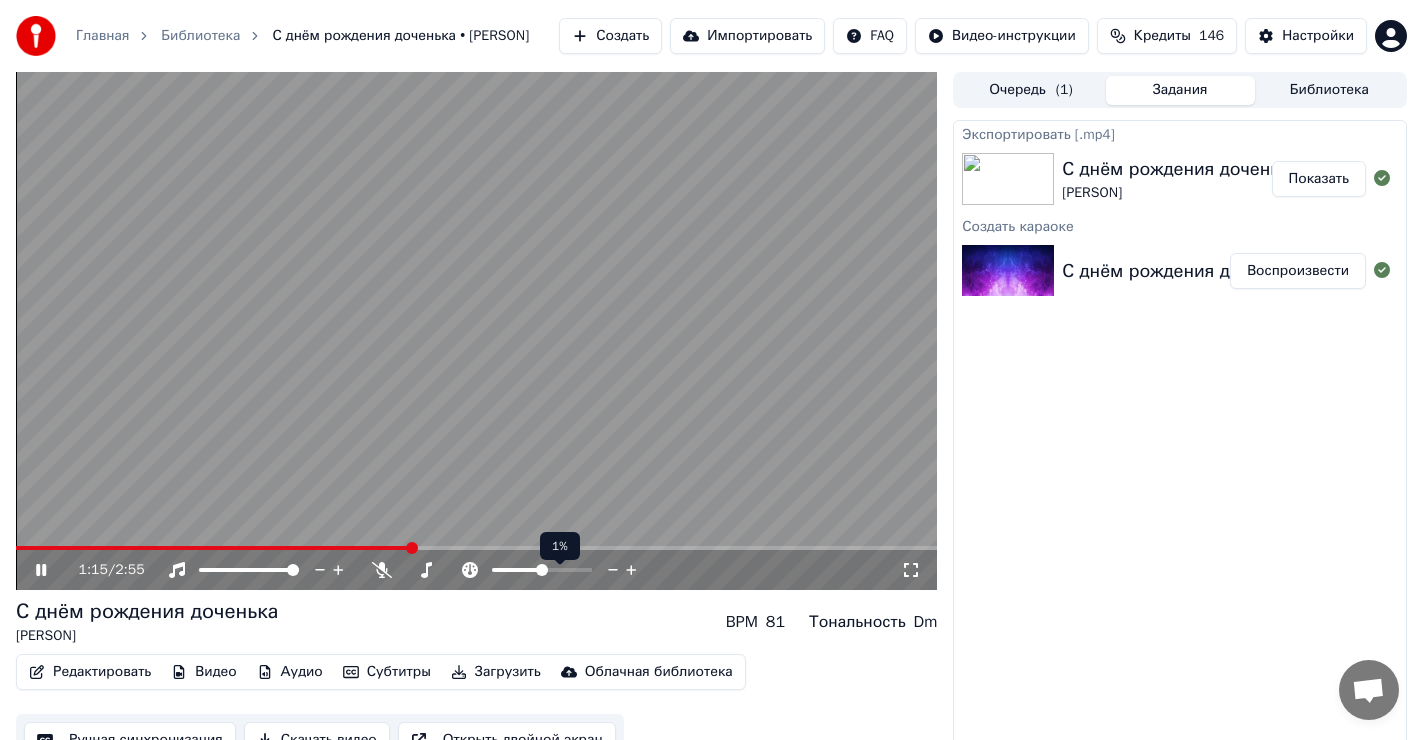 click 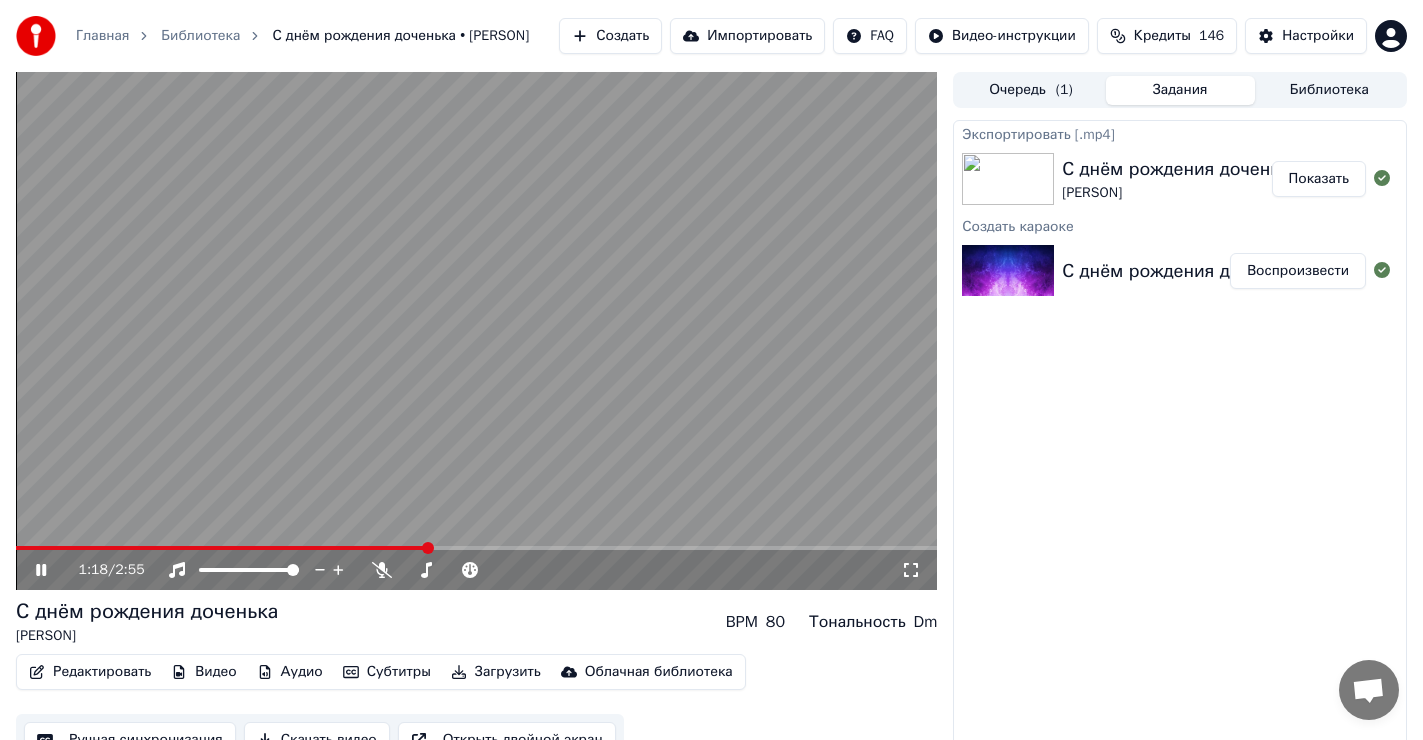 click 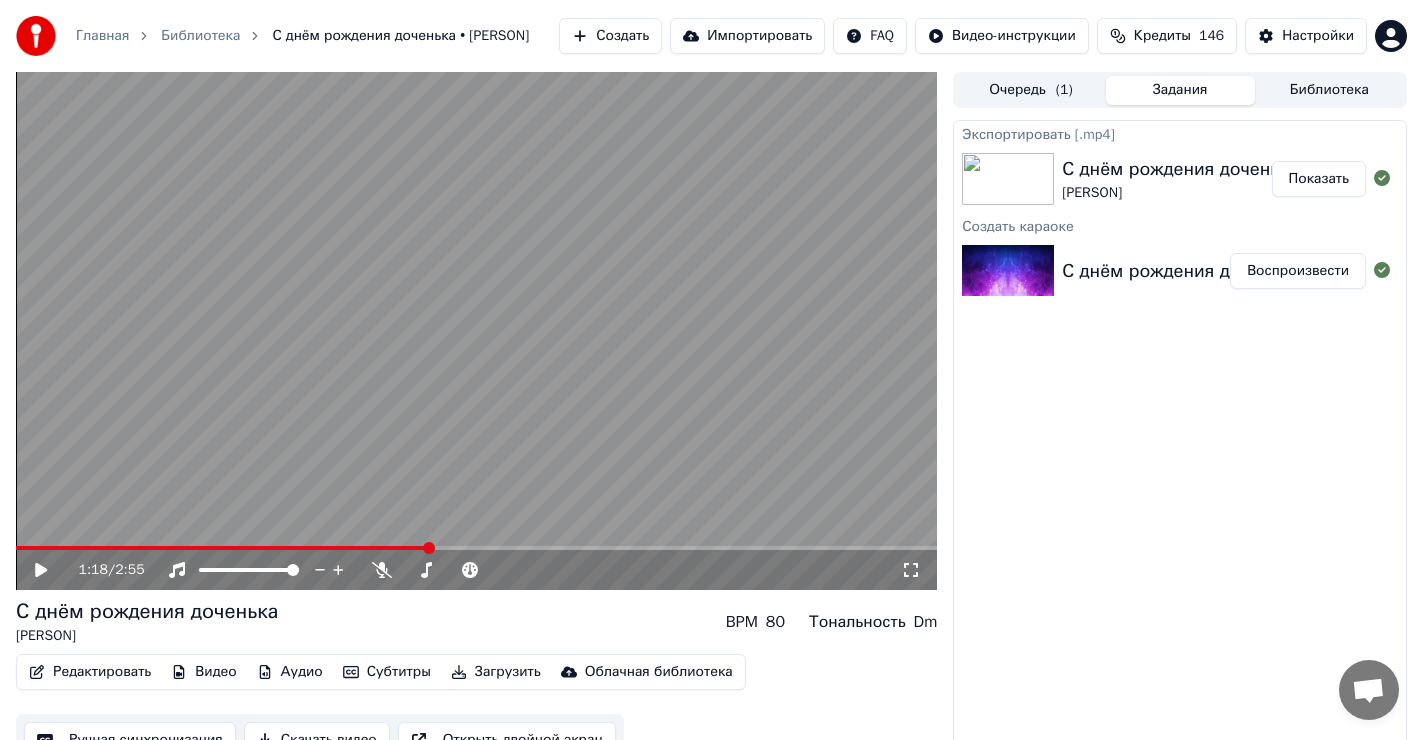 click 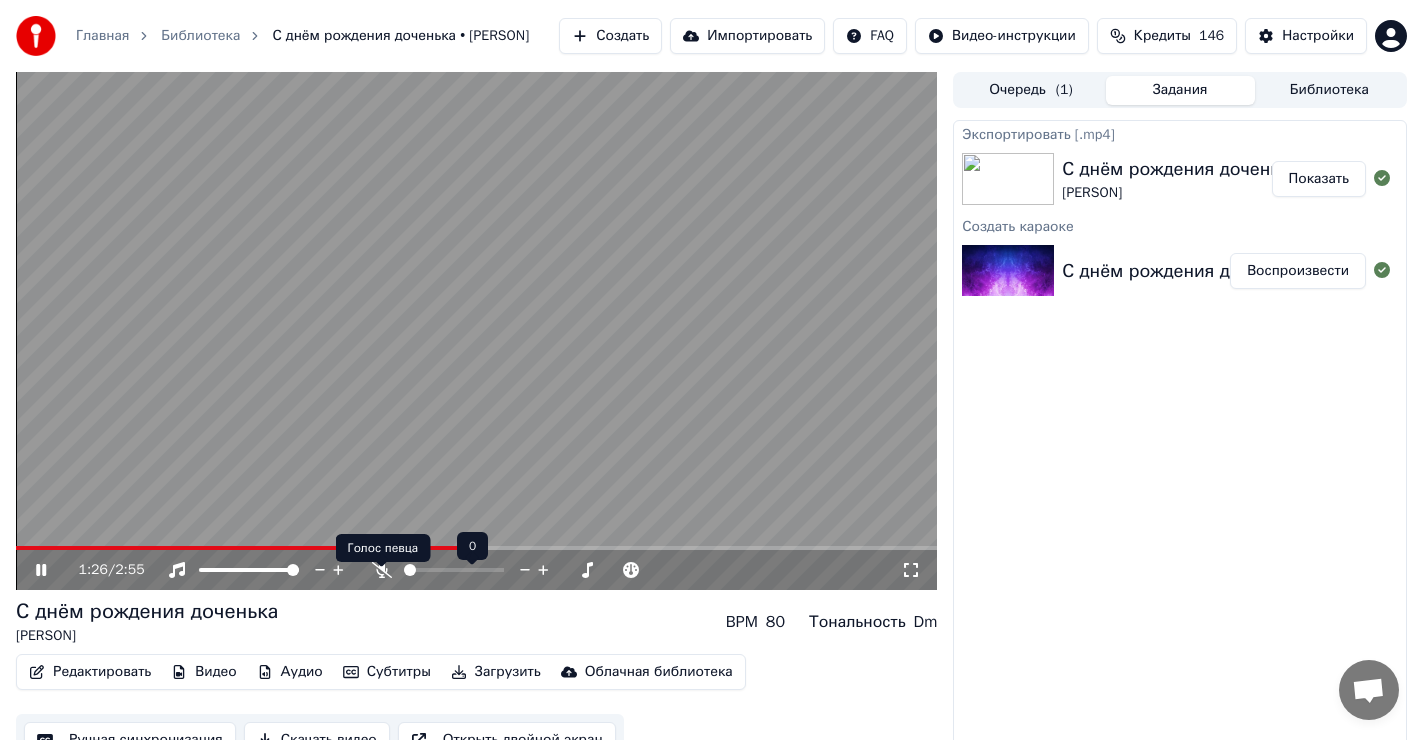 click 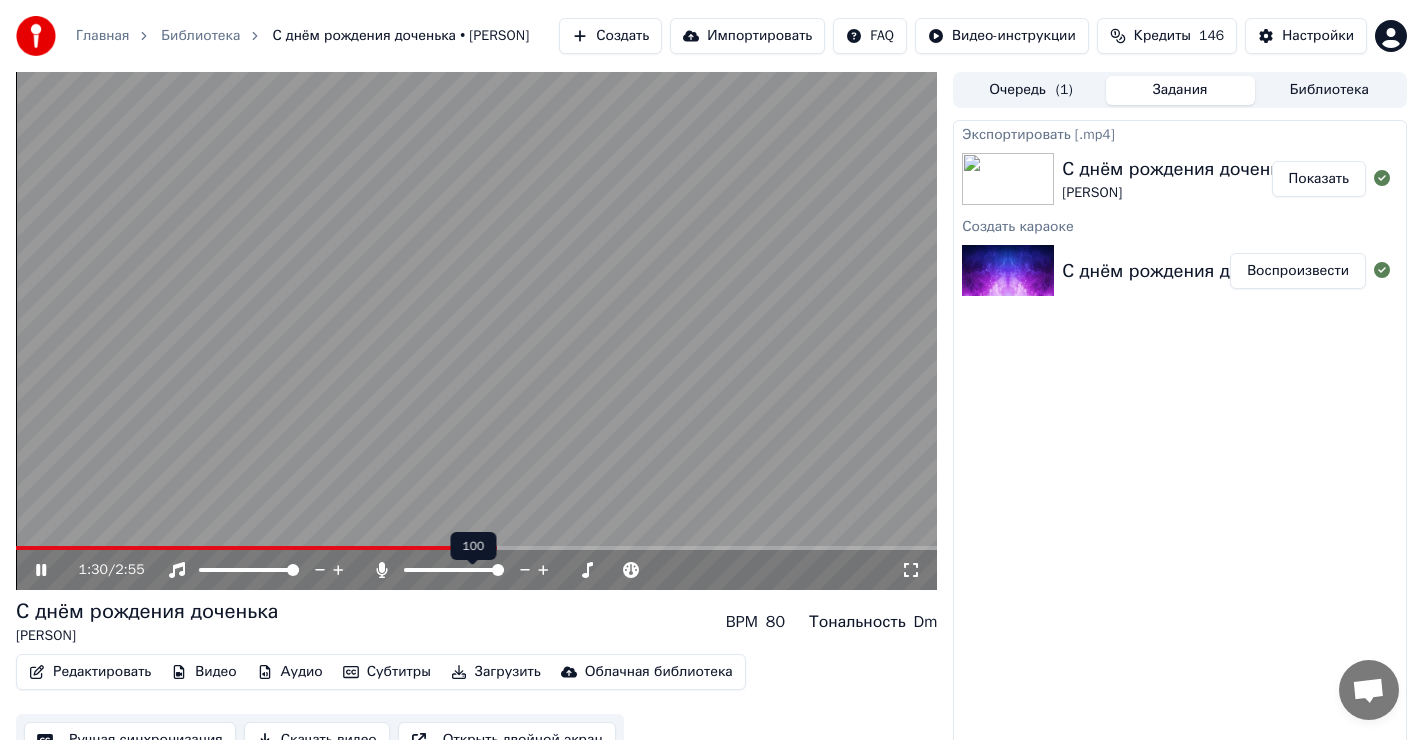 click 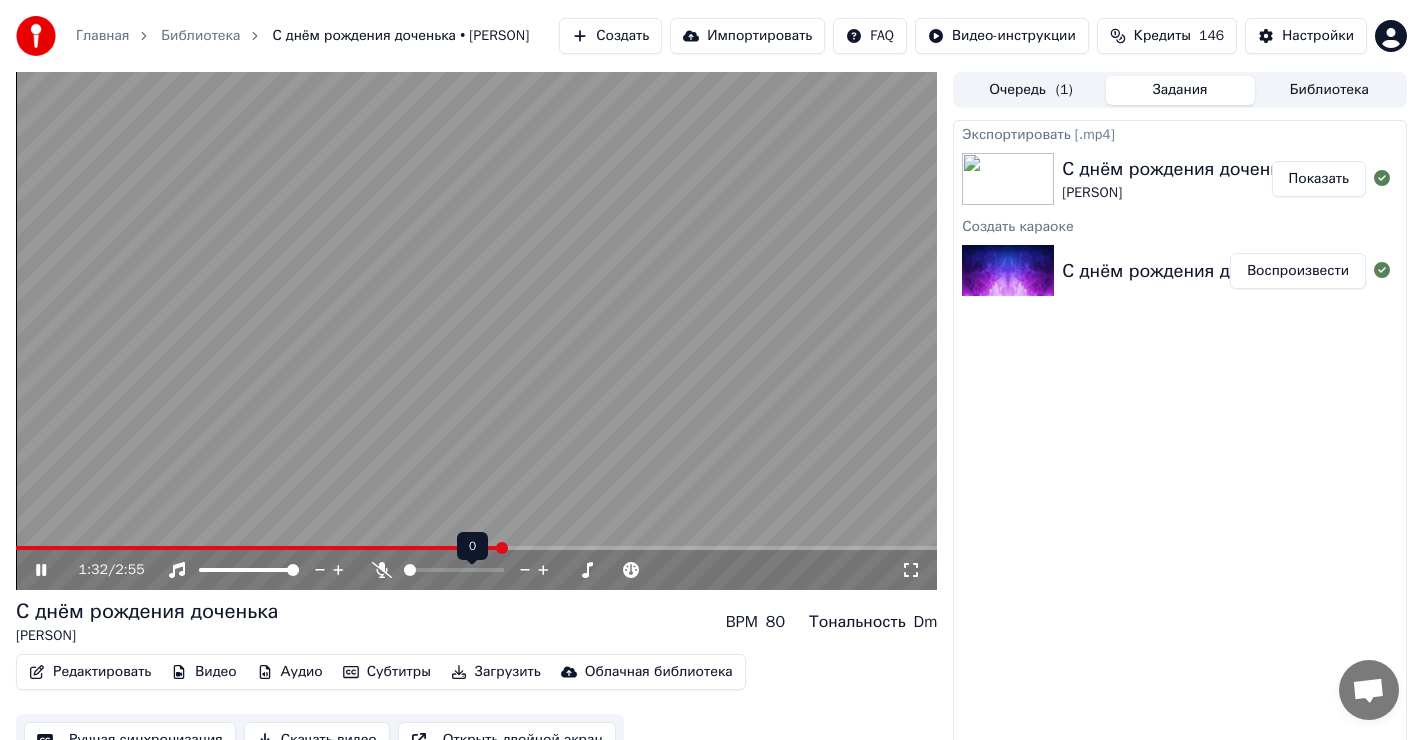 click 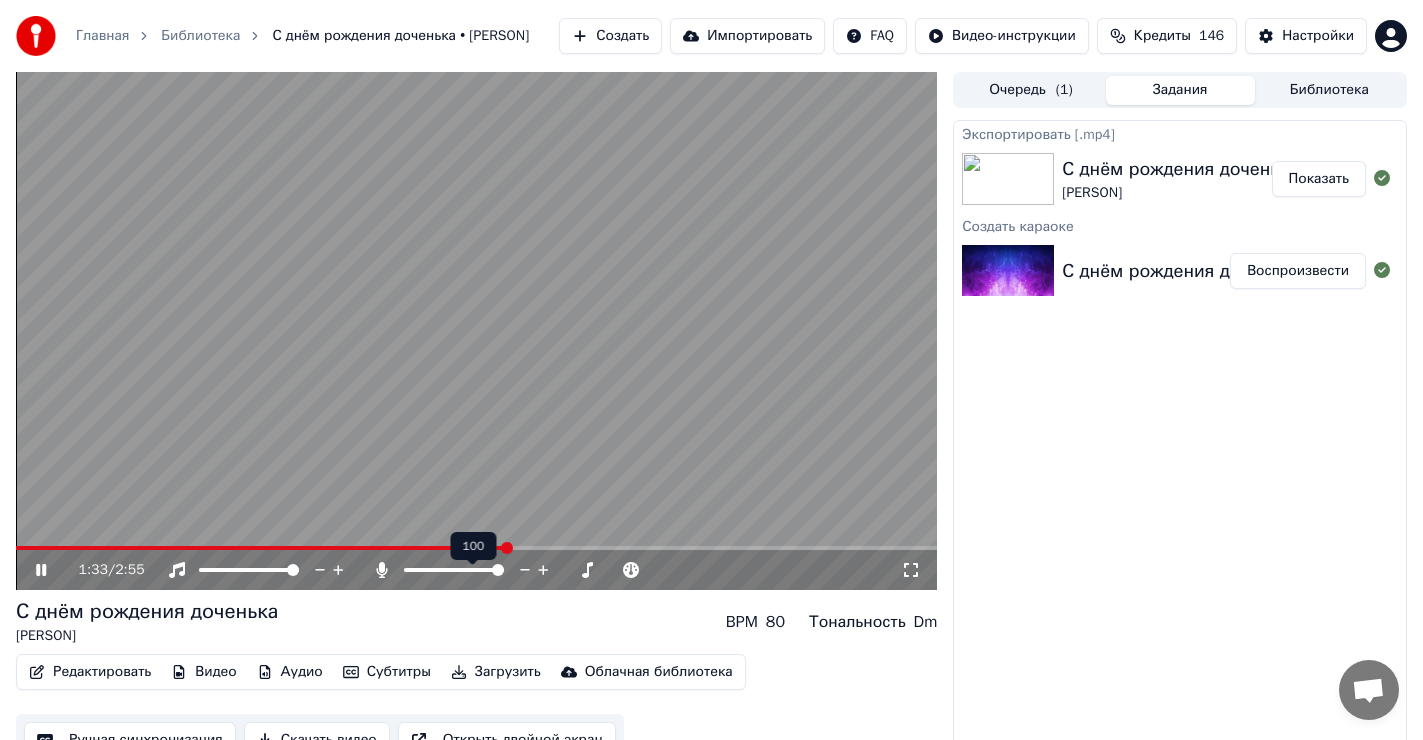 click 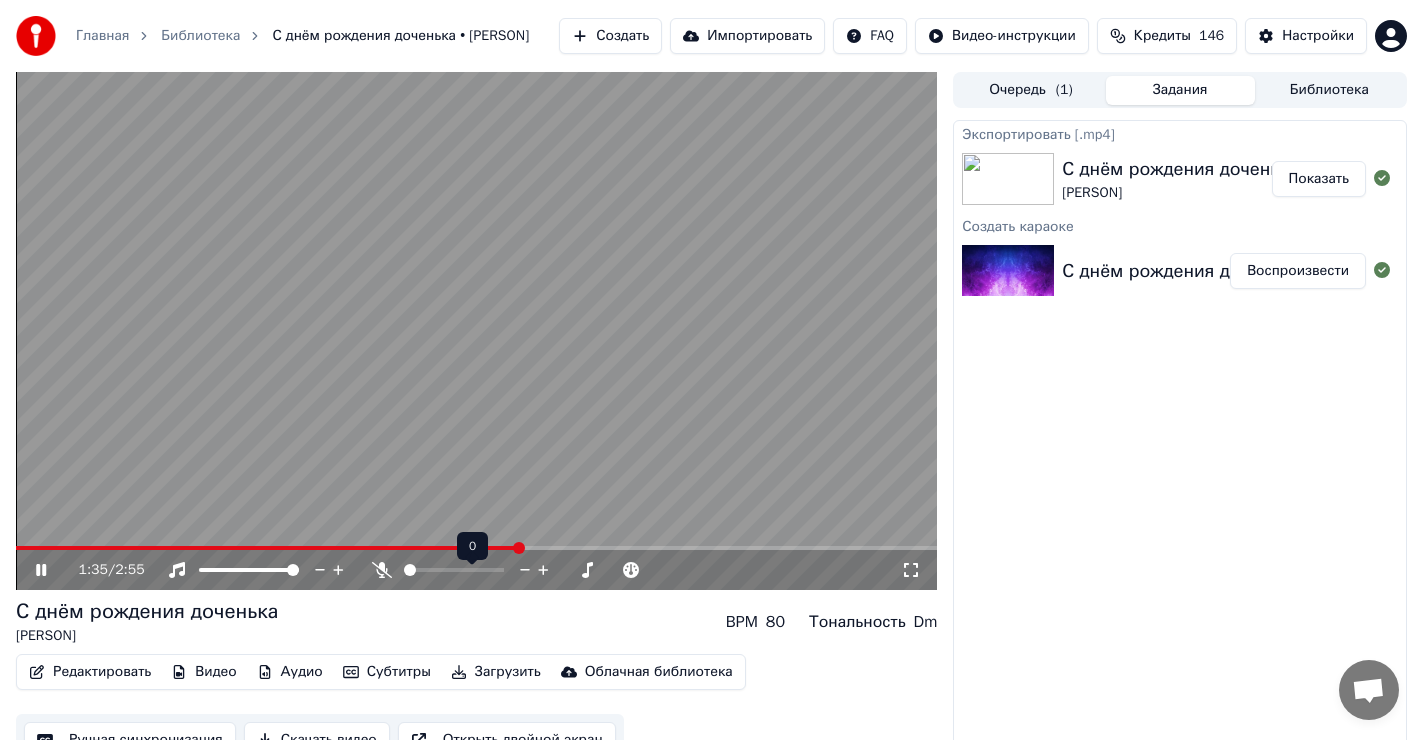 click 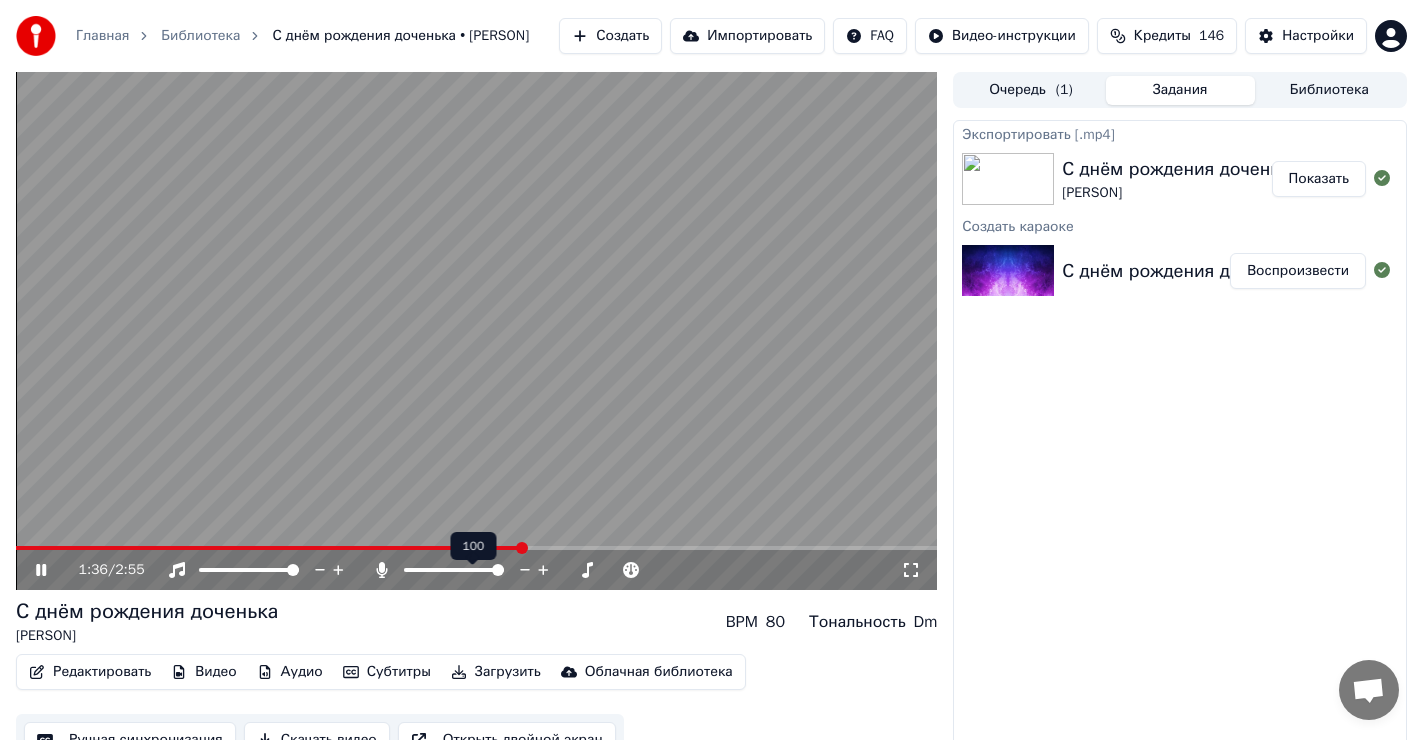 click 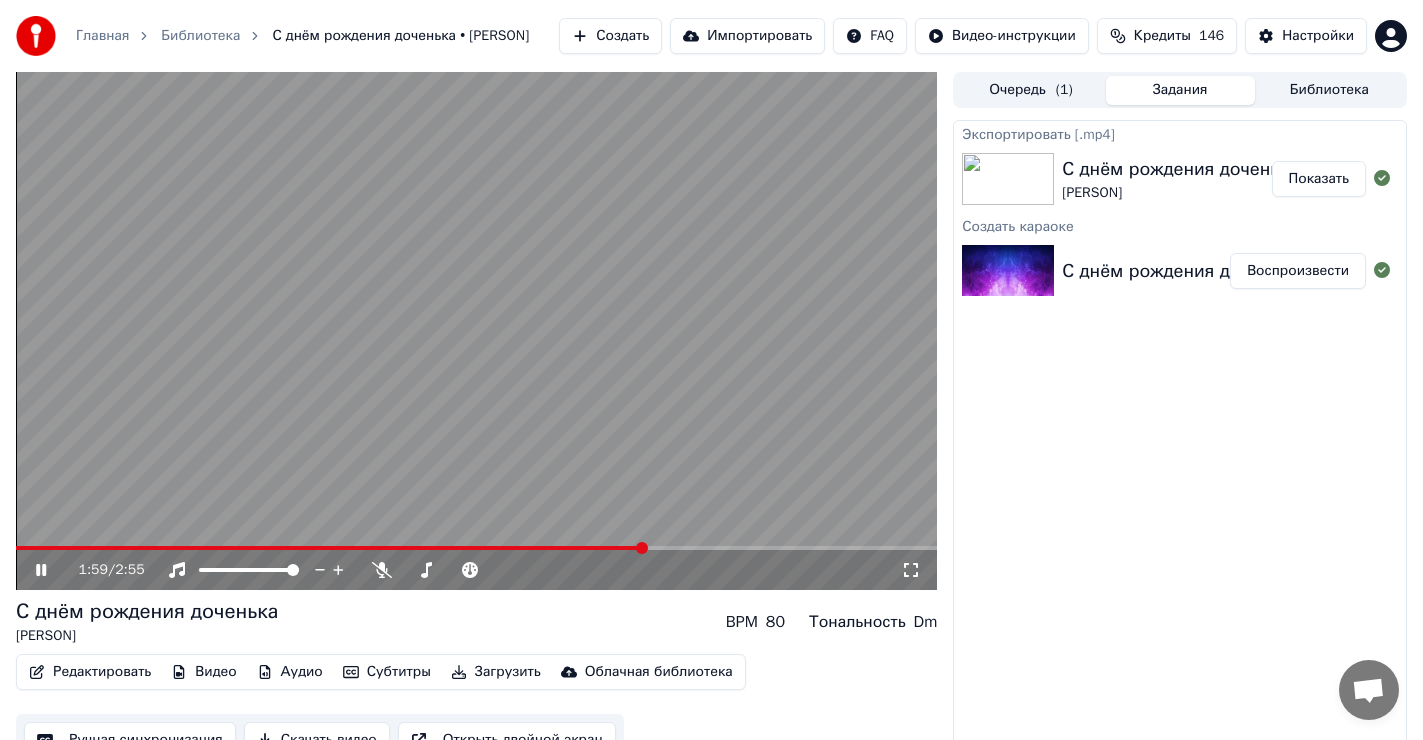 click on "1:59  /  2:55" at bounding box center (476, 570) 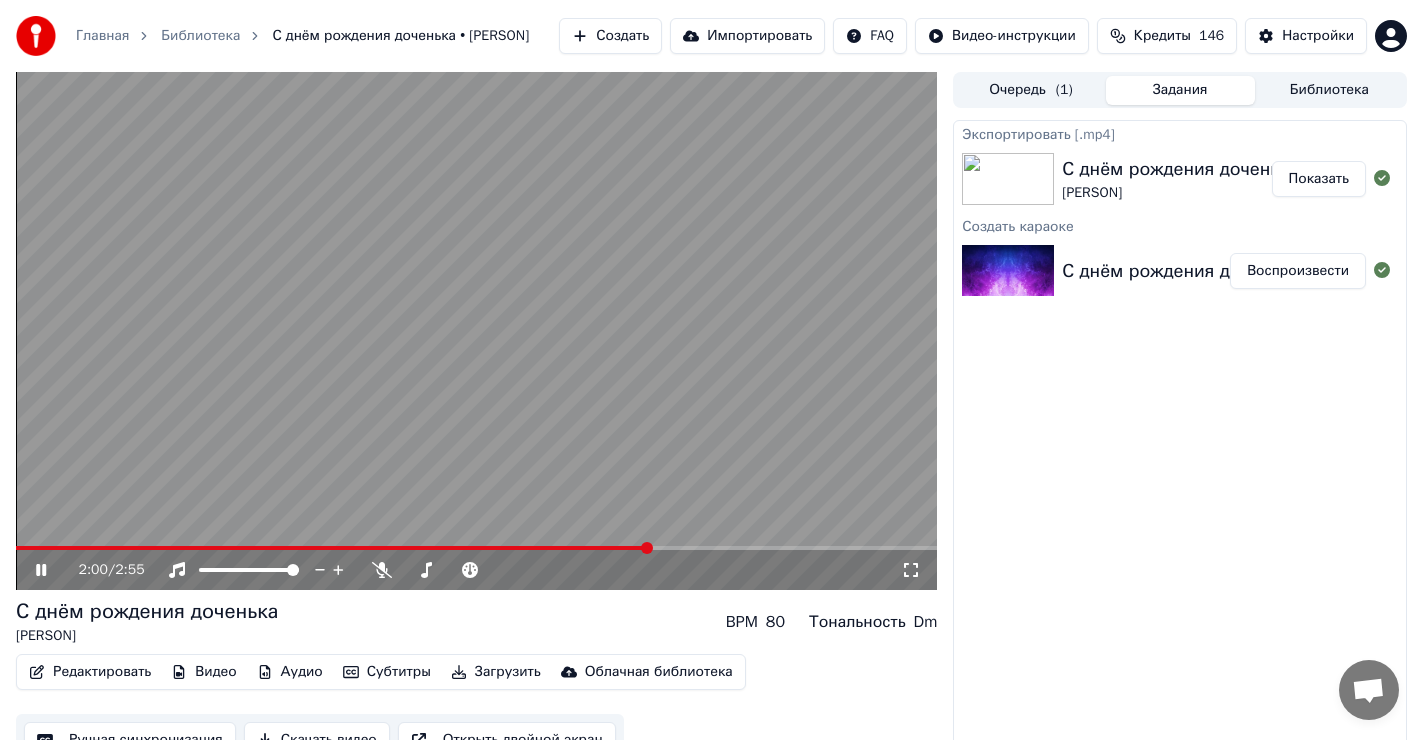 click 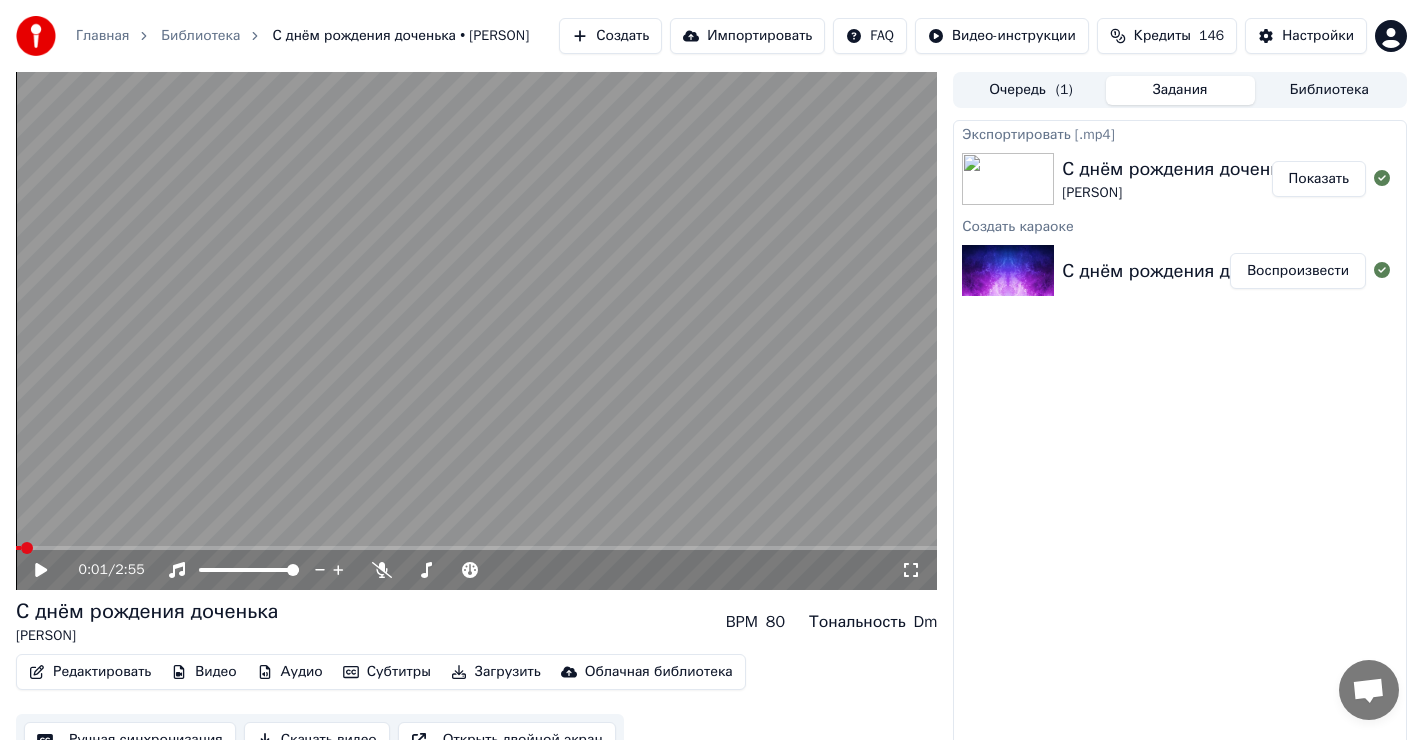 click at bounding box center (18, 548) 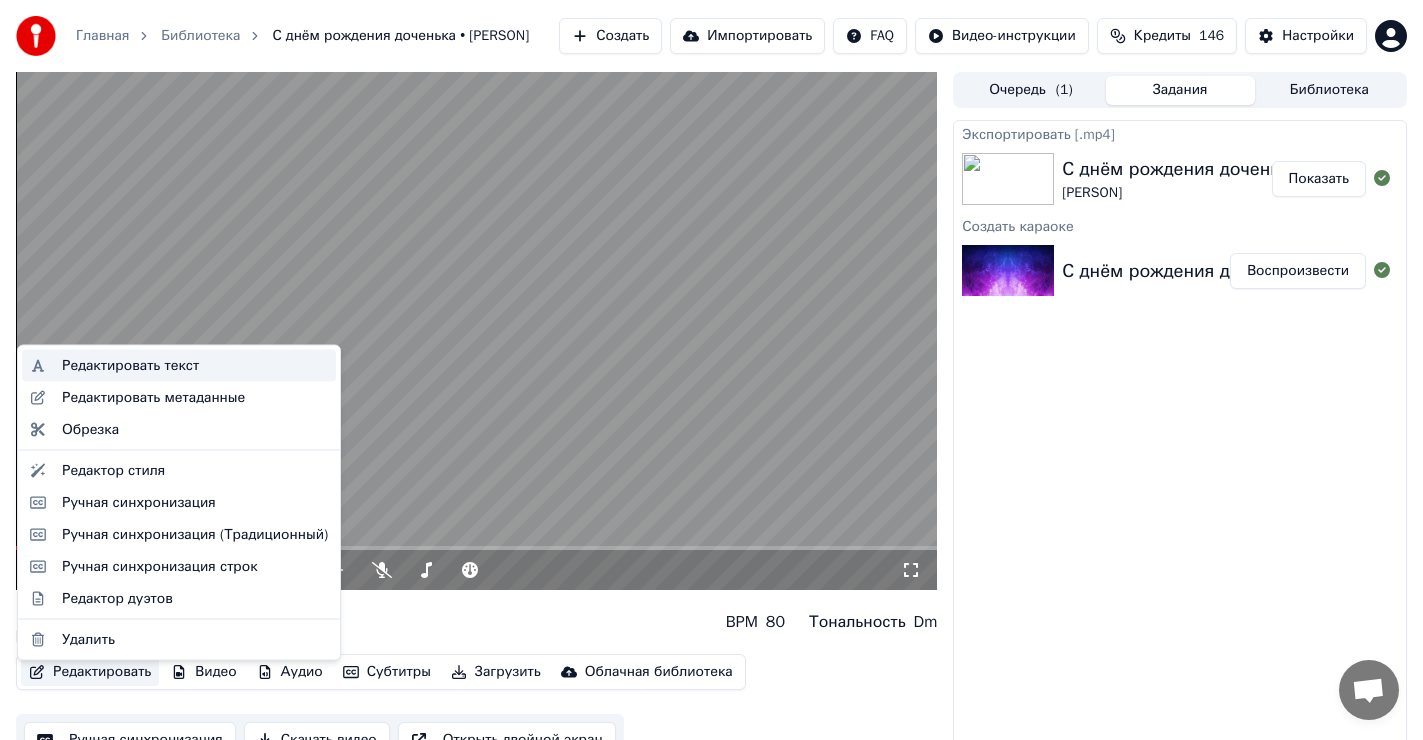 click on "Редактировать текст" at bounding box center (130, 366) 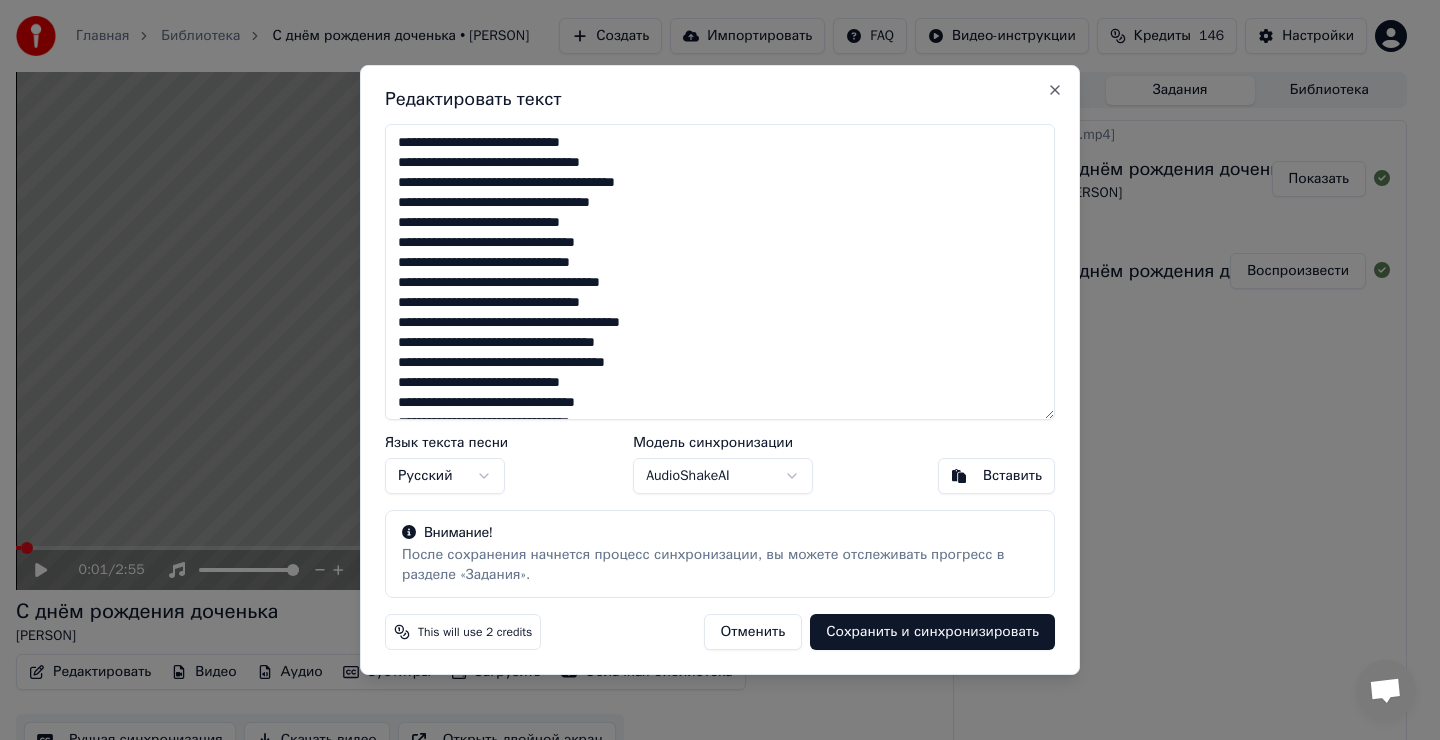 click on "**********" at bounding box center [720, 272] 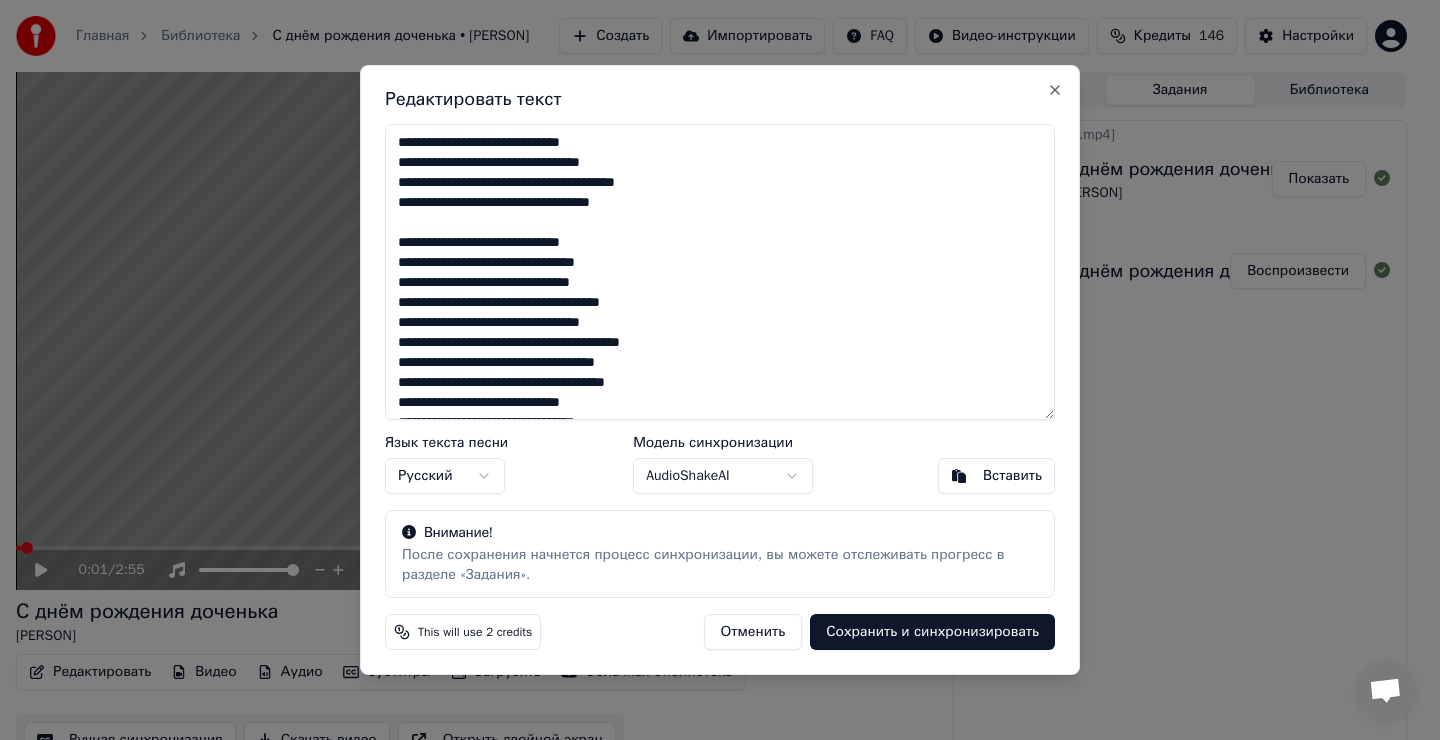 click on "**********" at bounding box center (720, 272) 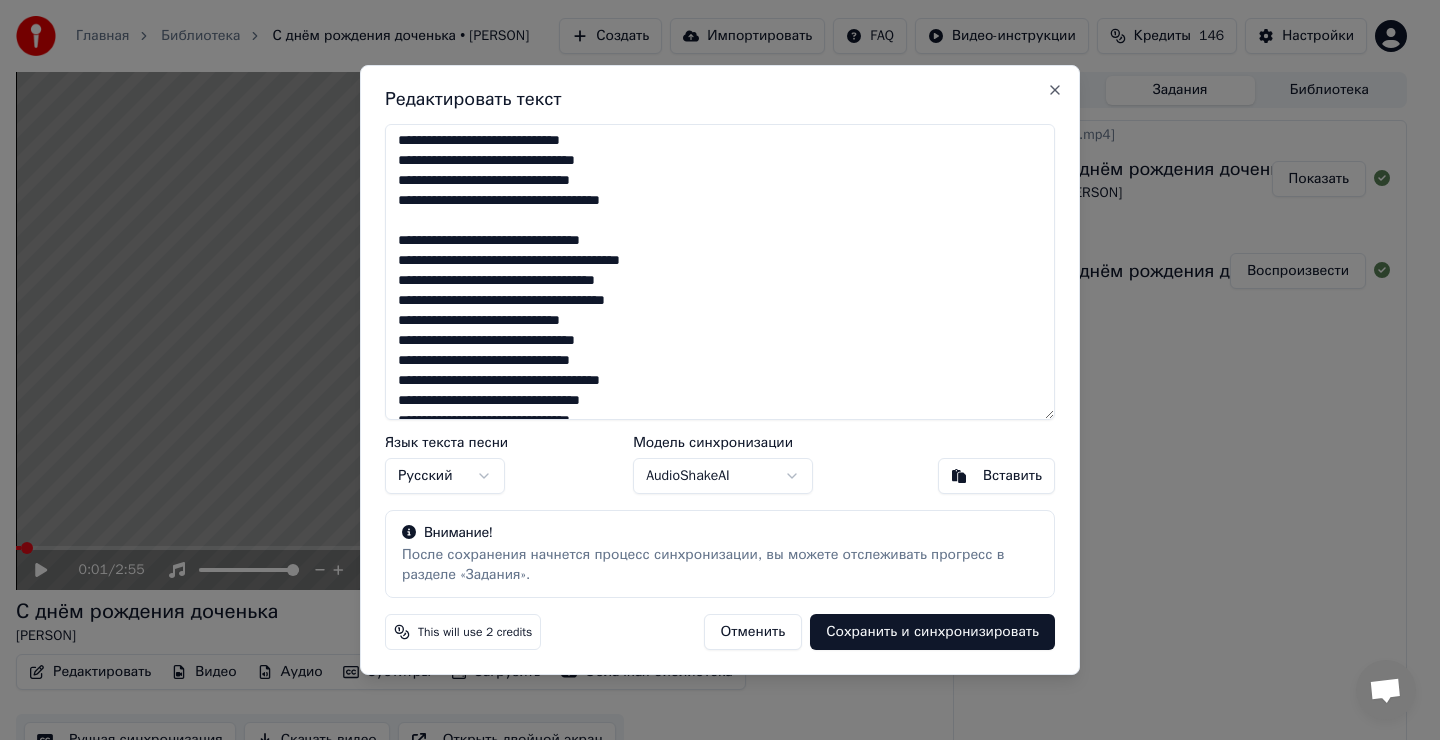 scroll, scrollTop: 100, scrollLeft: 0, axis: vertical 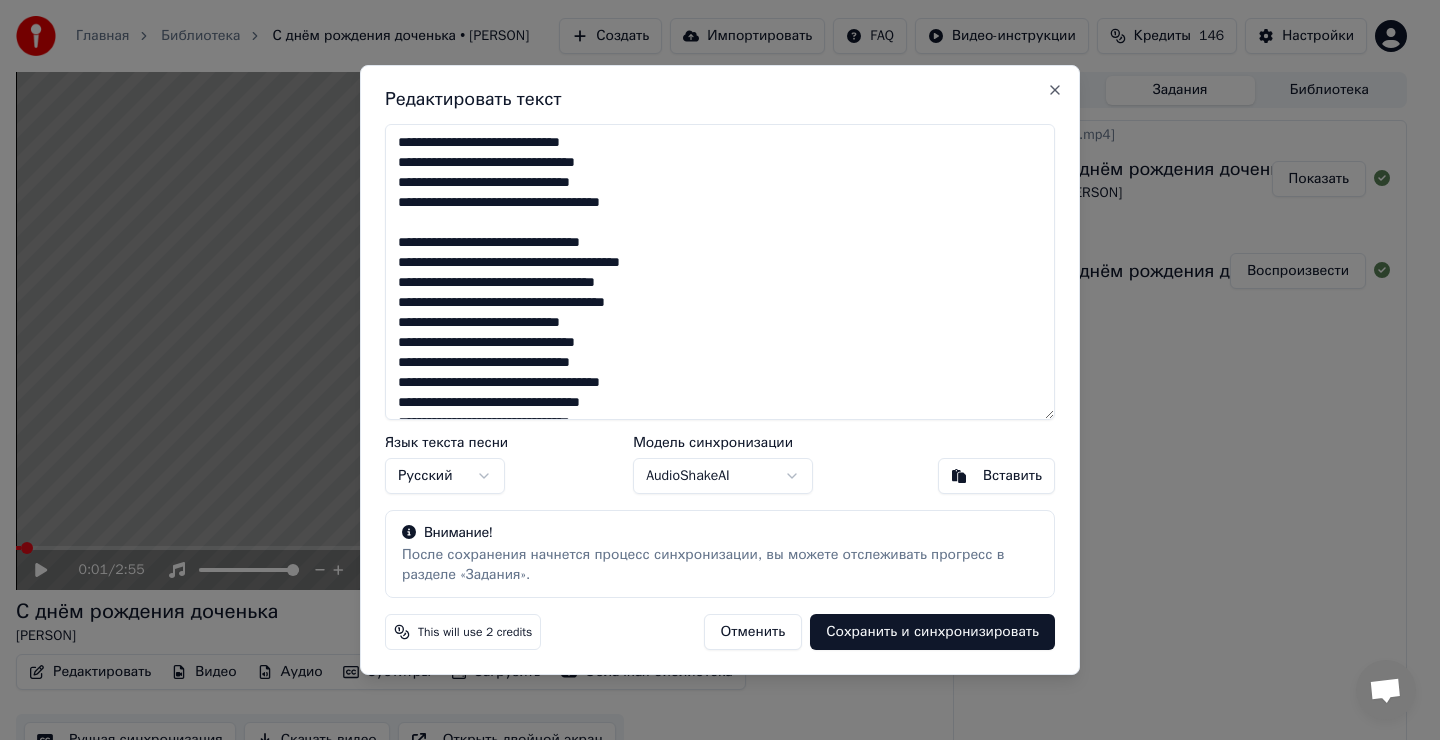 click on "**********" at bounding box center (720, 272) 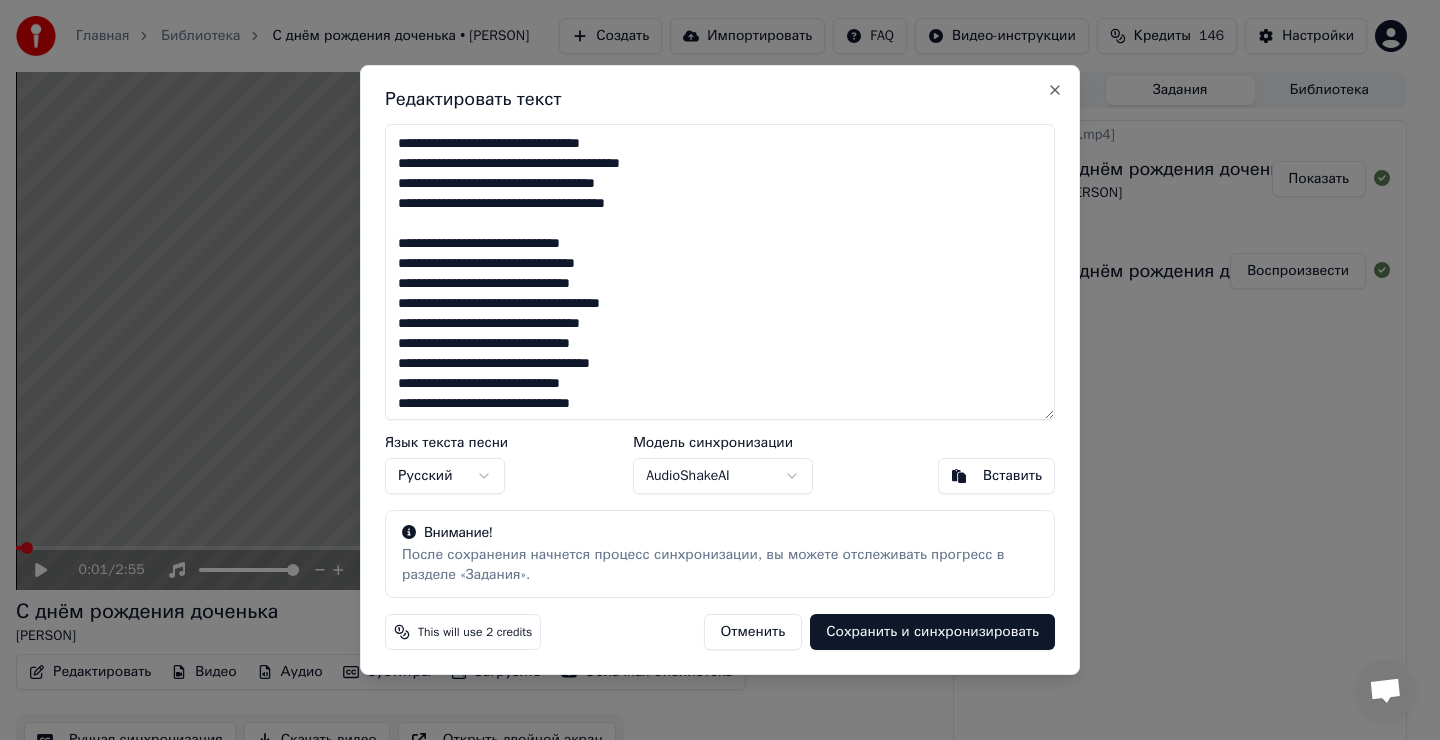 scroll, scrollTop: 200, scrollLeft: 0, axis: vertical 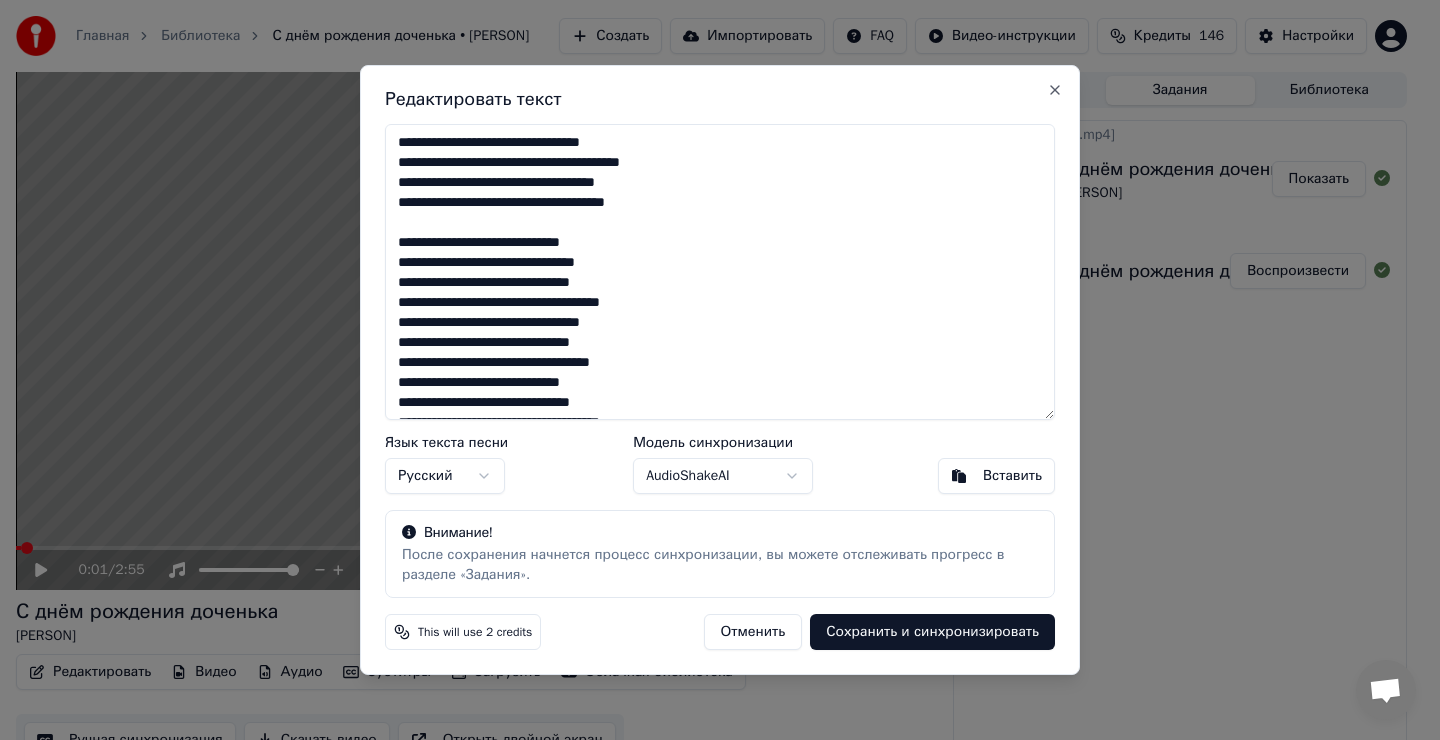 click on "**********" at bounding box center [720, 272] 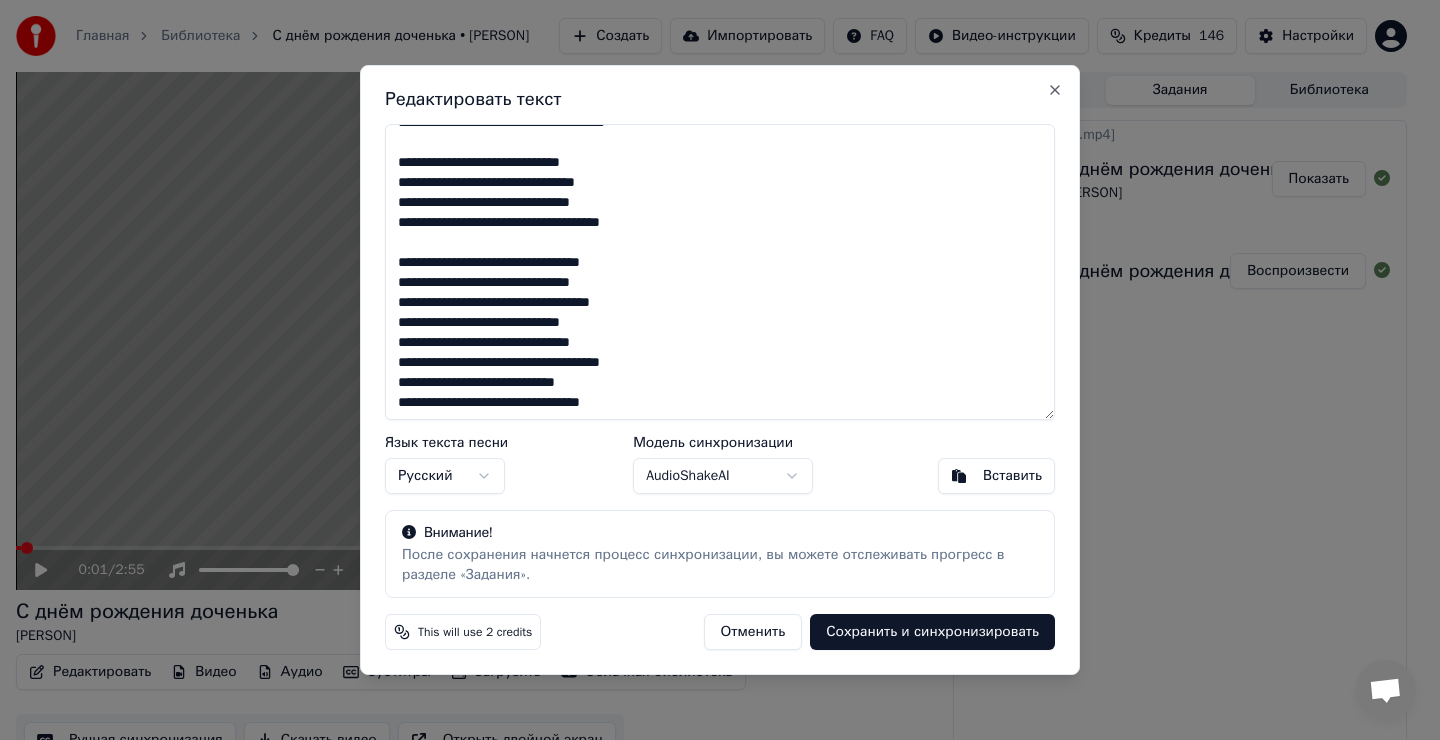 scroll, scrollTop: 282, scrollLeft: 0, axis: vertical 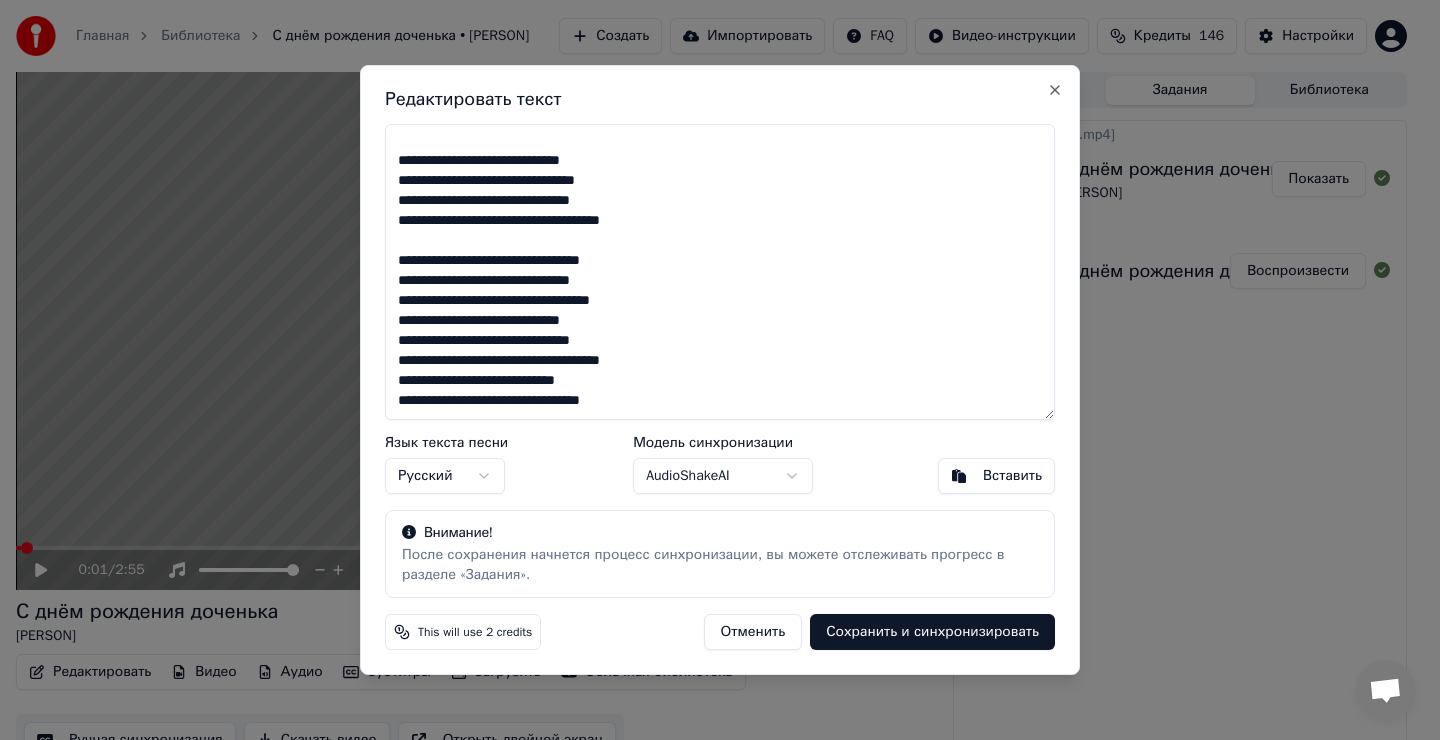 click on "**********" at bounding box center (720, 272) 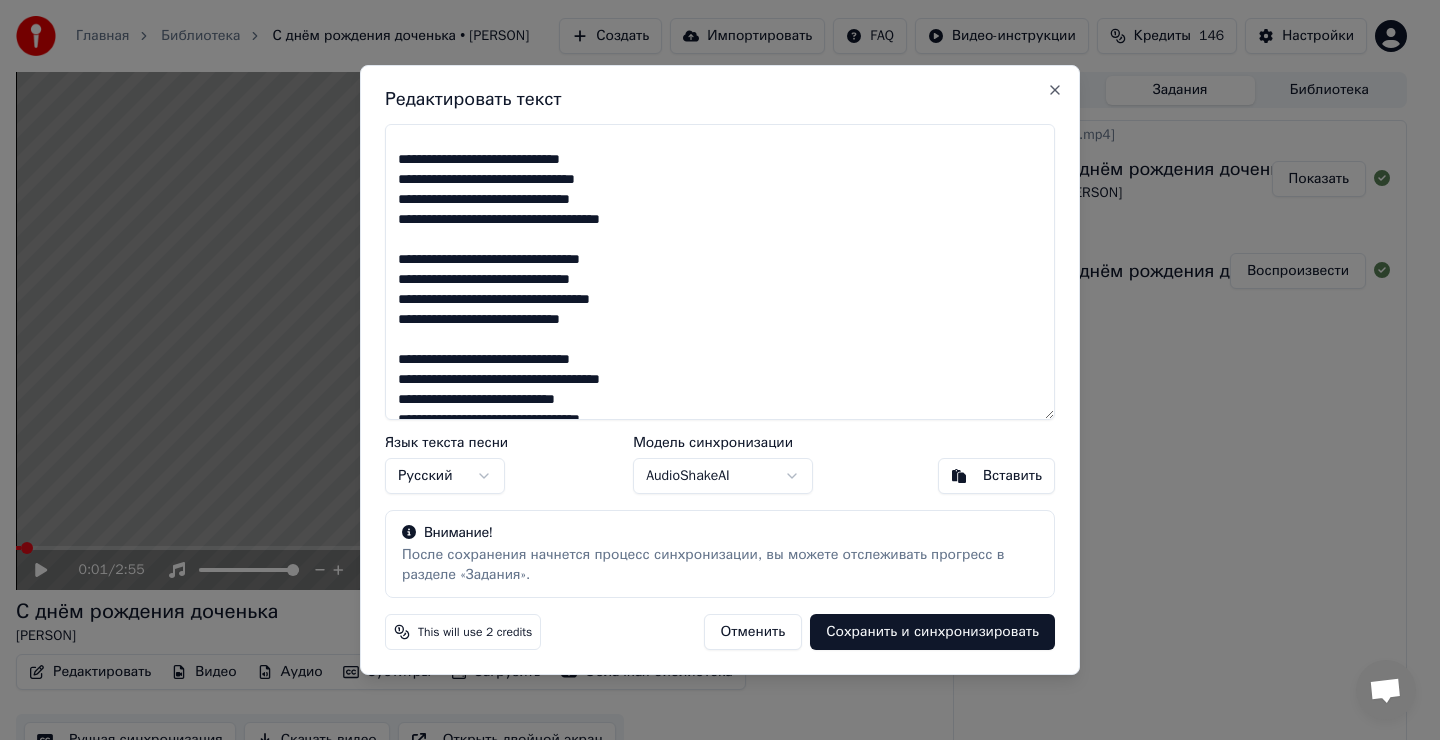 scroll, scrollTop: 302, scrollLeft: 0, axis: vertical 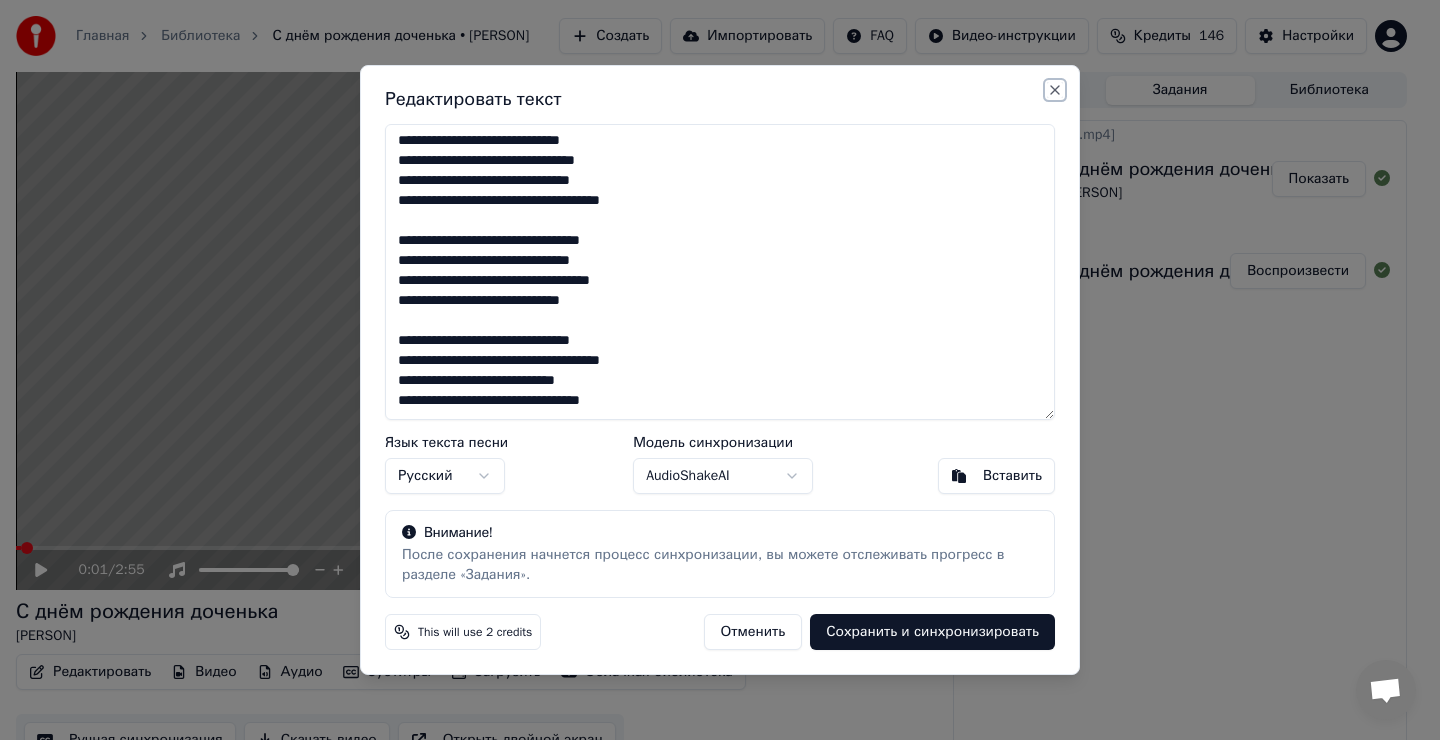 click on "Close" at bounding box center [1055, 90] 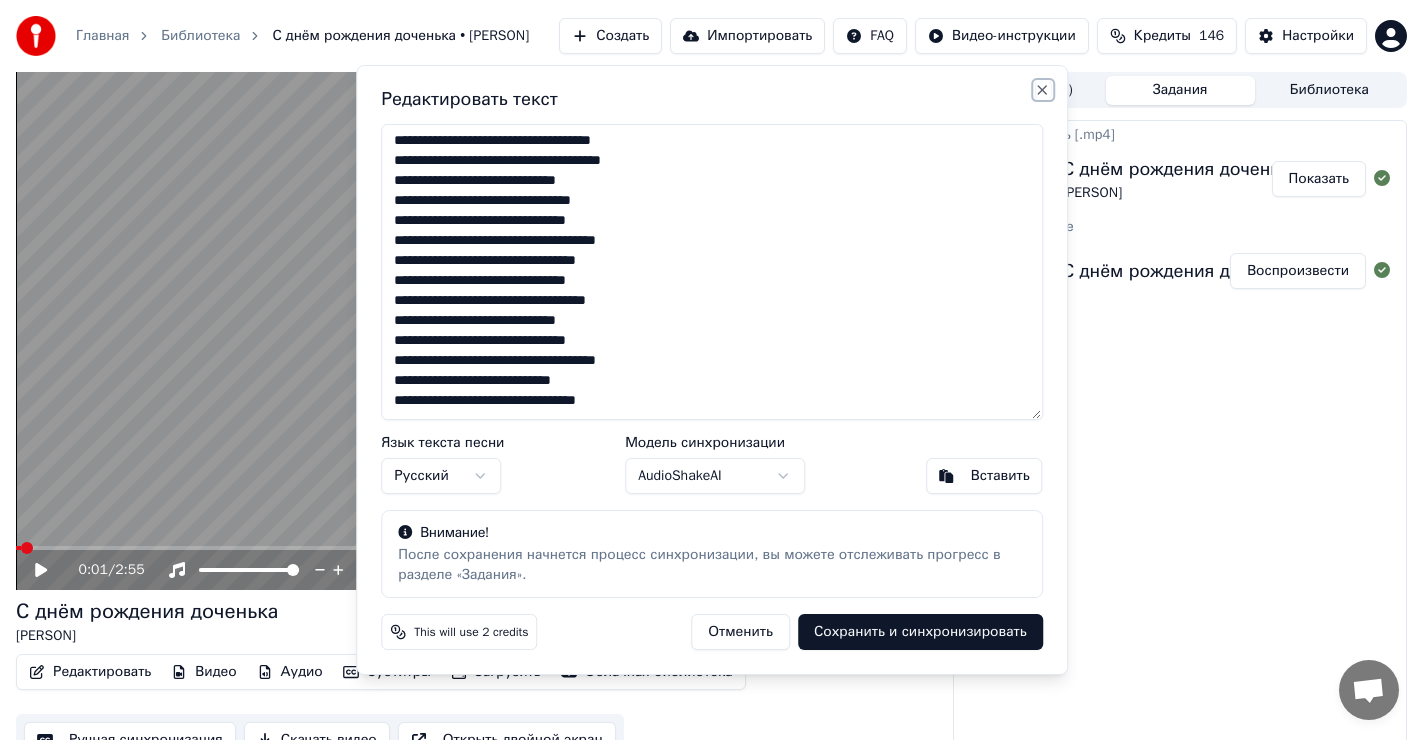 scroll, scrollTop: 202, scrollLeft: 0, axis: vertical 